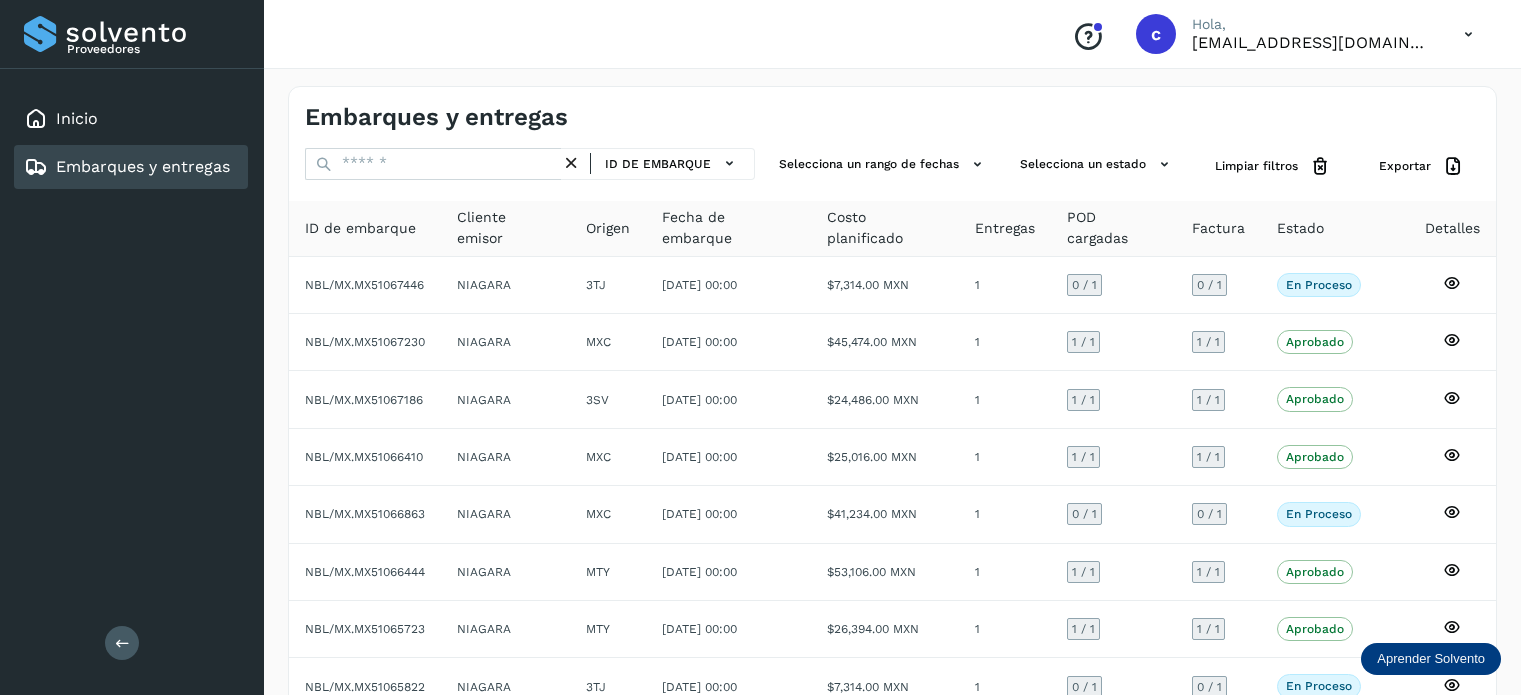 scroll, scrollTop: 0, scrollLeft: 0, axis: both 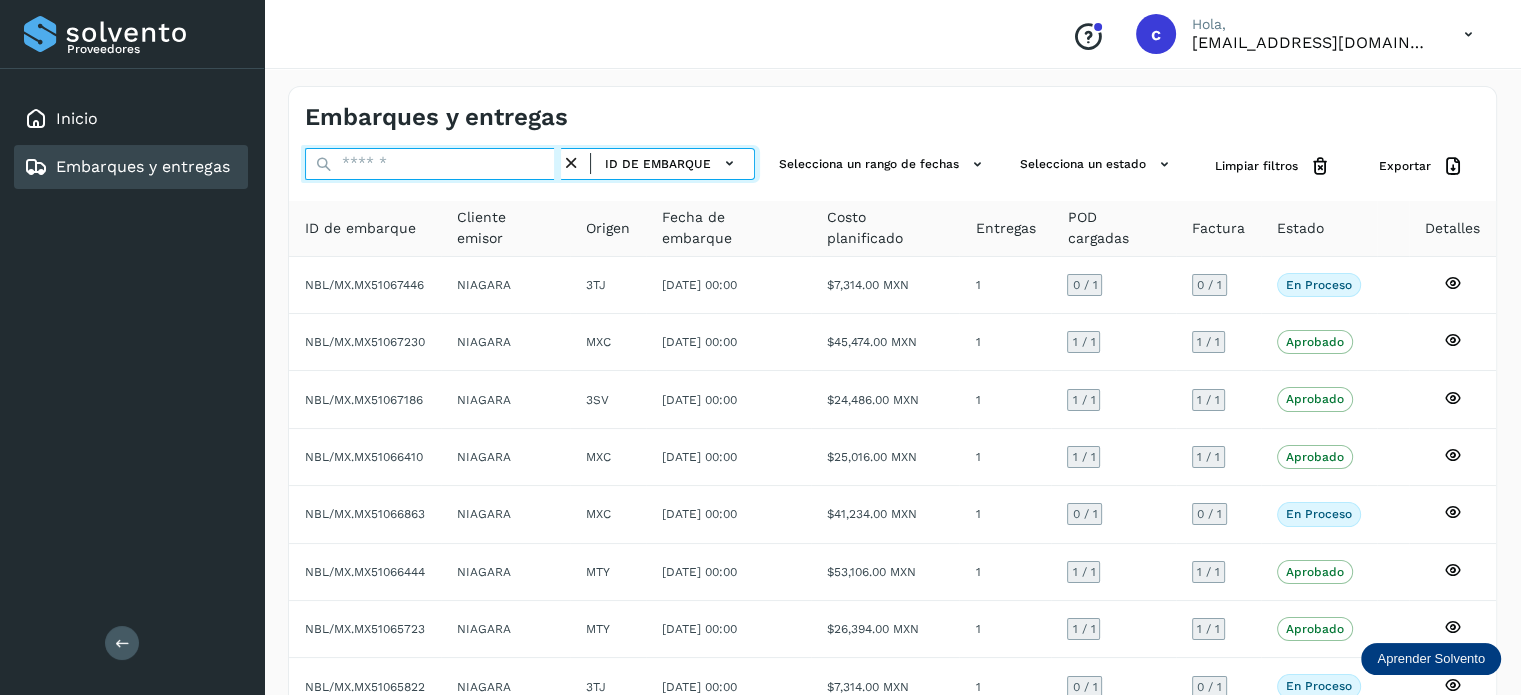 drag, startPoint x: 405, startPoint y: 170, endPoint x: 391, endPoint y: 170, distance: 14 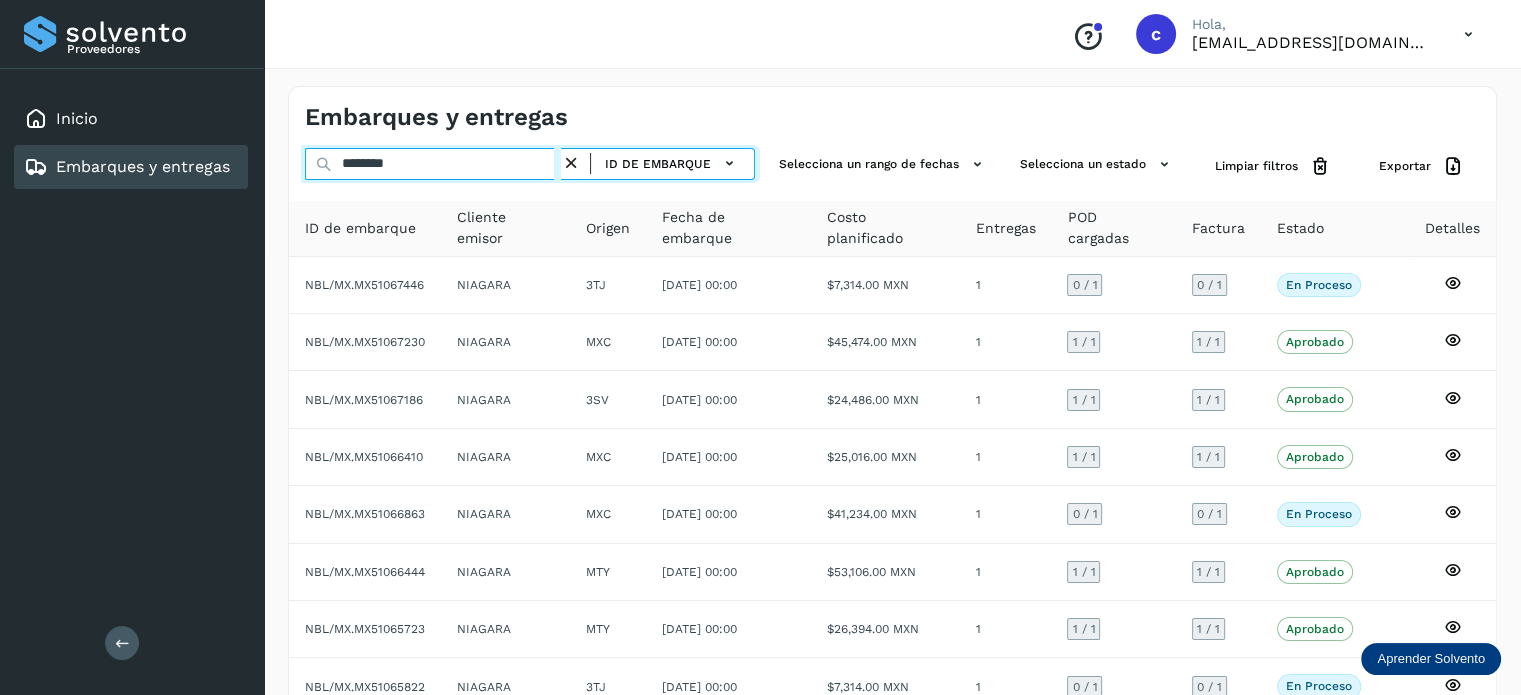 type on "********" 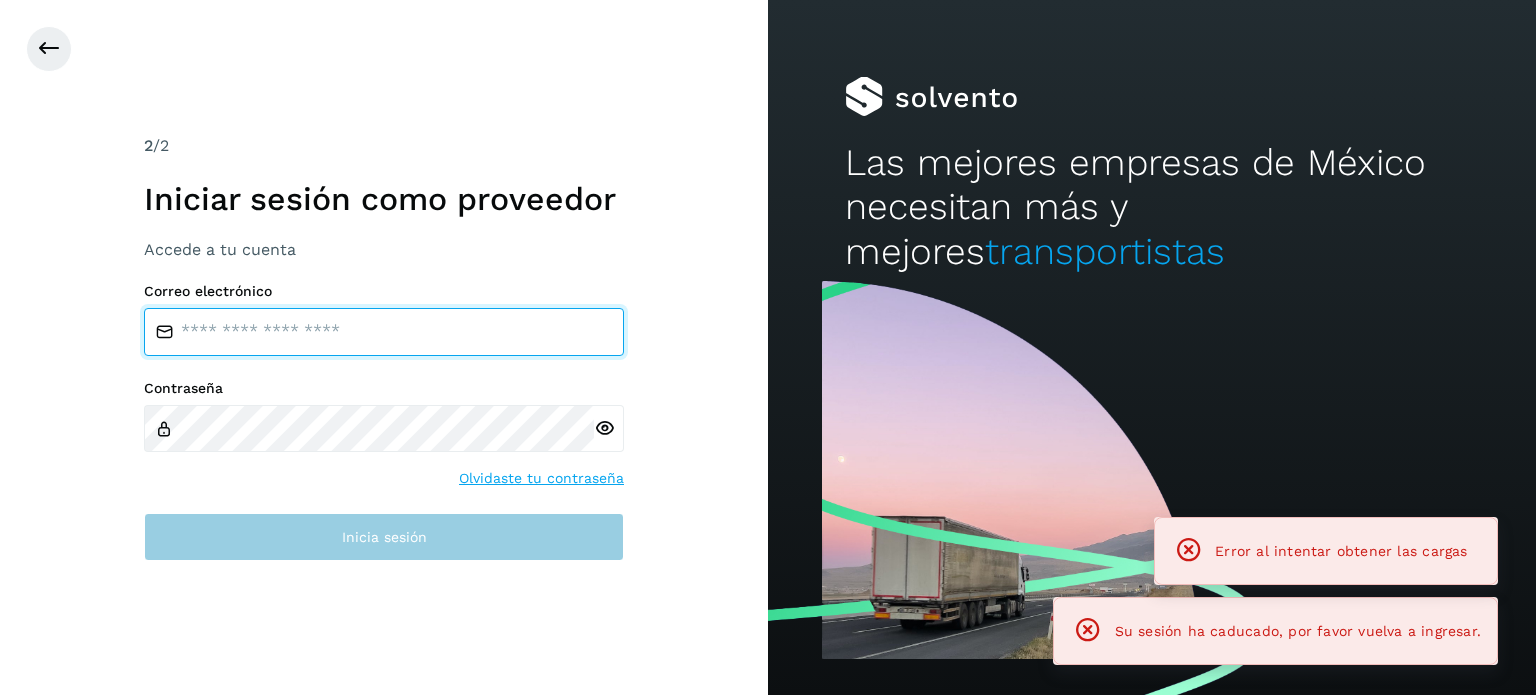 type on "**********" 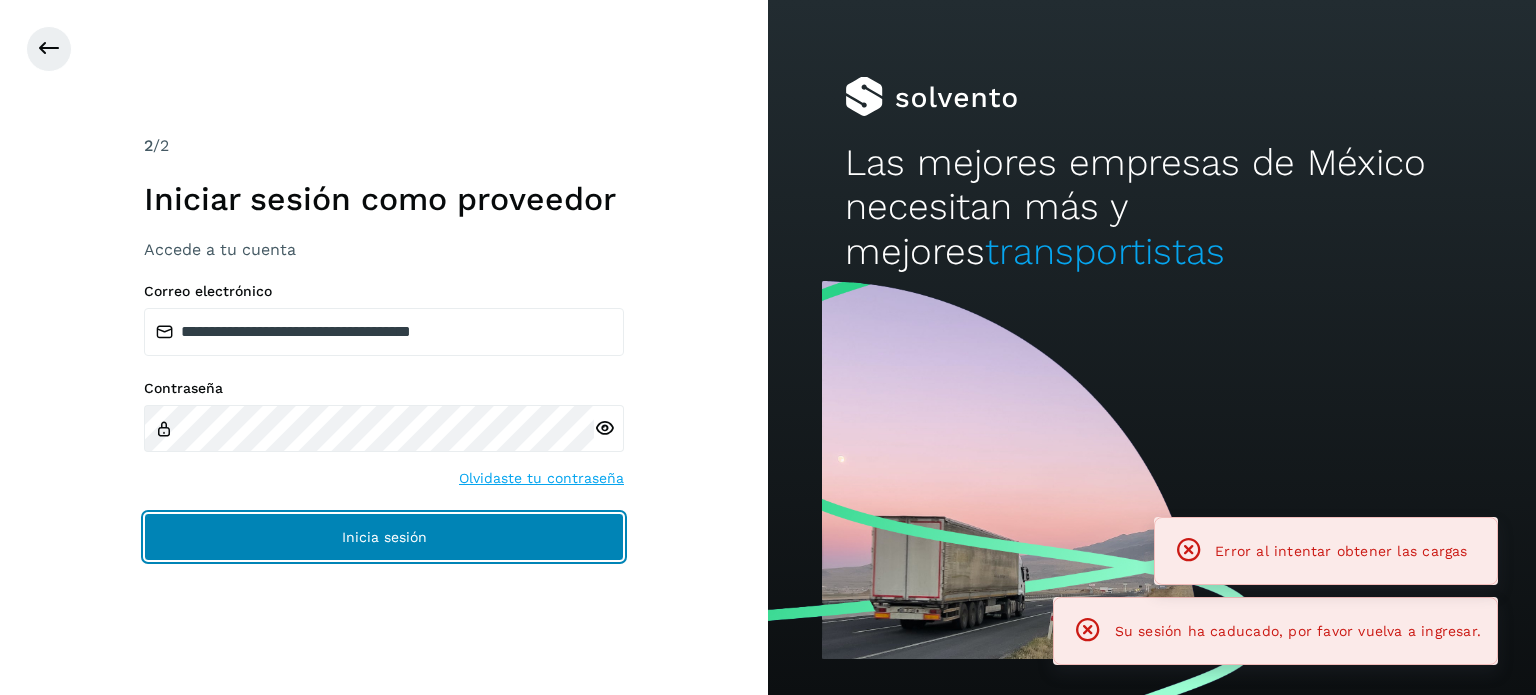 click on "Inicia sesión" at bounding box center (384, 537) 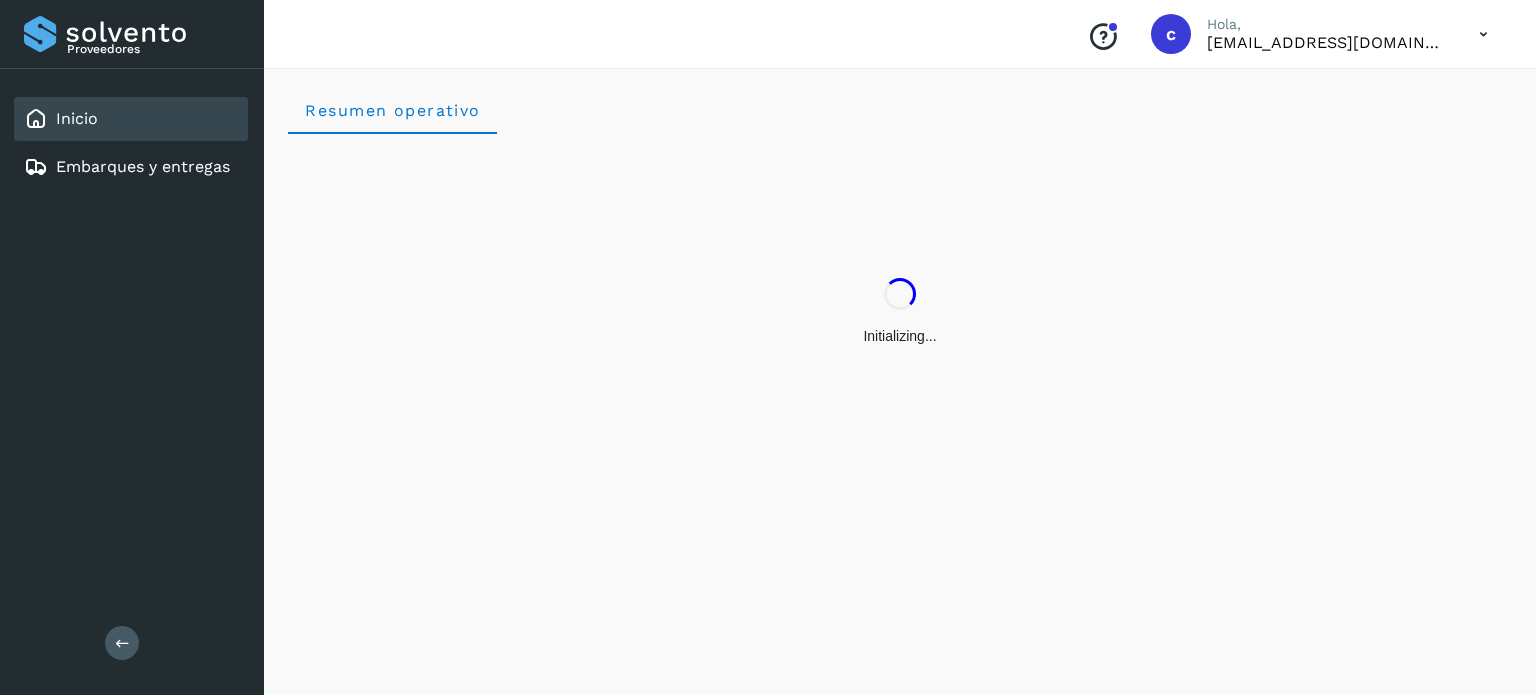 click on "Embarques y entregas" at bounding box center (143, 166) 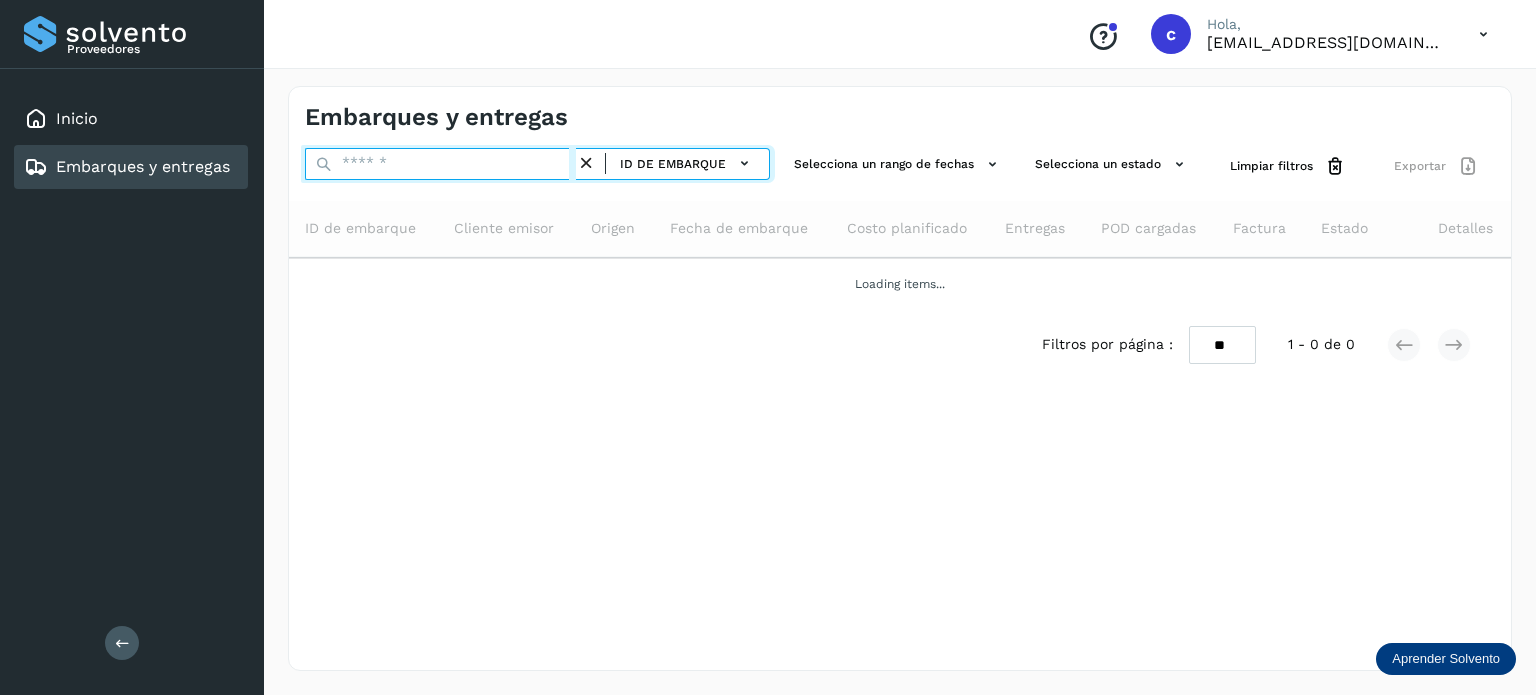 drag, startPoint x: 420, startPoint y: 159, endPoint x: 430, endPoint y: 166, distance: 12.206555 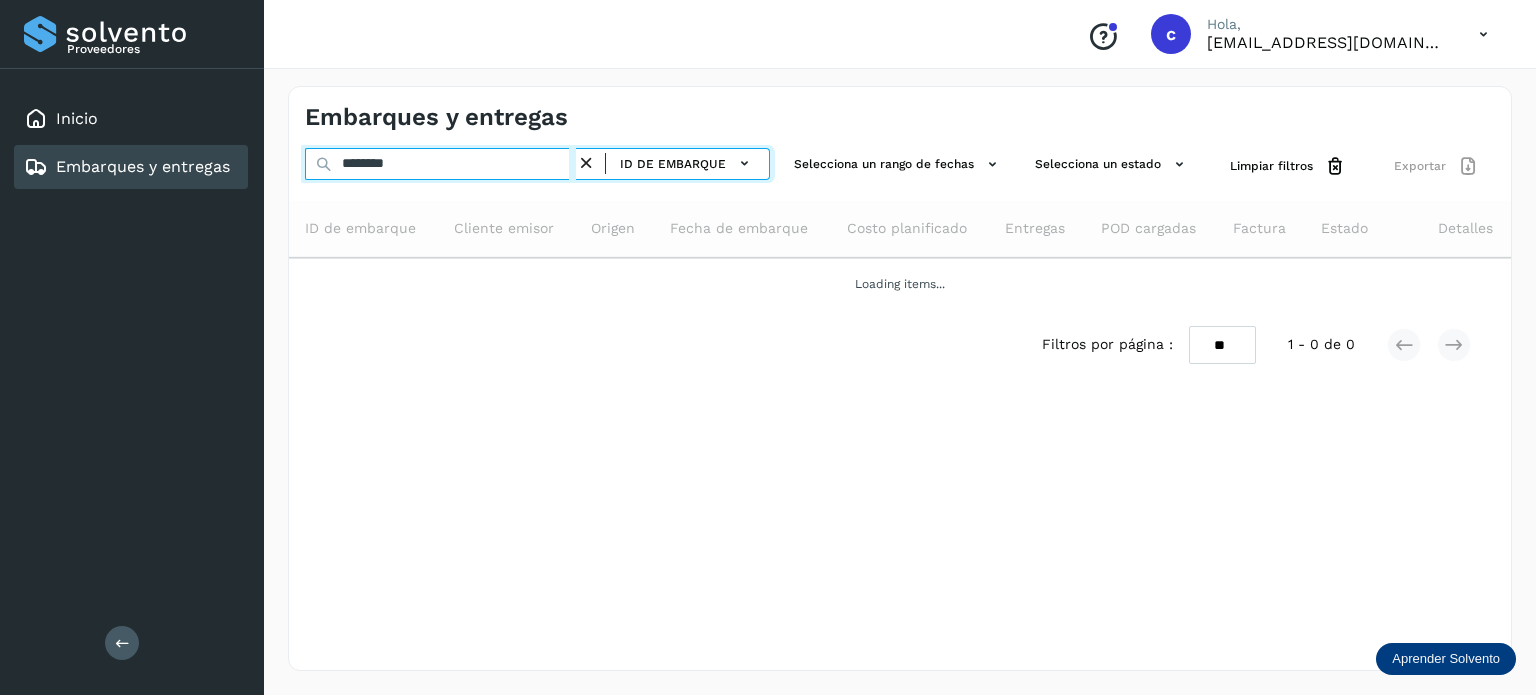type on "********" 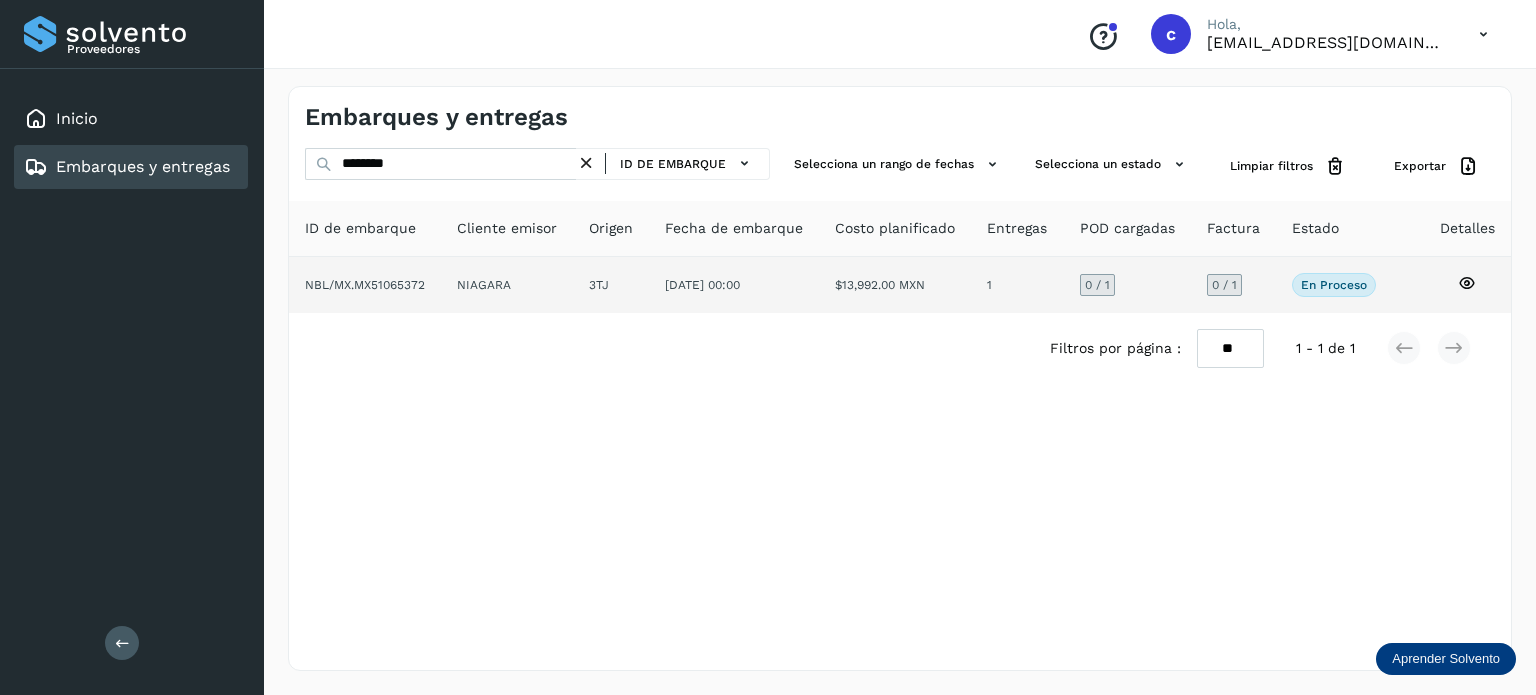 click 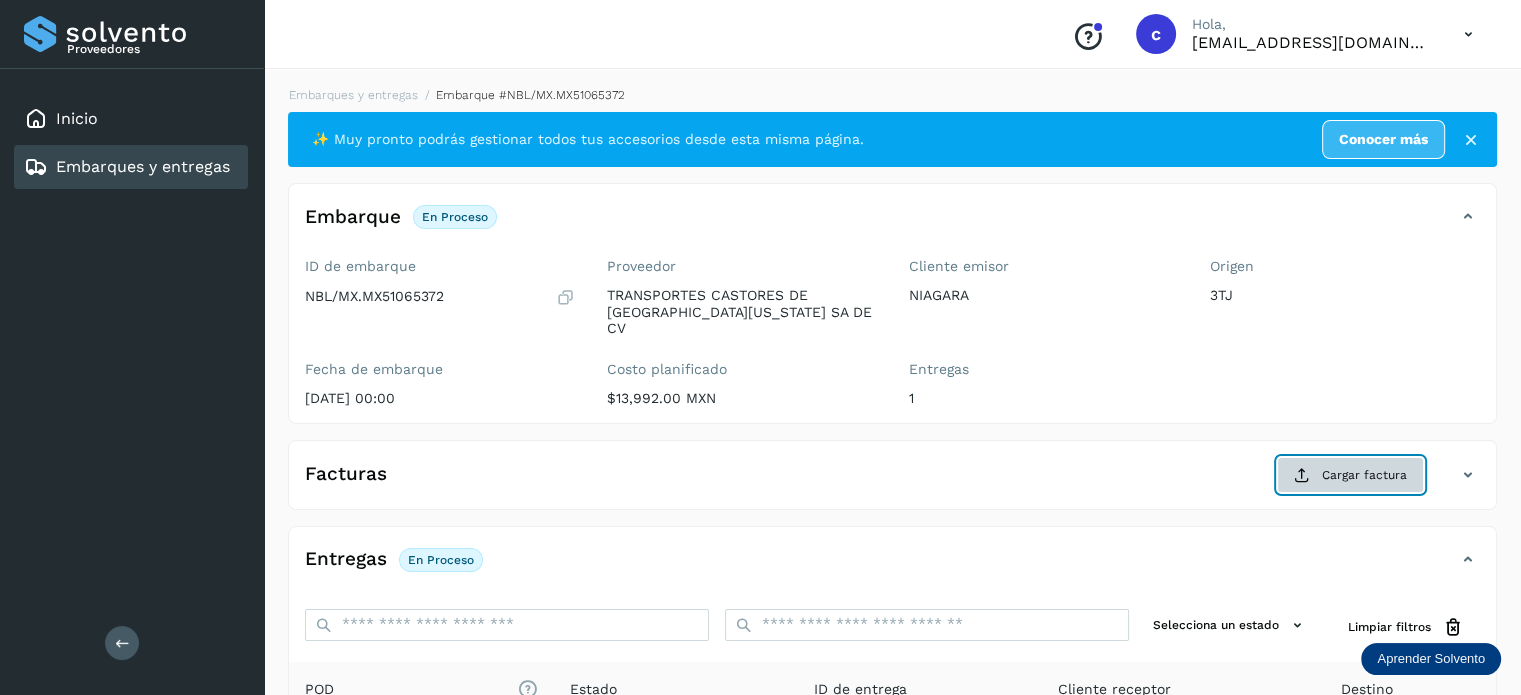 click on "Cargar factura" 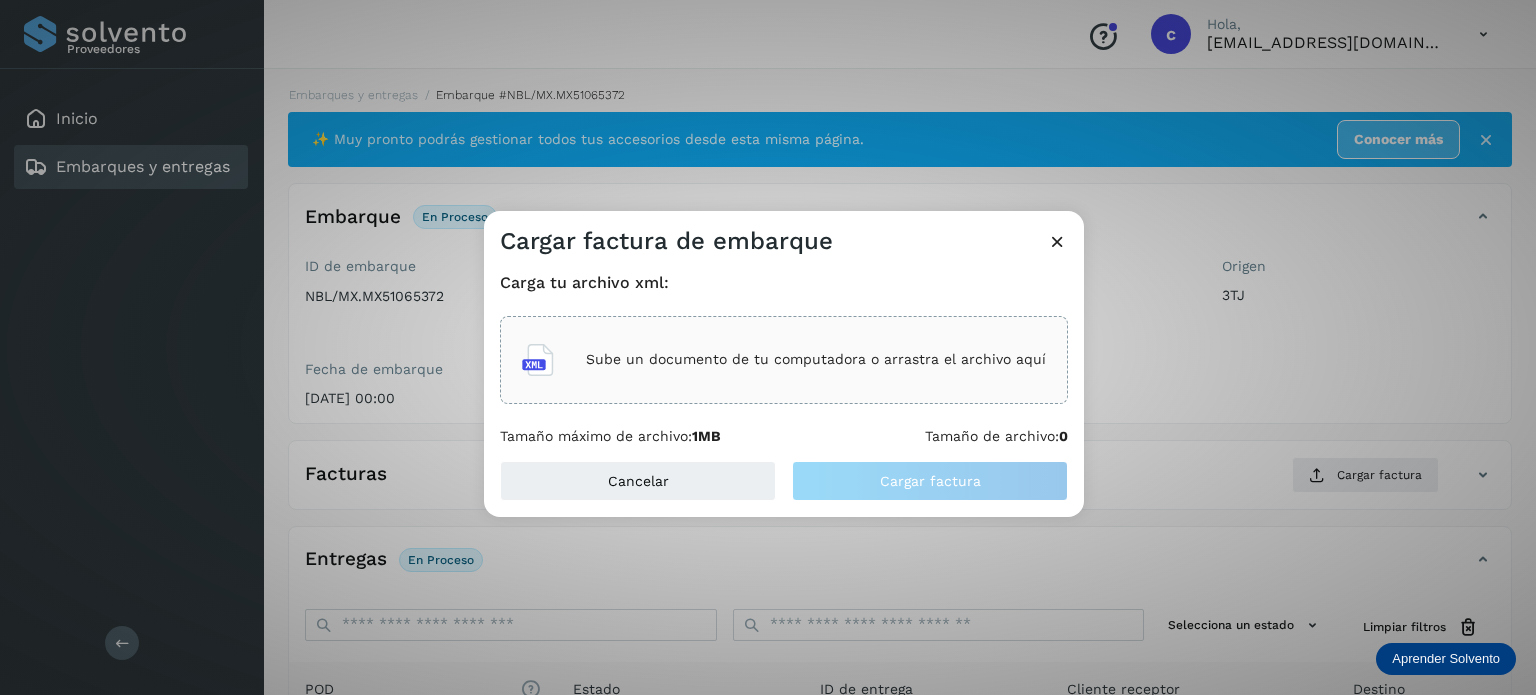 click on "Sube un documento de tu computadora o arrastra el archivo aquí" at bounding box center [816, 359] 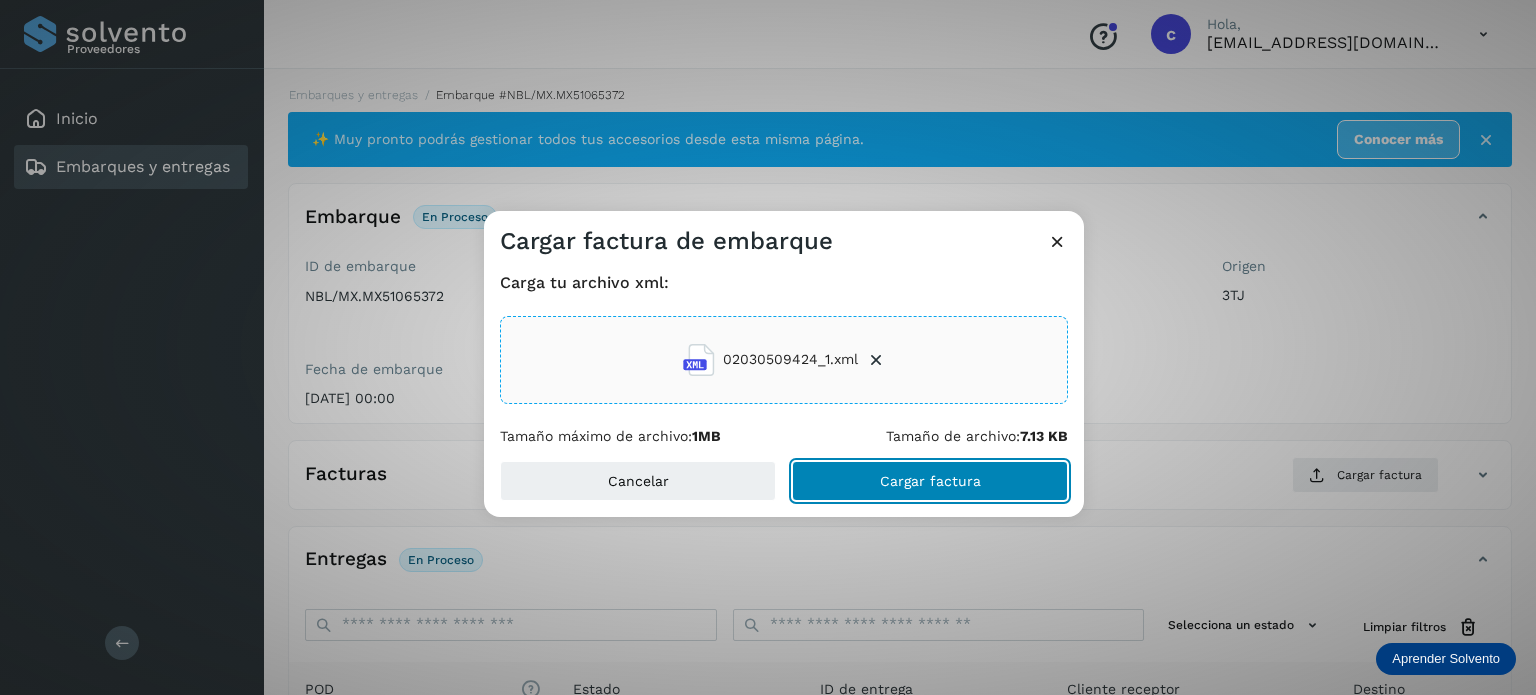 click on "Cargar factura" 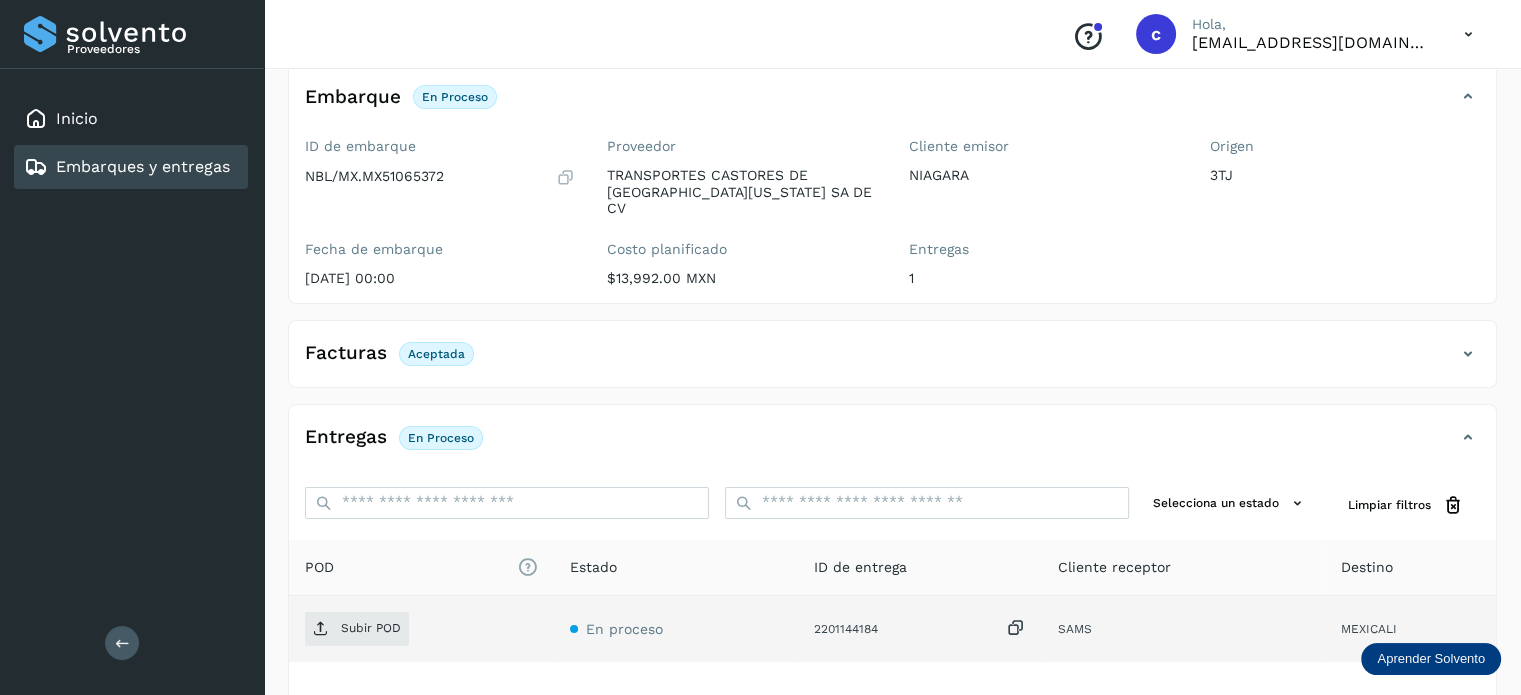 scroll, scrollTop: 264, scrollLeft: 0, axis: vertical 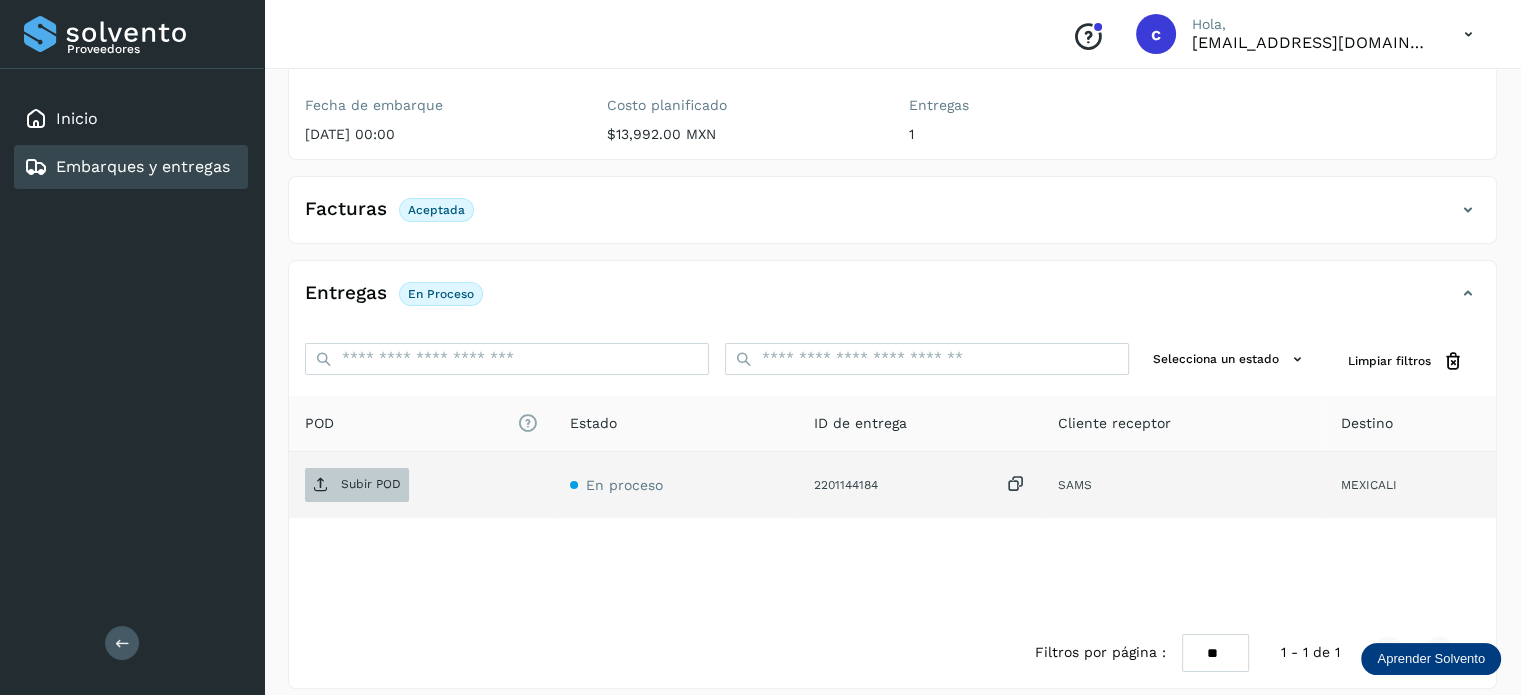 click on "Subir POD" at bounding box center [357, 485] 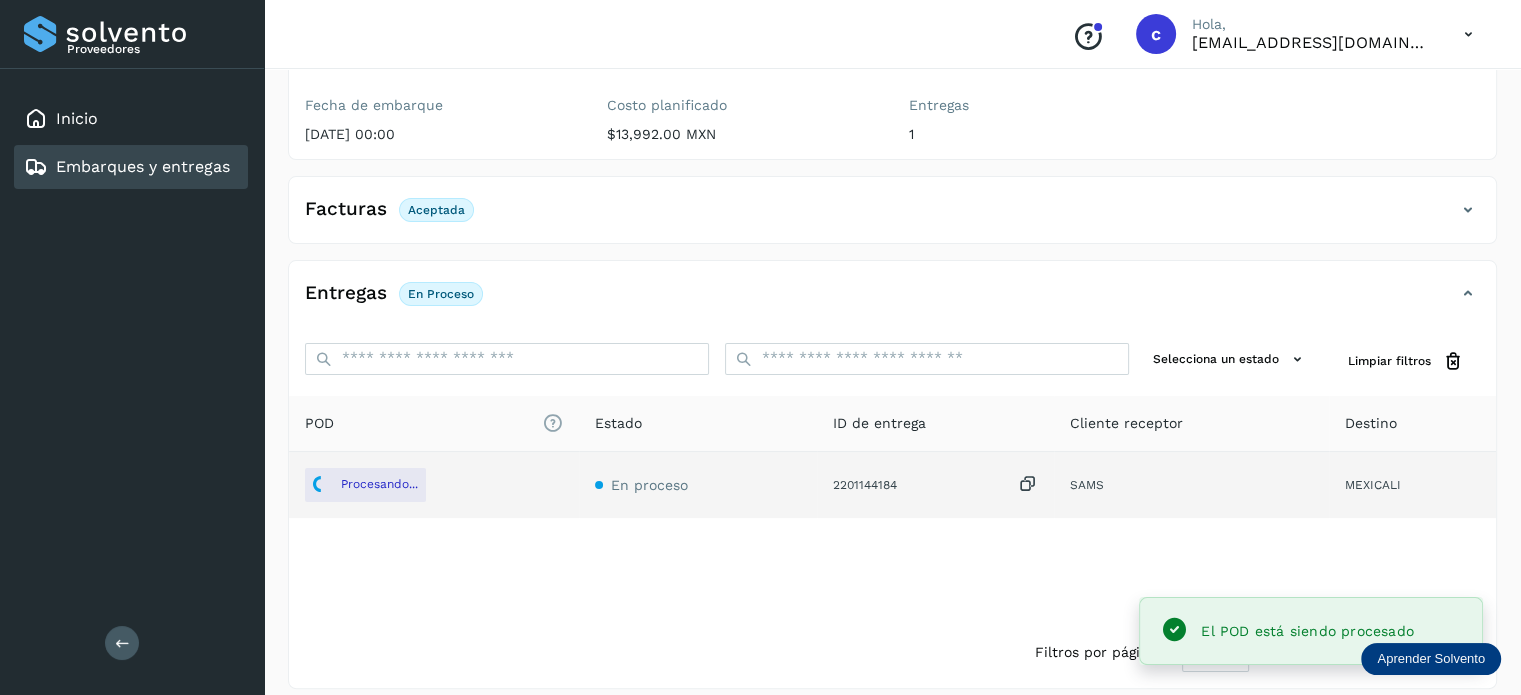click on "Embarques y entregas" at bounding box center (143, 166) 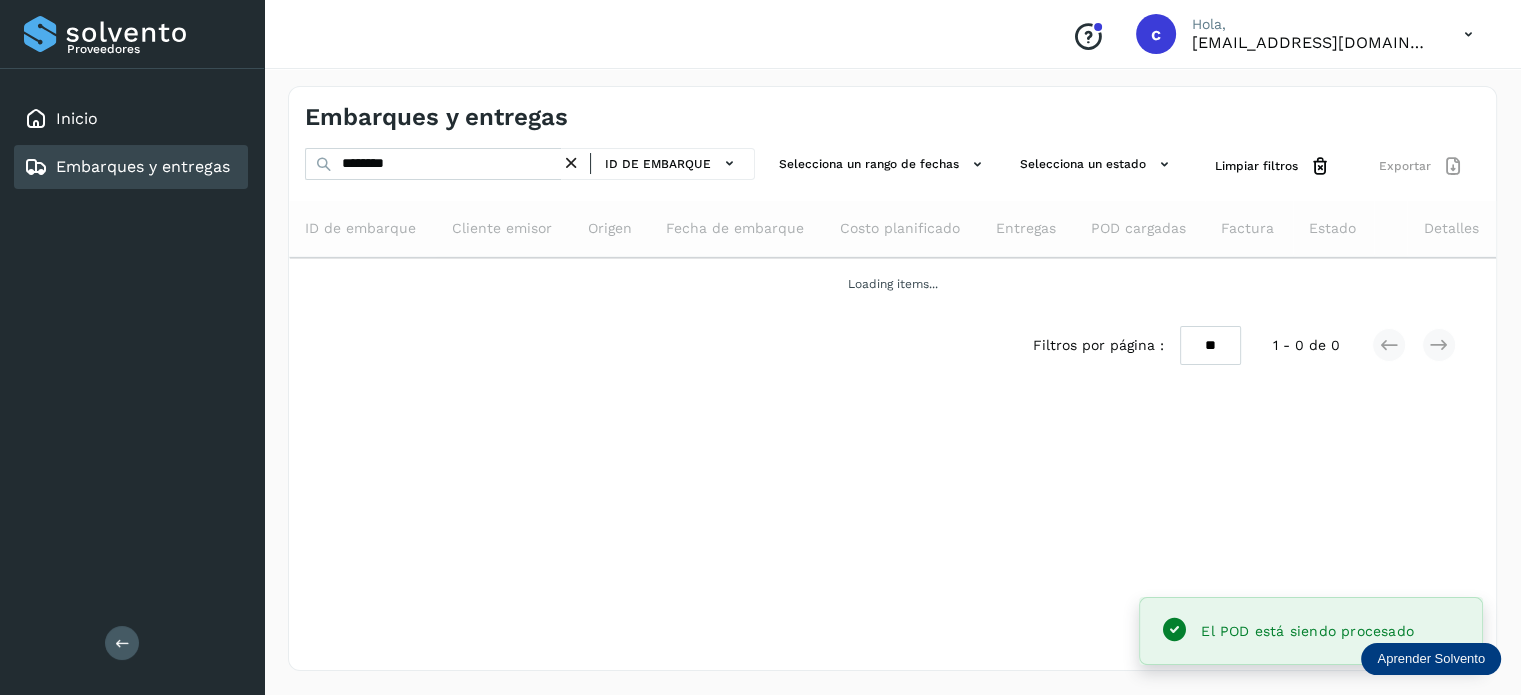 scroll, scrollTop: 0, scrollLeft: 0, axis: both 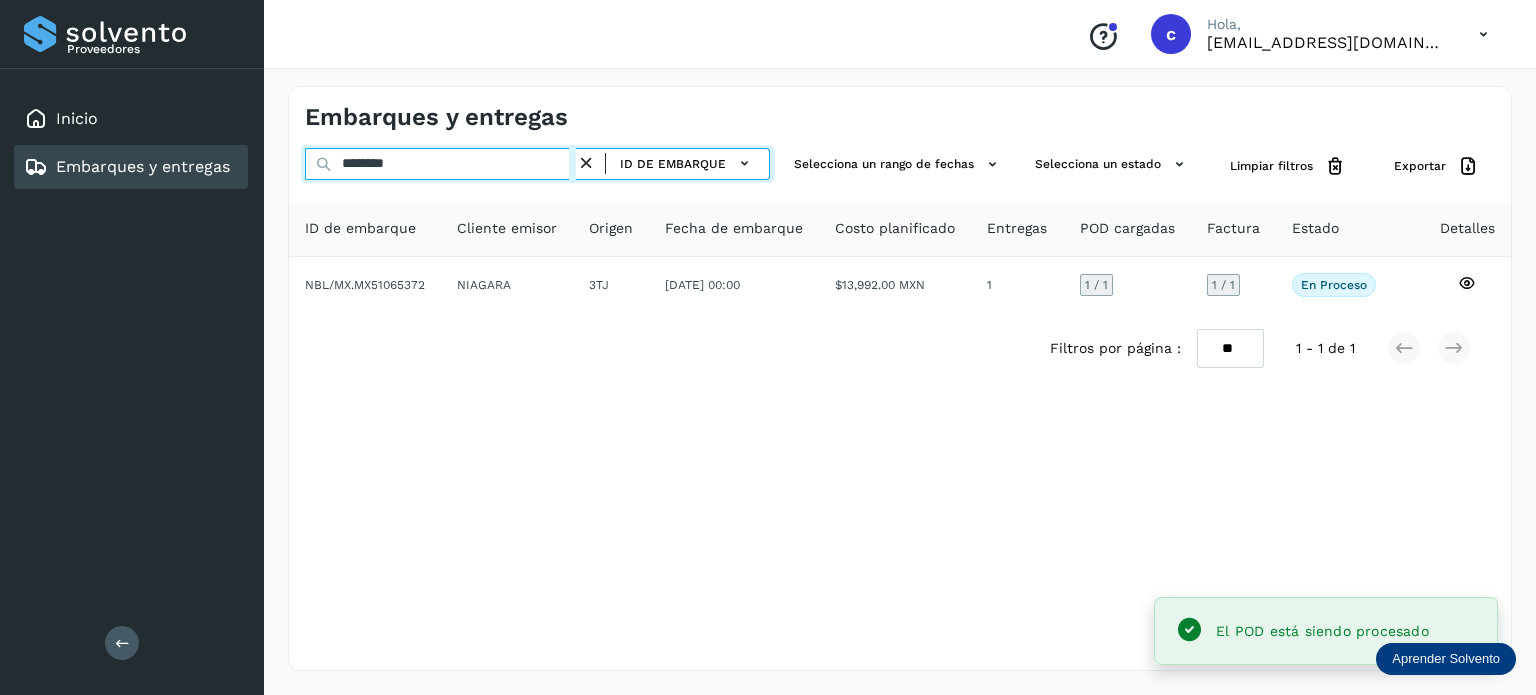 drag, startPoint x: 380, startPoint y: 170, endPoint x: 94, endPoint y: 198, distance: 287.36737 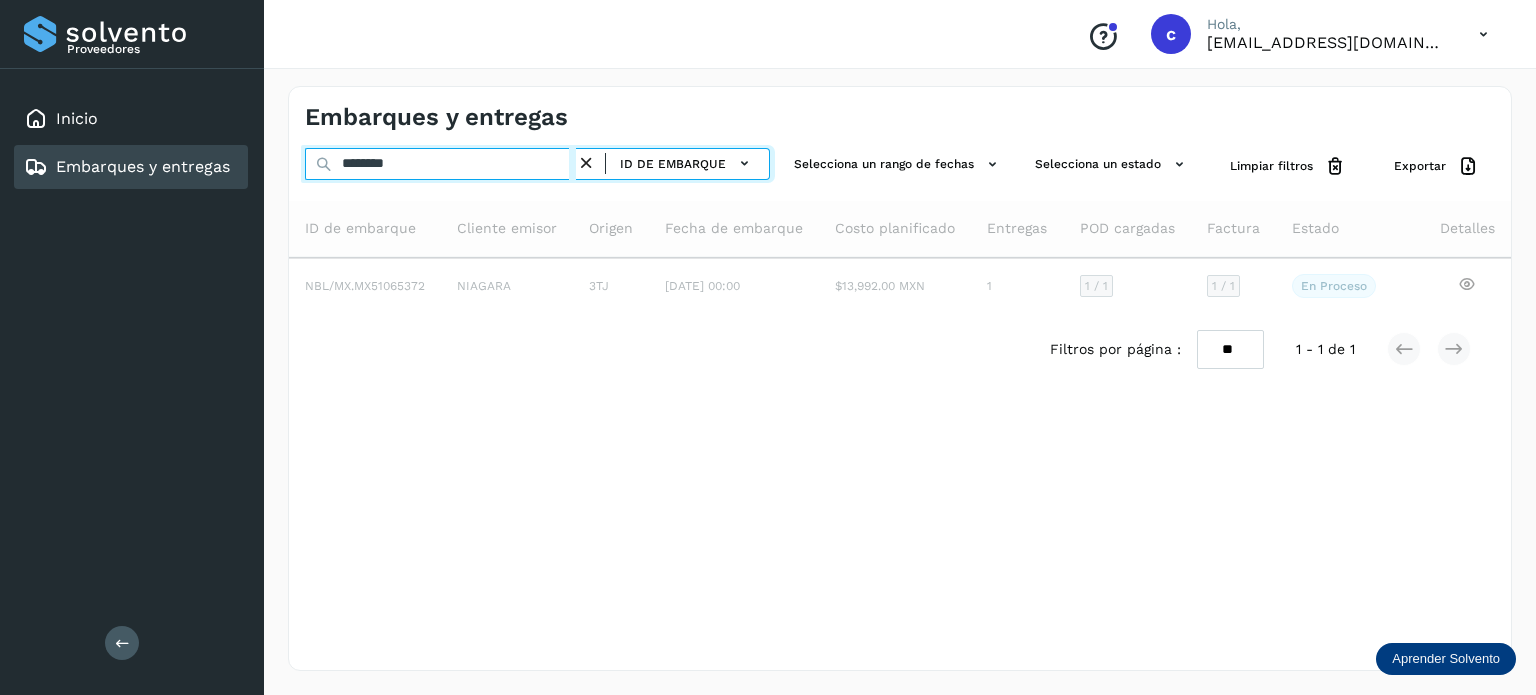 type on "********" 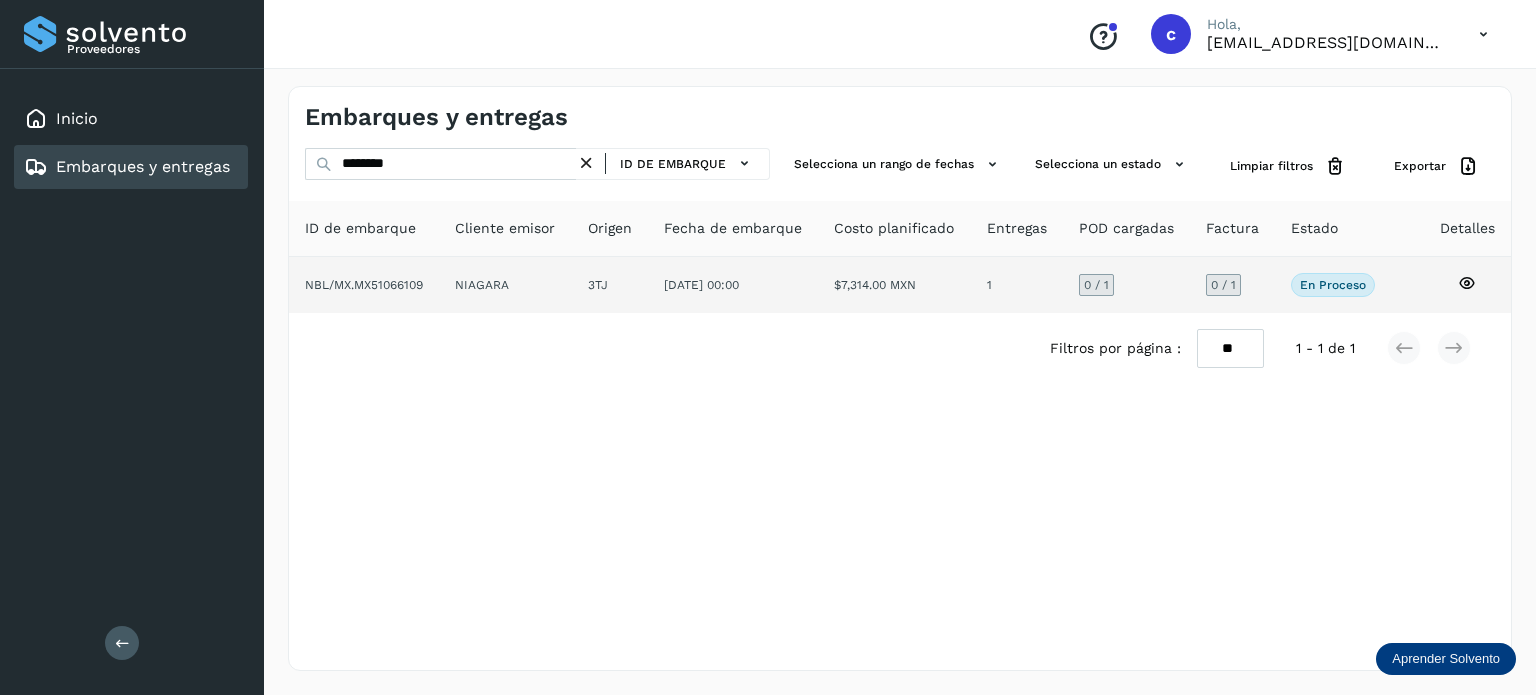 click 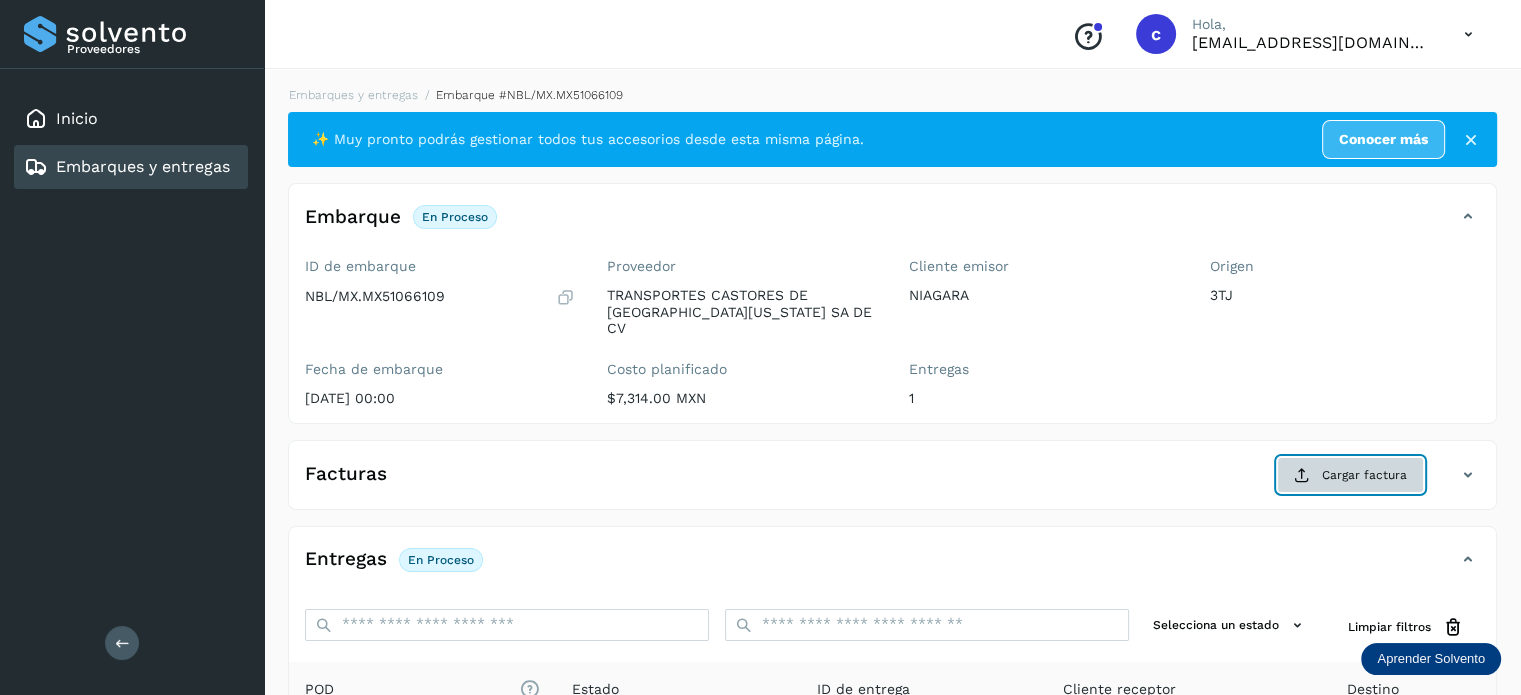 click on "Cargar factura" 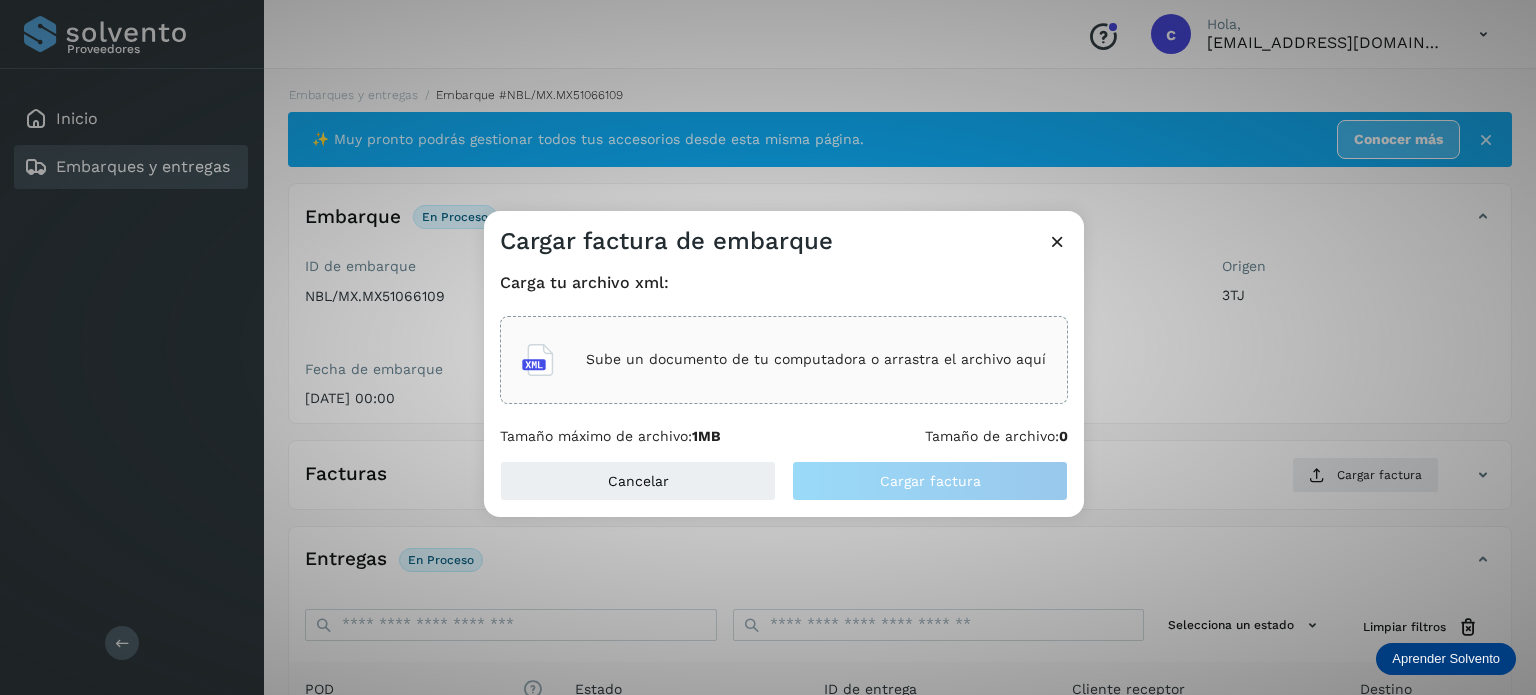 click on "Sube un documento de tu computadora o arrastra el archivo aquí" at bounding box center [816, 359] 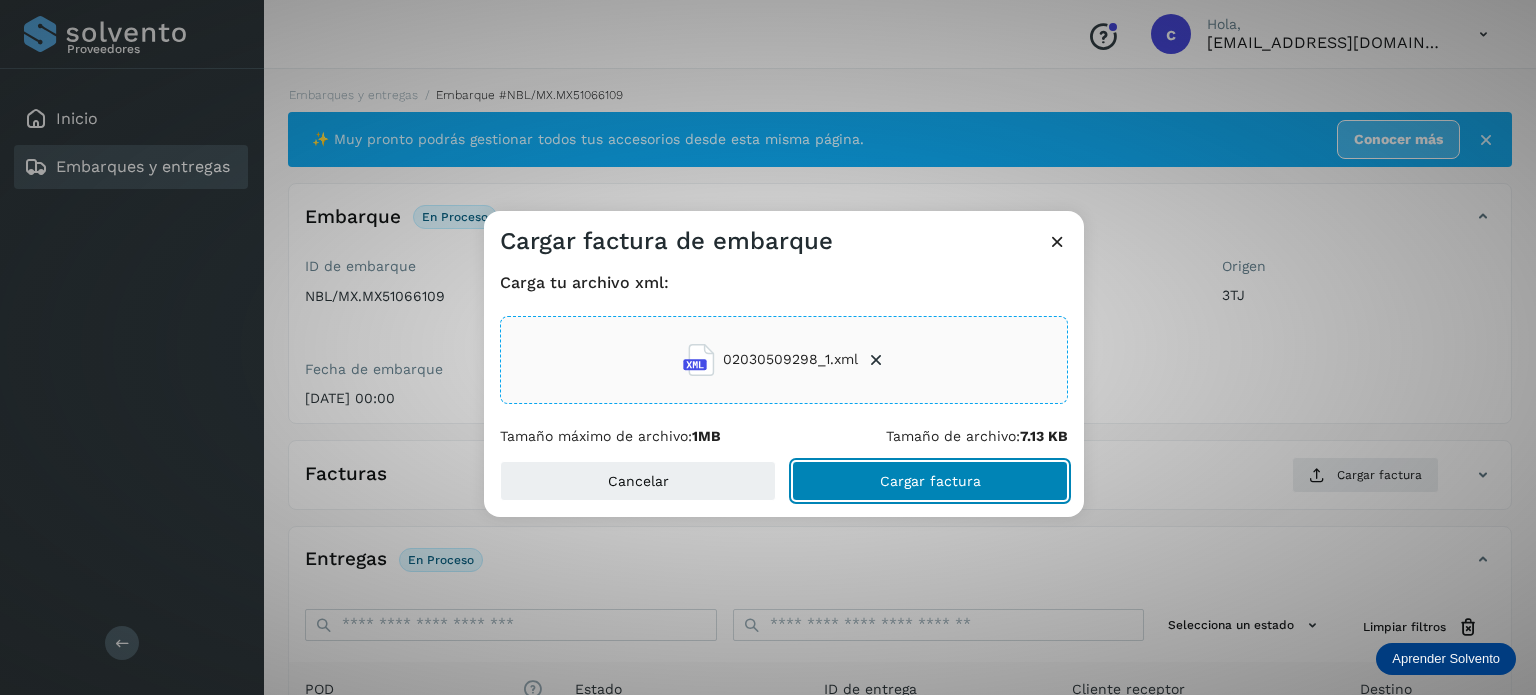 click on "Cargar factura" 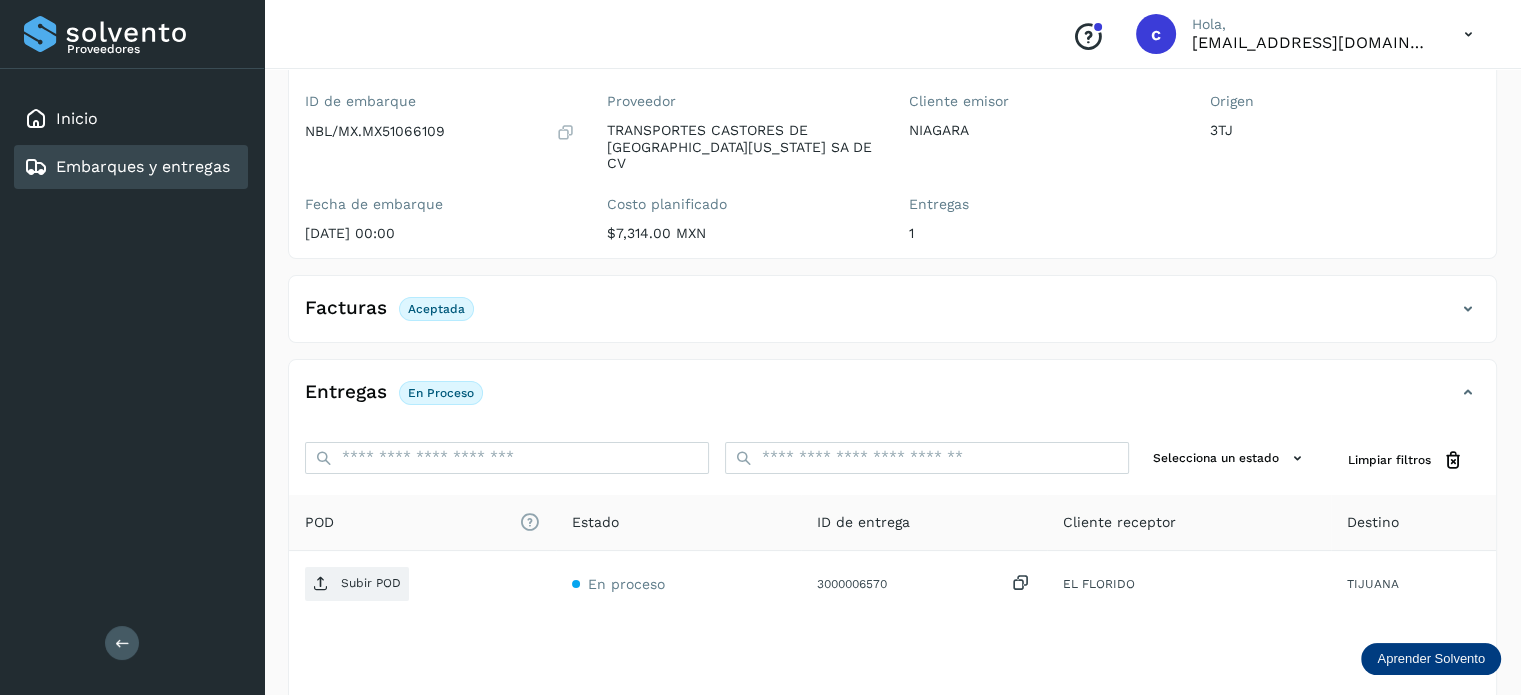 scroll, scrollTop: 200, scrollLeft: 0, axis: vertical 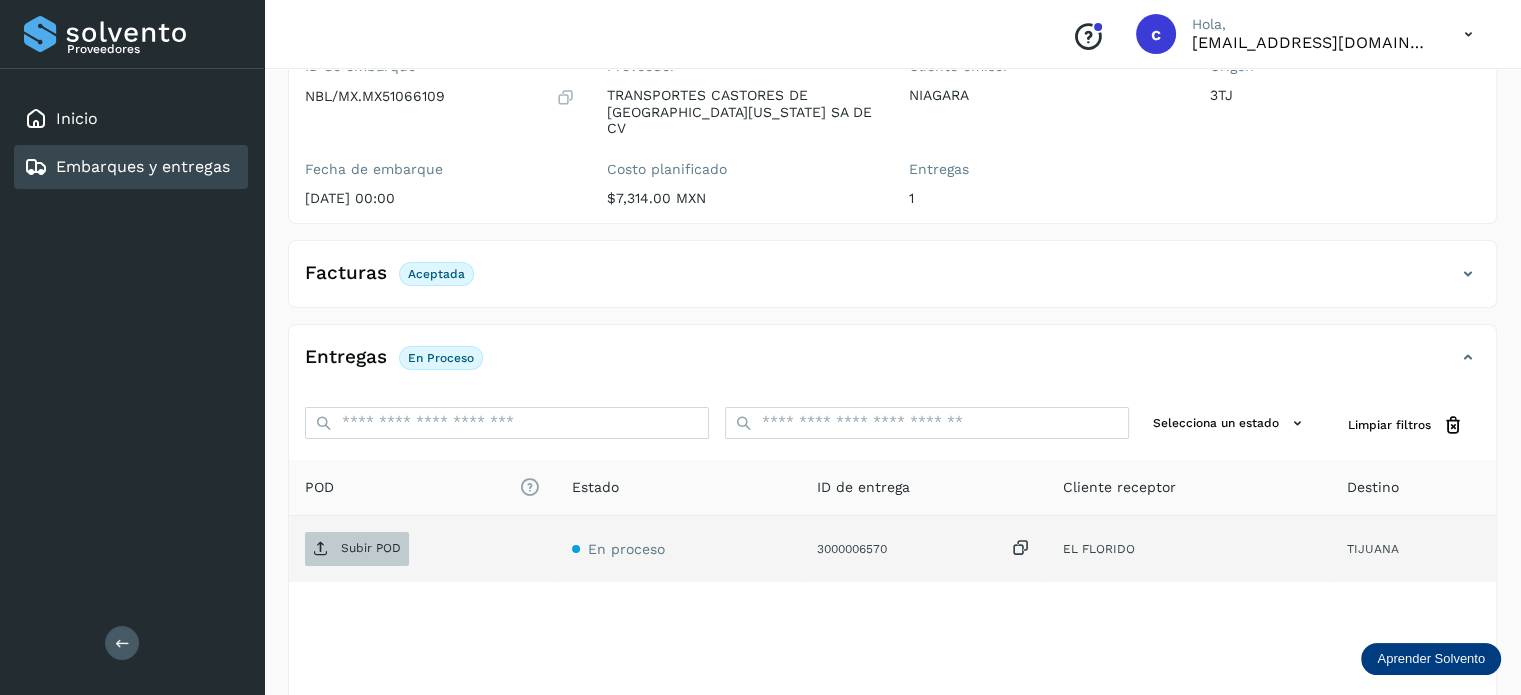 click on "Subir POD" at bounding box center [371, 548] 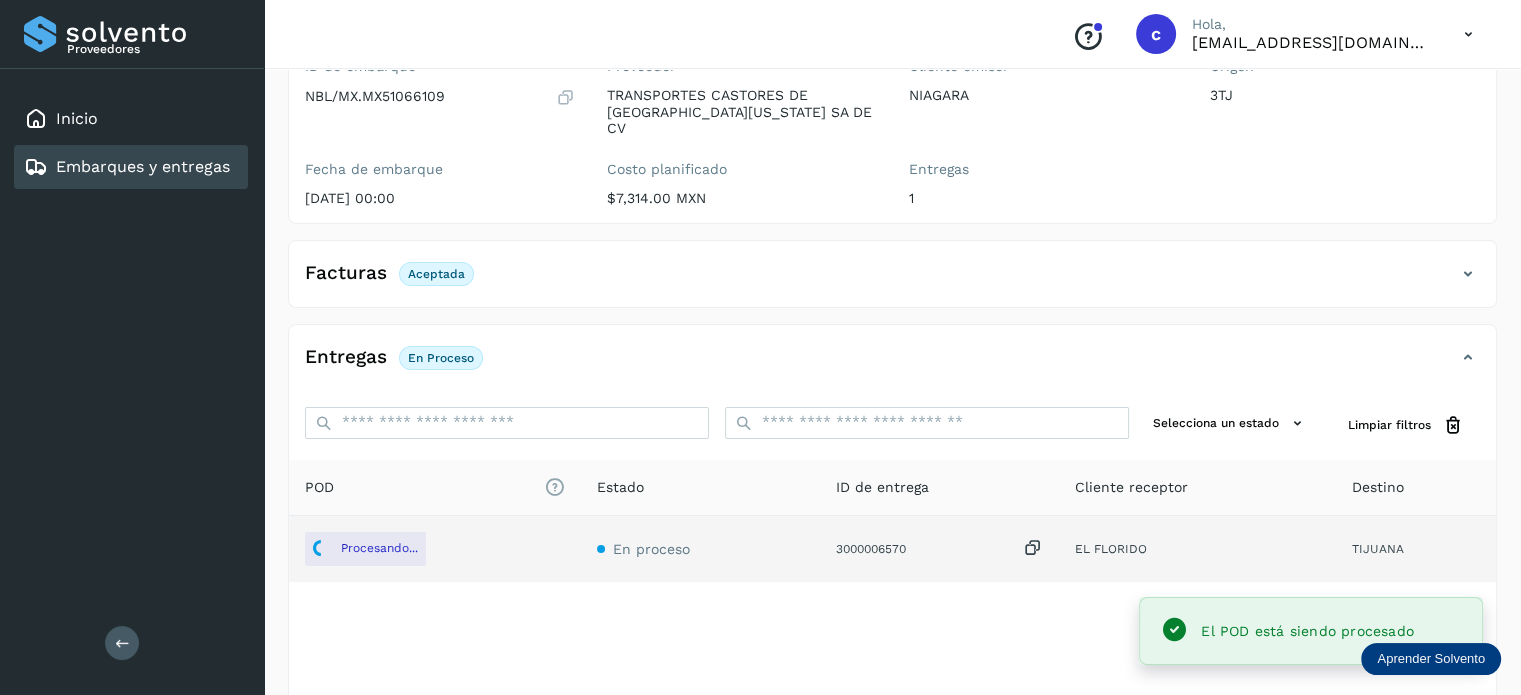 click on "Embarques y entregas" at bounding box center [143, 166] 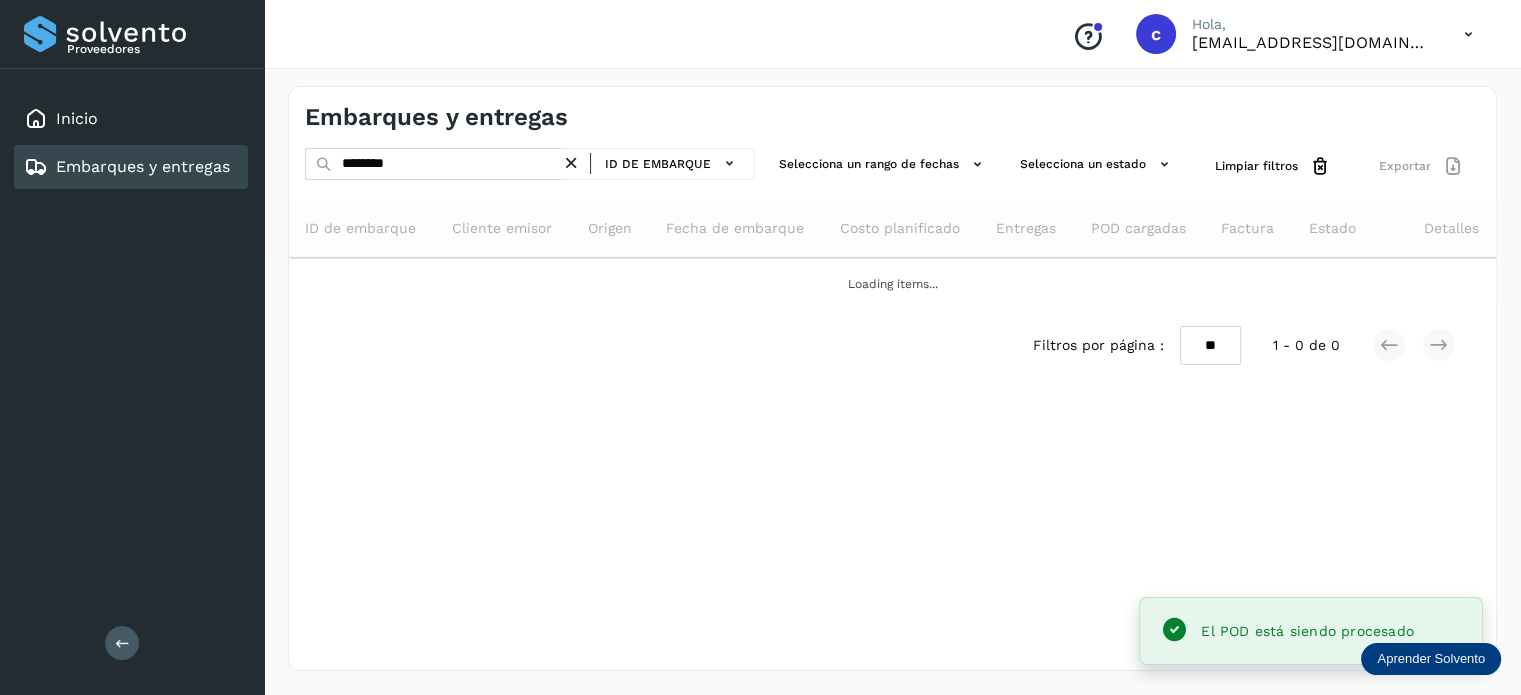 scroll, scrollTop: 0, scrollLeft: 0, axis: both 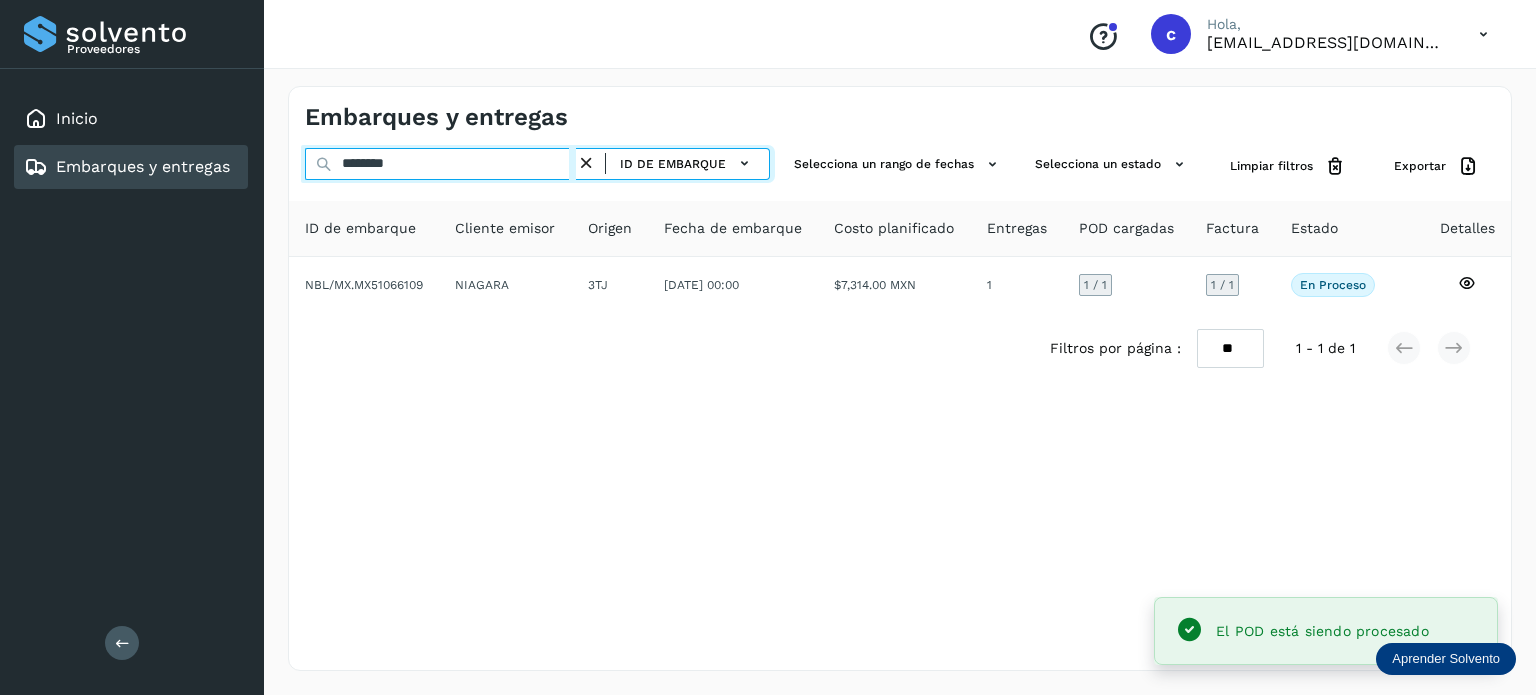 drag, startPoint x: 462, startPoint y: 163, endPoint x: 0, endPoint y: 96, distance: 466.83295 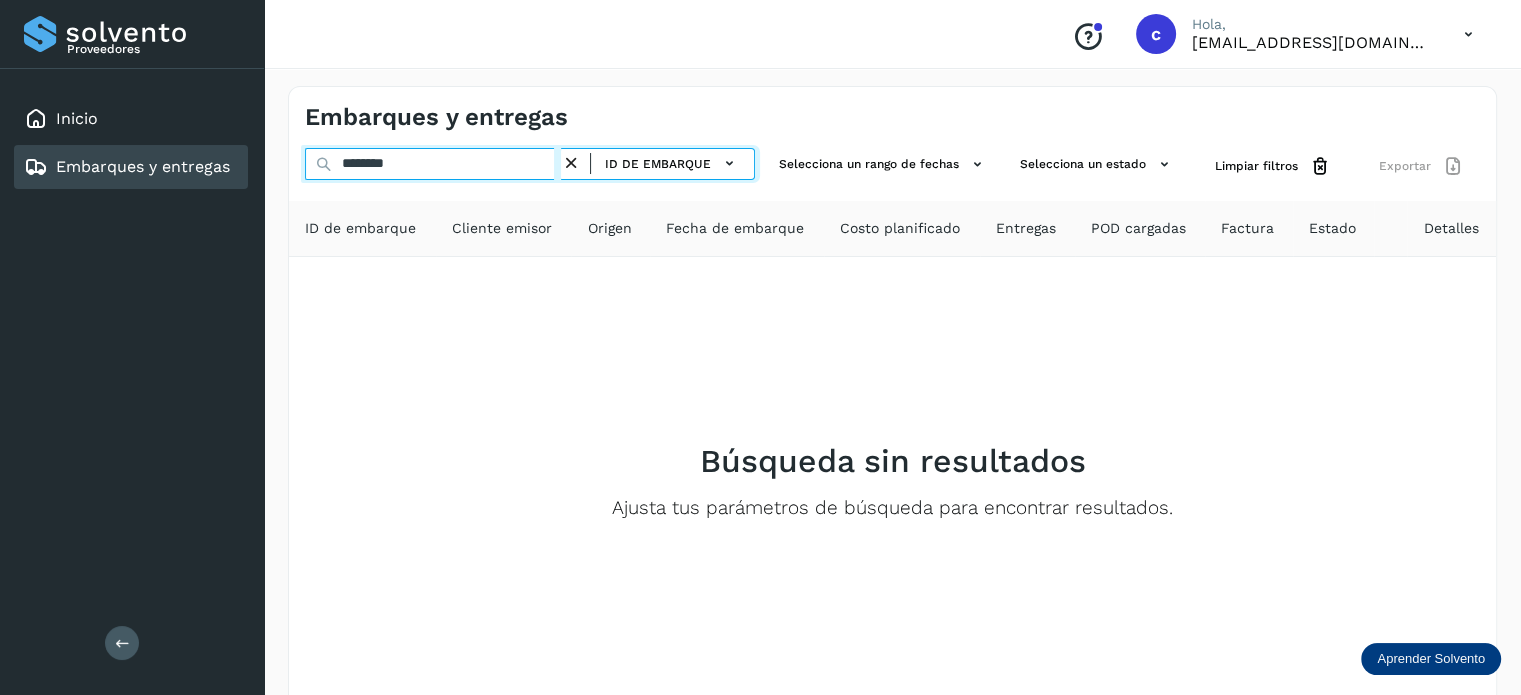 type on "********" 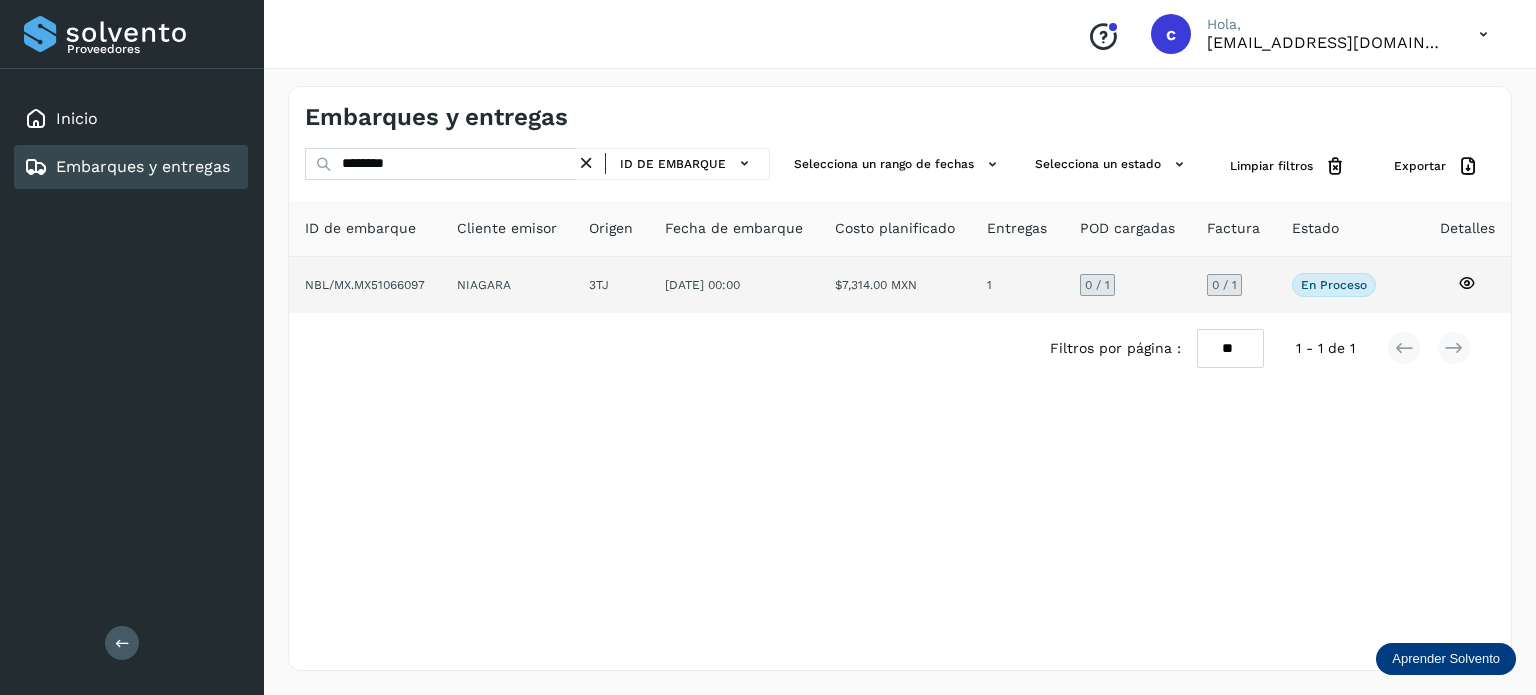 click 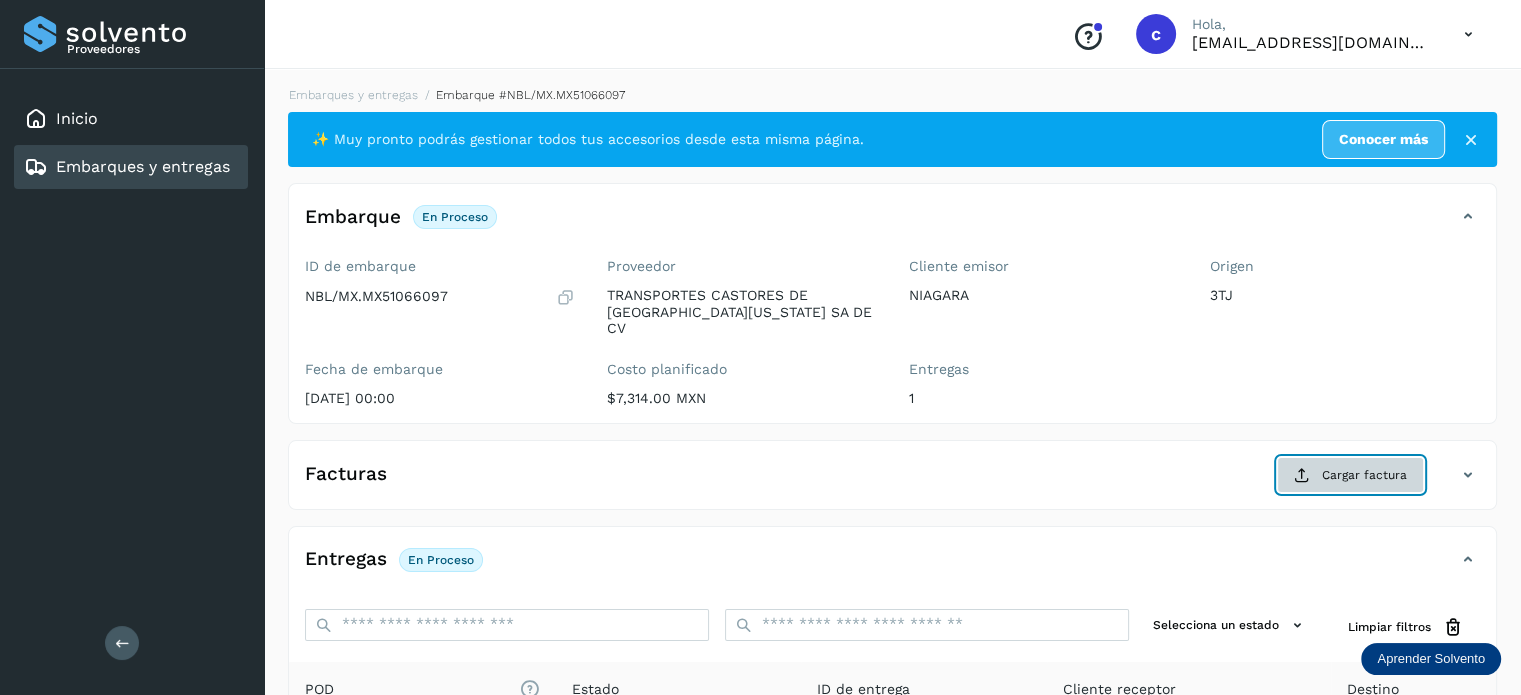 click on "Cargar factura" 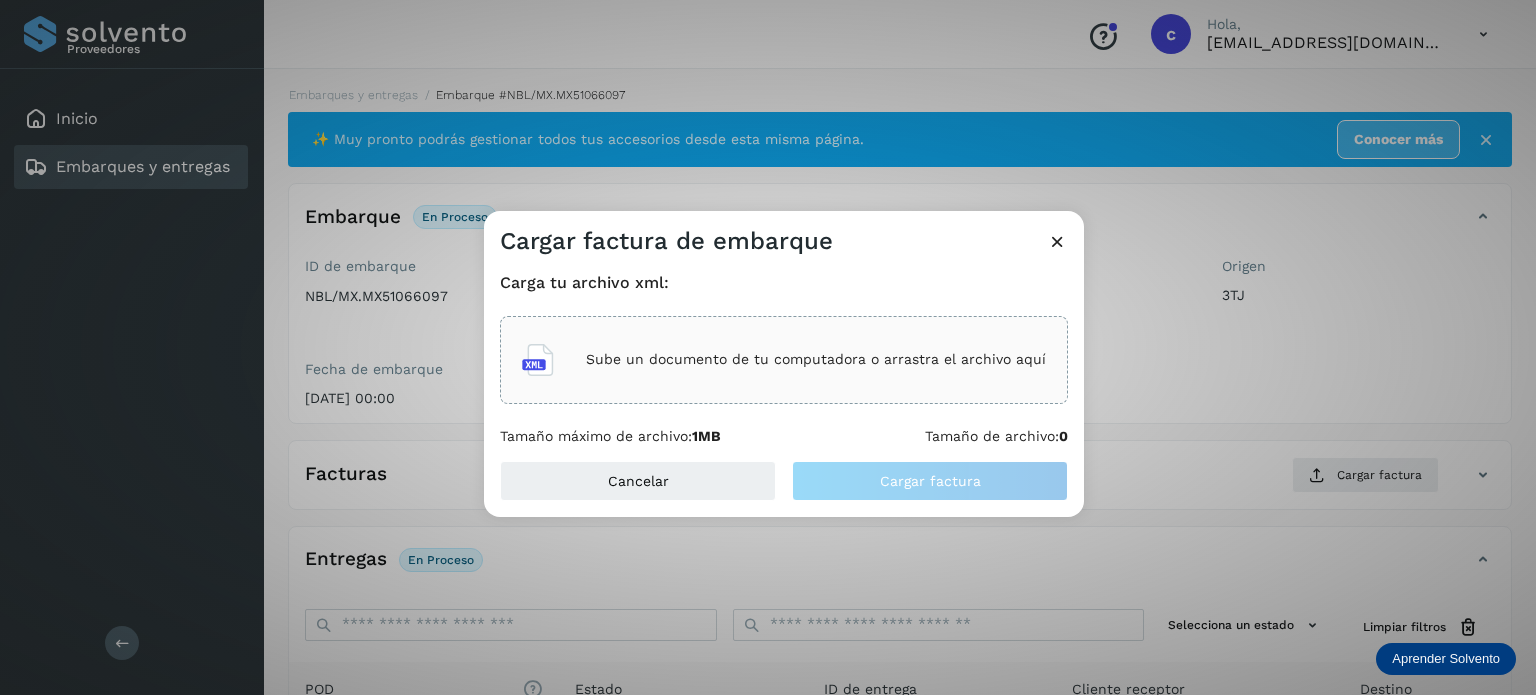 click on "Sube un documento de tu computadora o arrastra el archivo aquí" 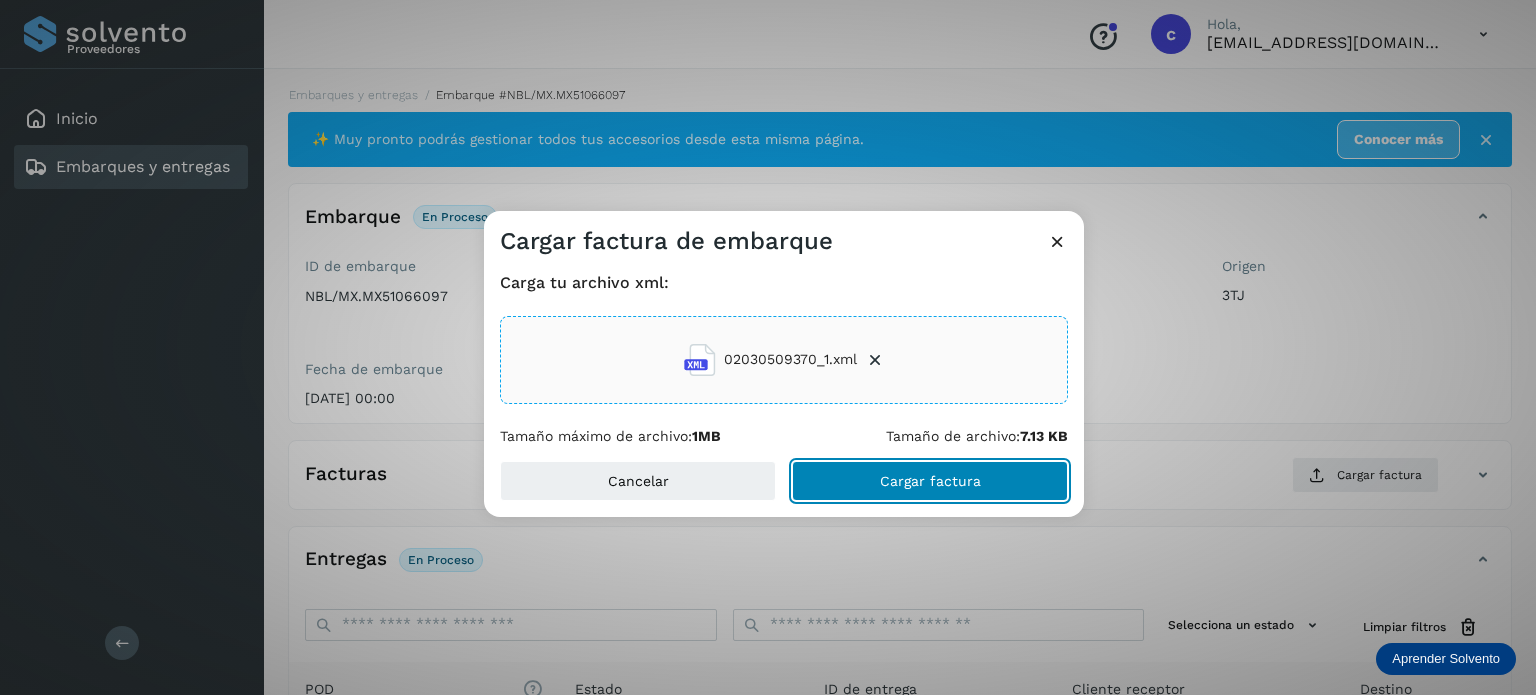 click on "Cargar factura" 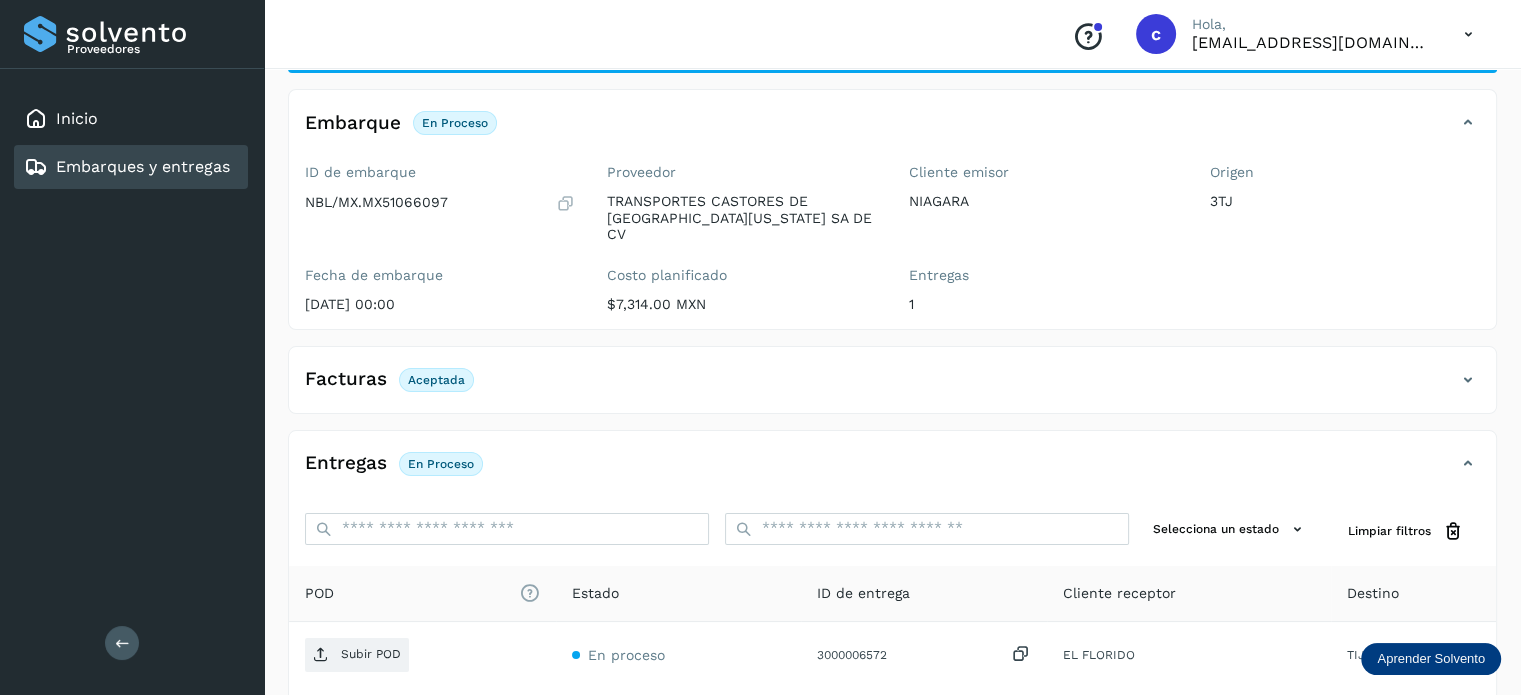 scroll, scrollTop: 264, scrollLeft: 0, axis: vertical 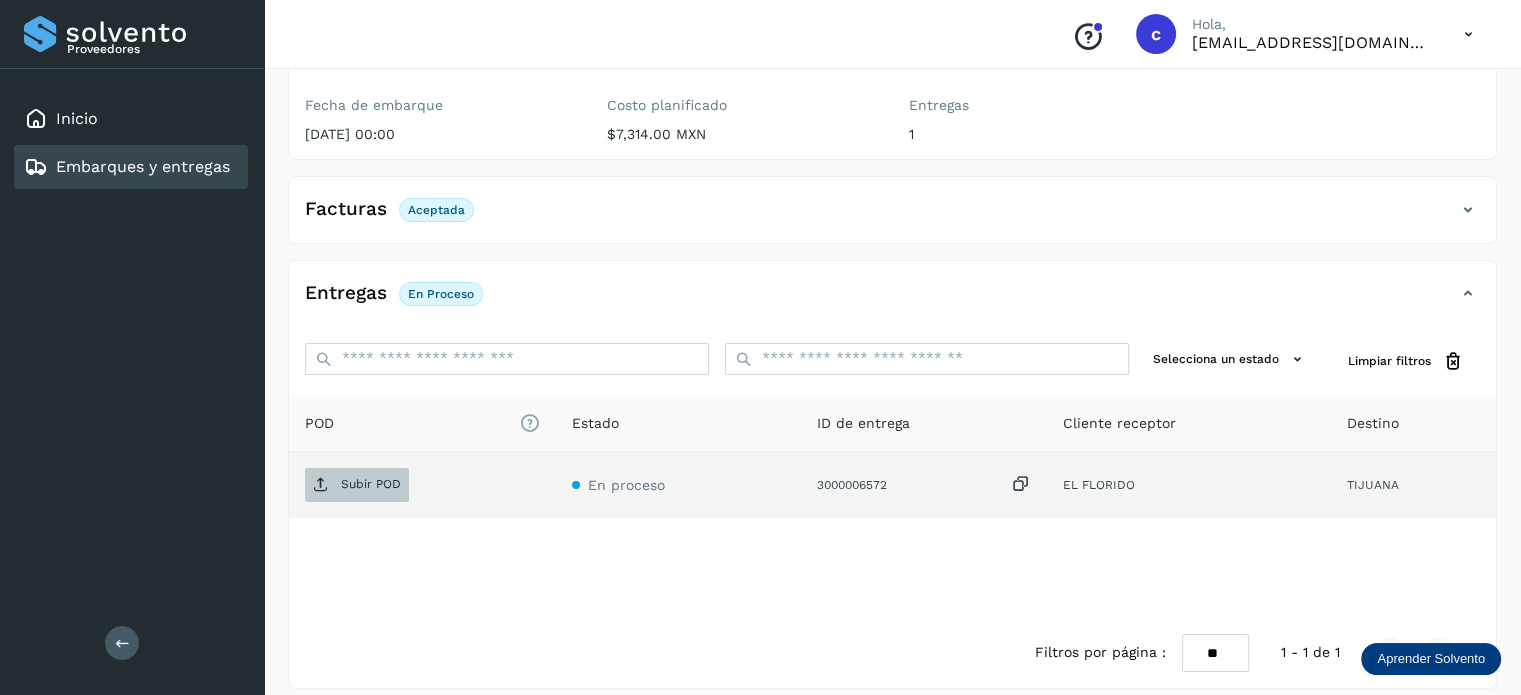 click on "Subir POD" at bounding box center [371, 484] 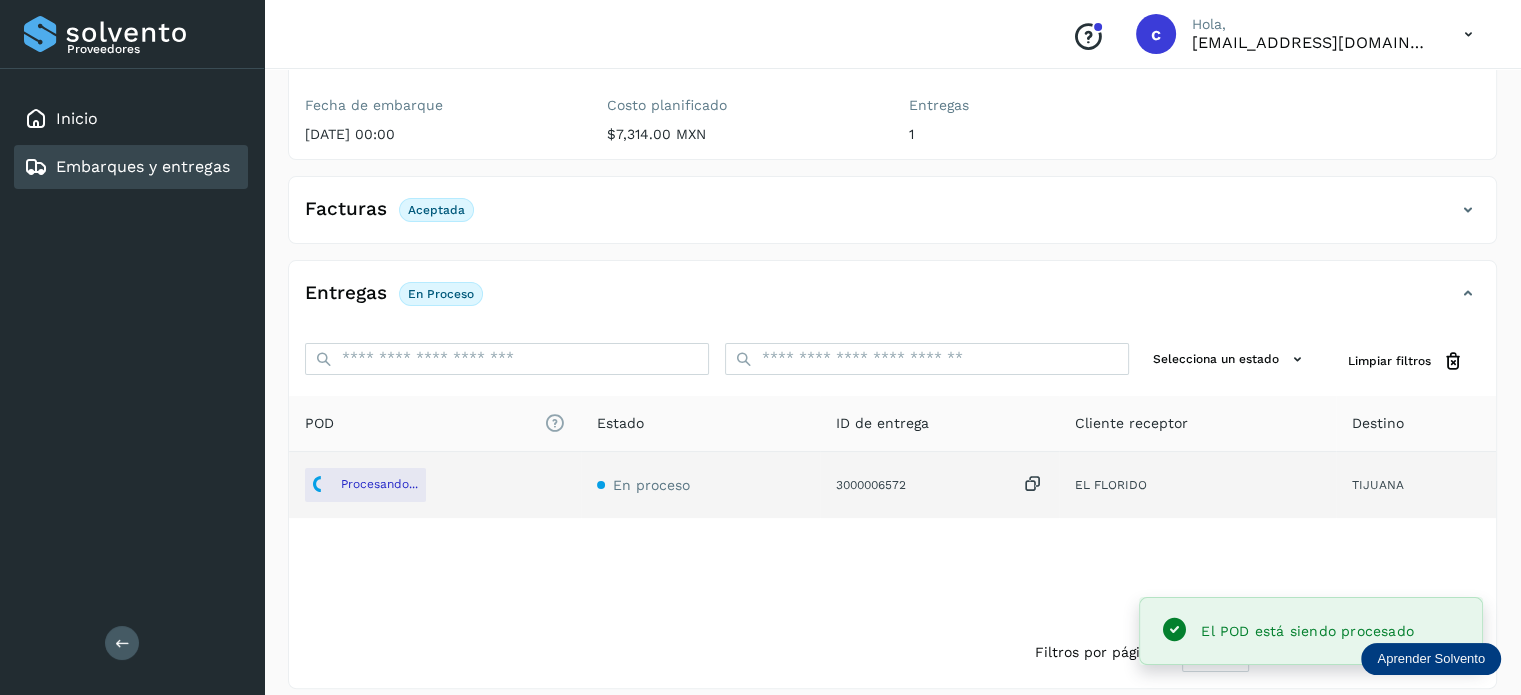 click on "Embarques y entregas" at bounding box center [143, 166] 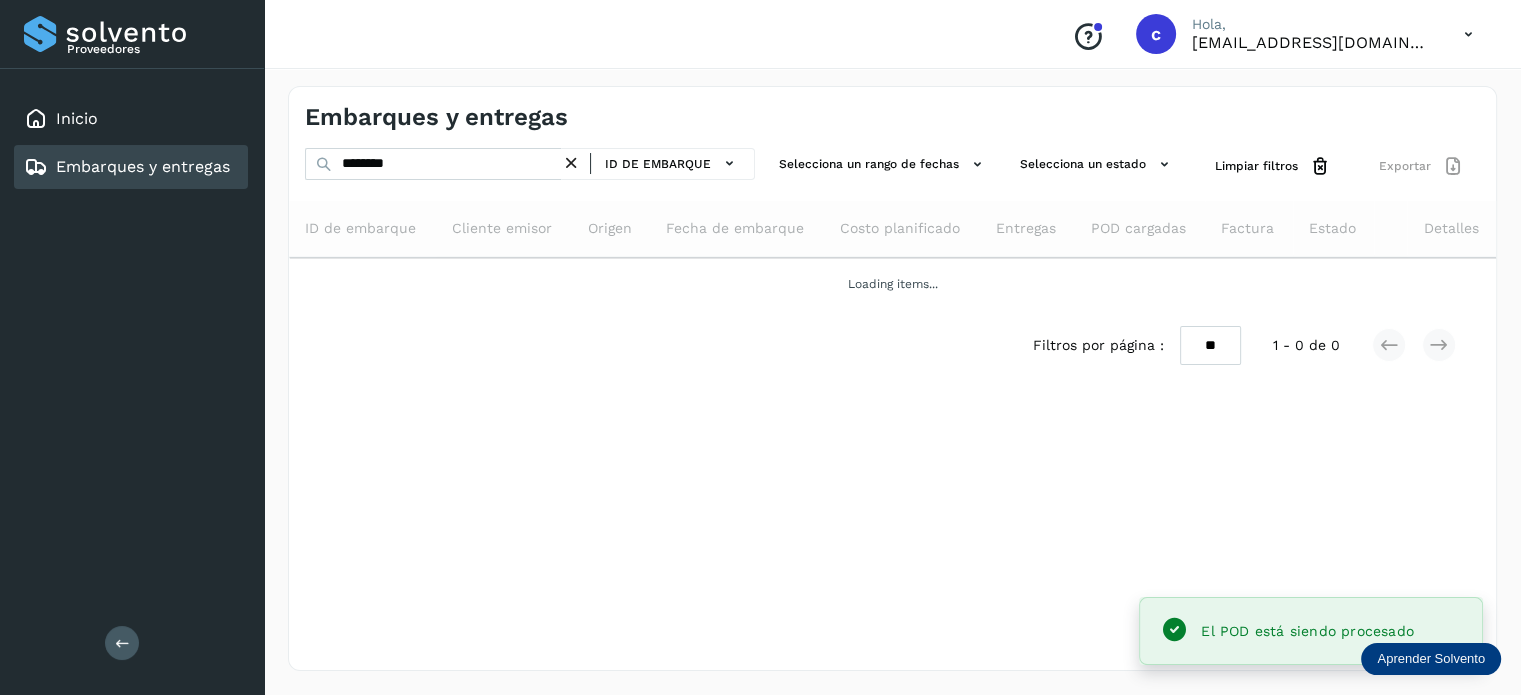 scroll, scrollTop: 0, scrollLeft: 0, axis: both 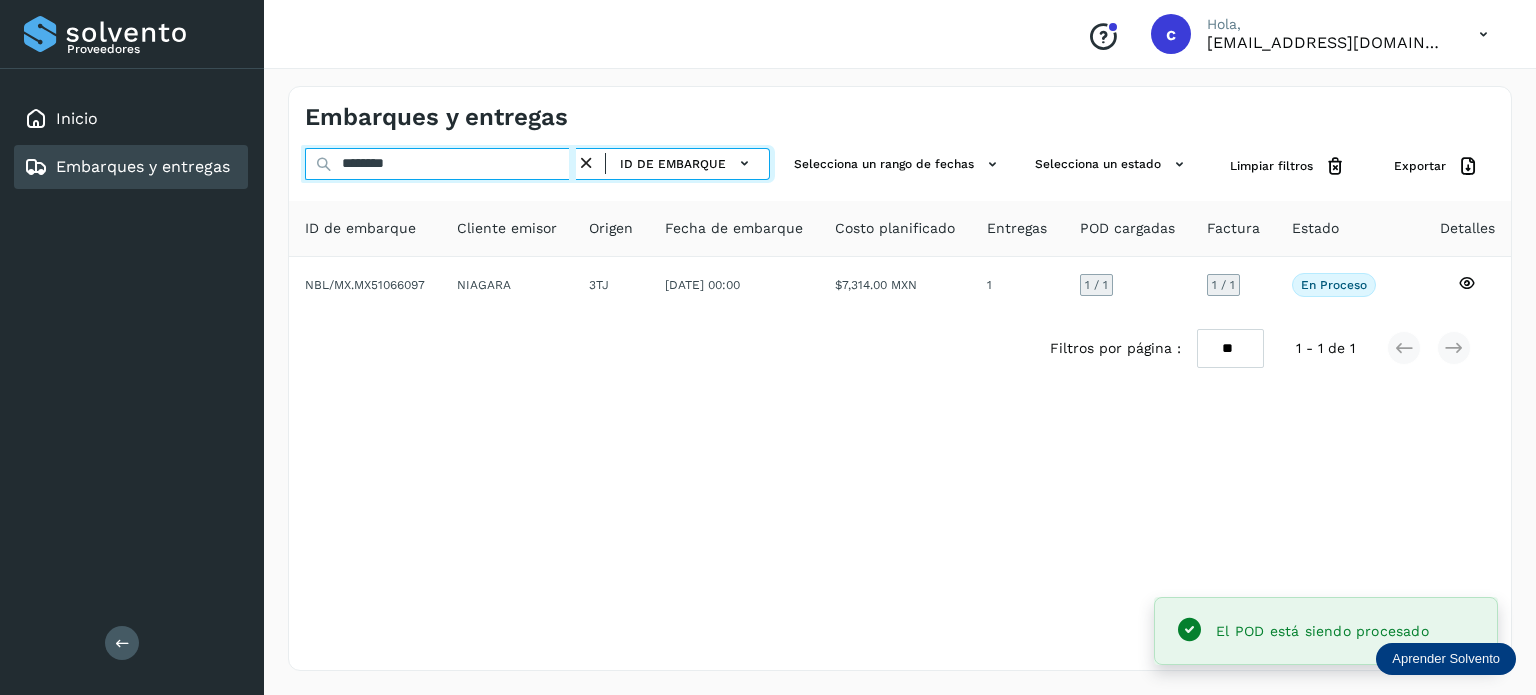 drag, startPoint x: 379, startPoint y: 170, endPoint x: 304, endPoint y: 176, distance: 75.23962 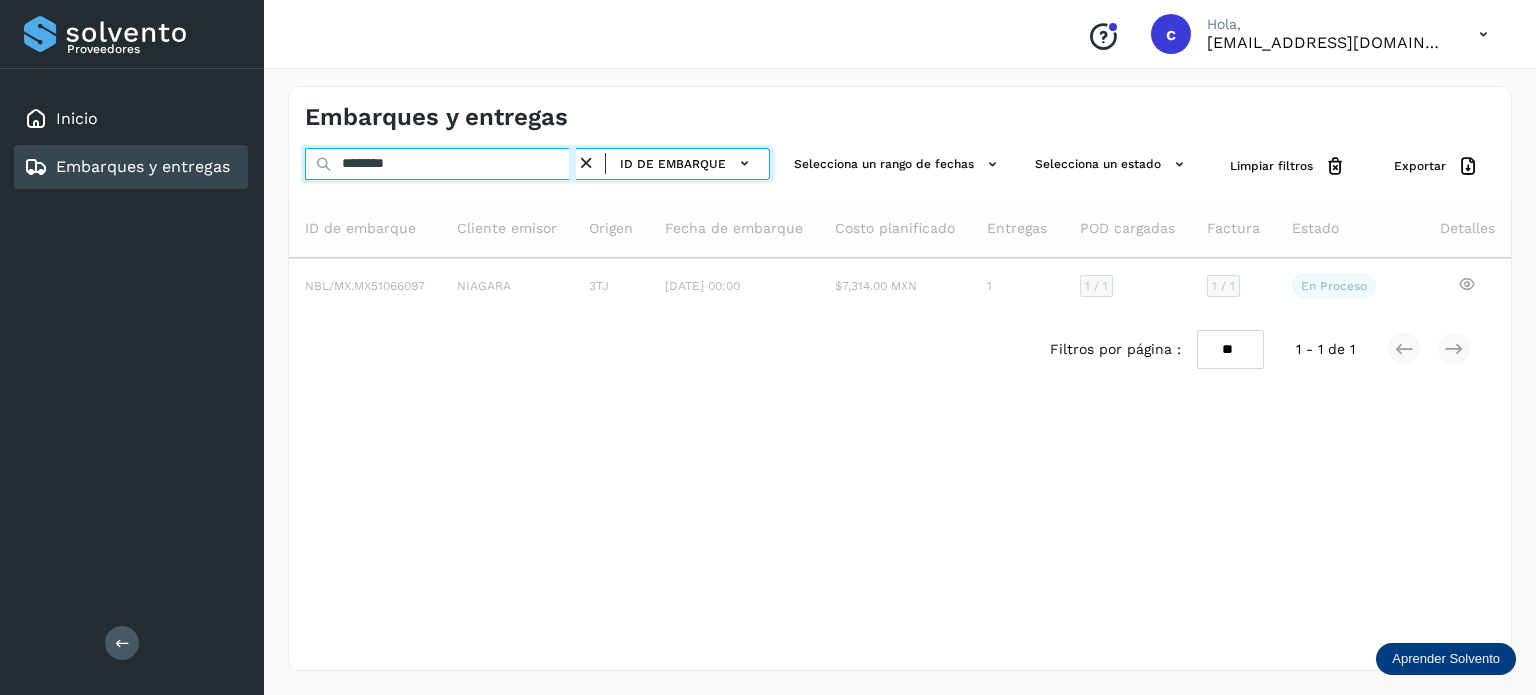 type on "********" 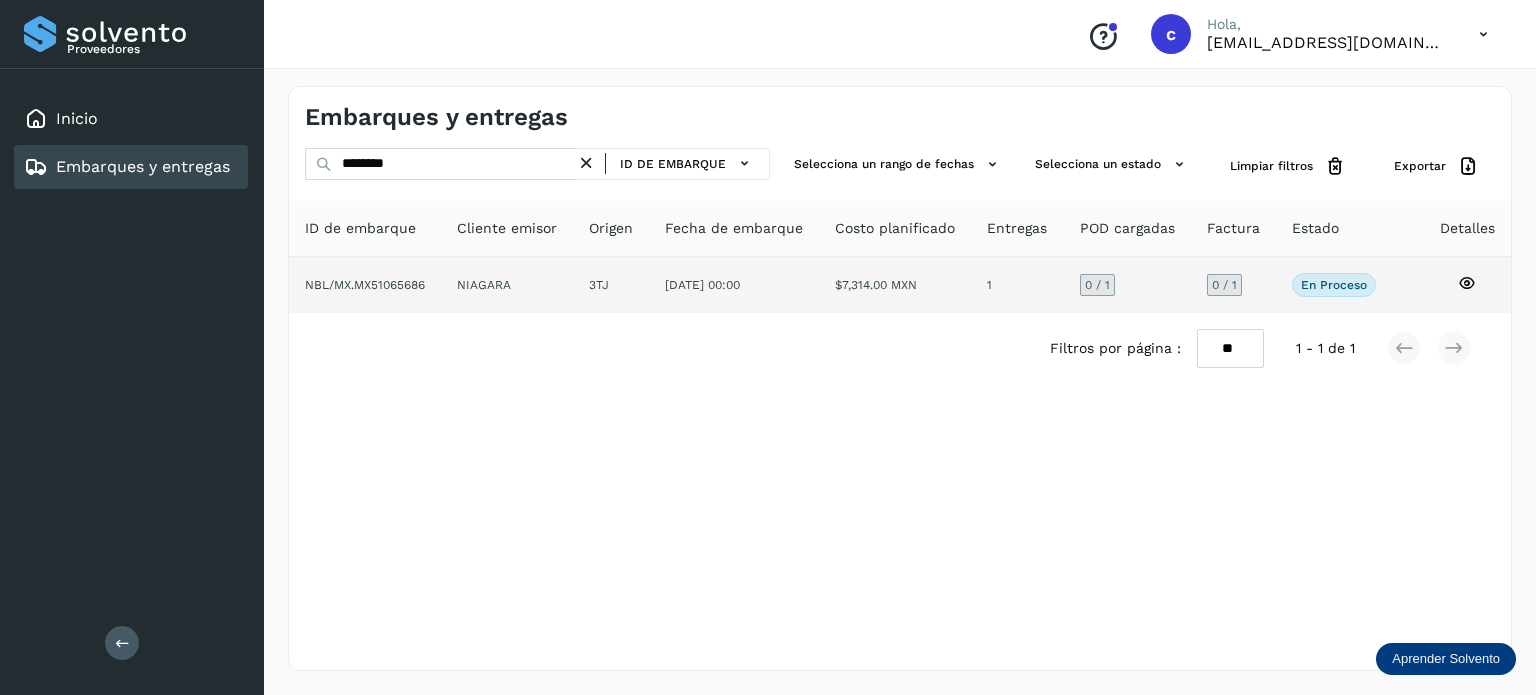 click 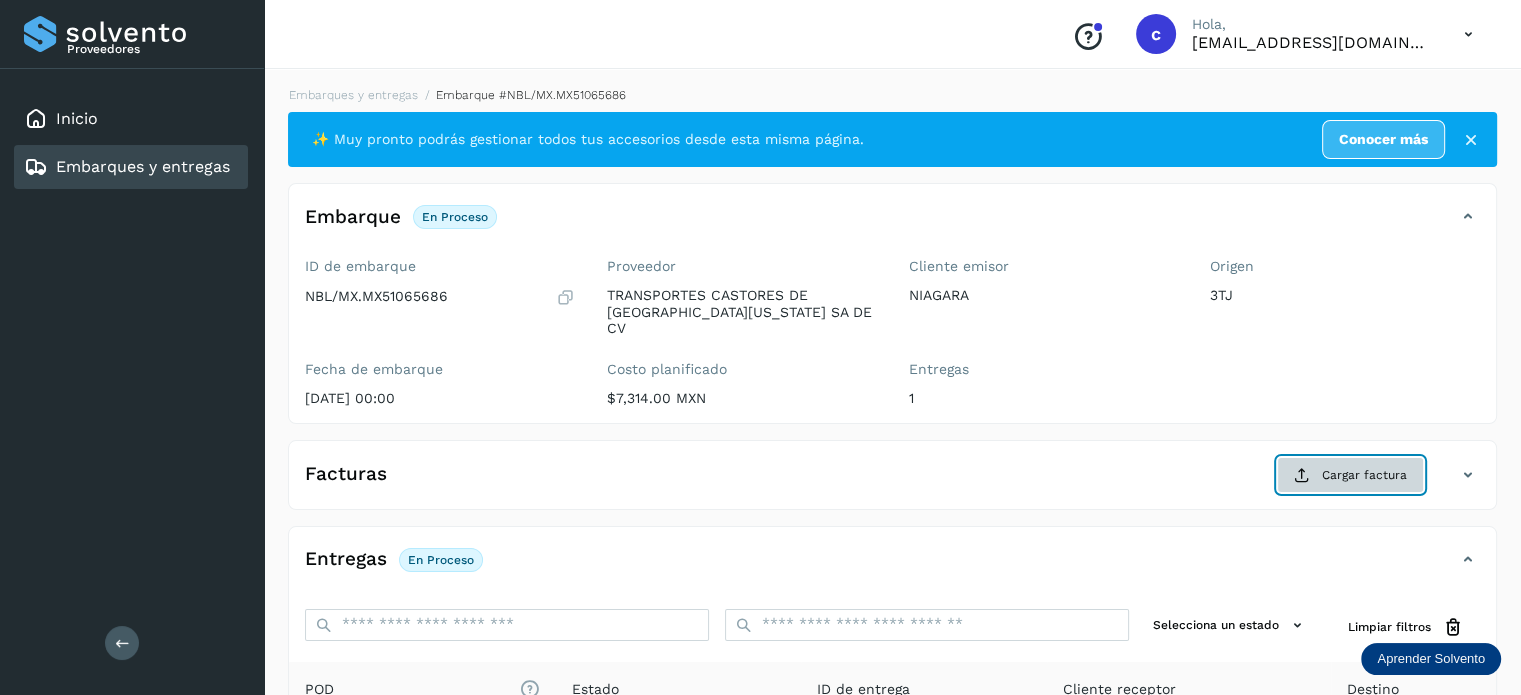 click on "Cargar factura" 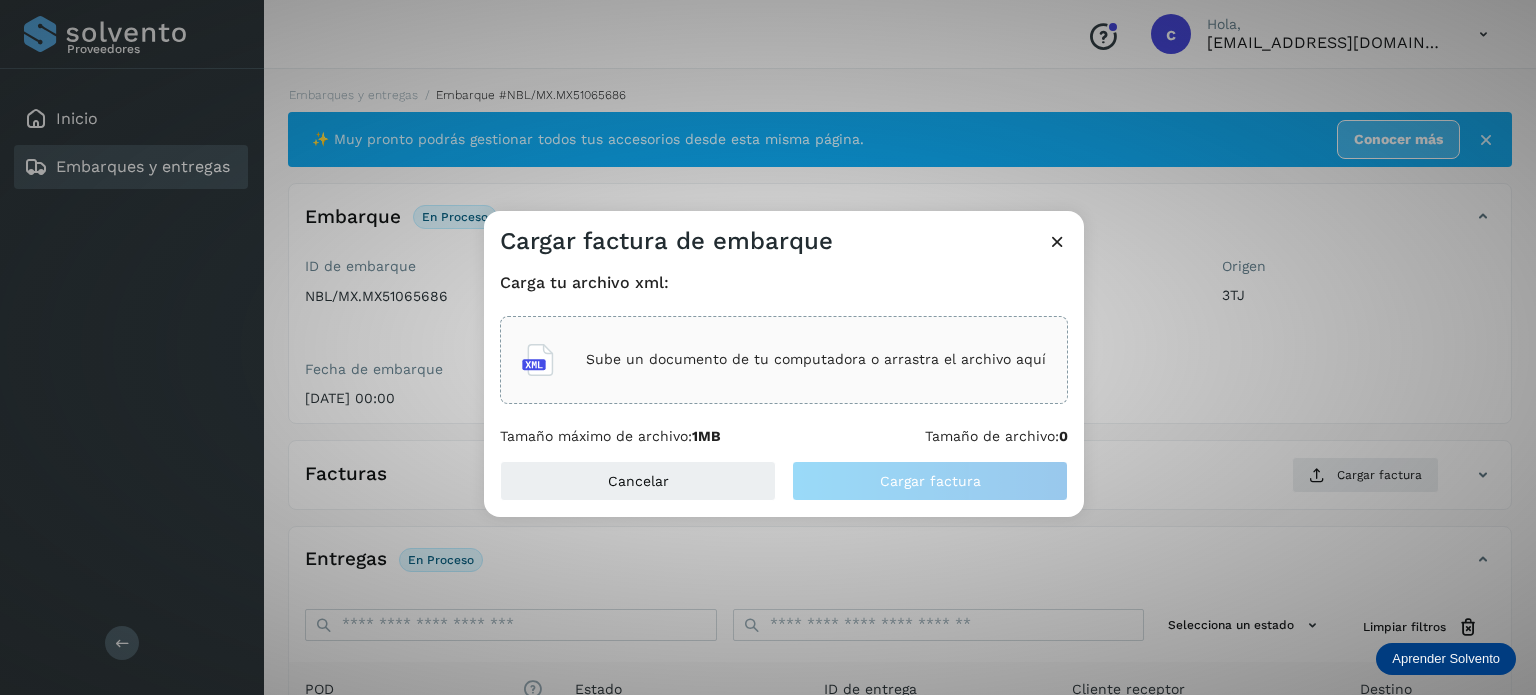 click on "Sube un documento de tu computadora o arrastra el archivo aquí" at bounding box center [816, 359] 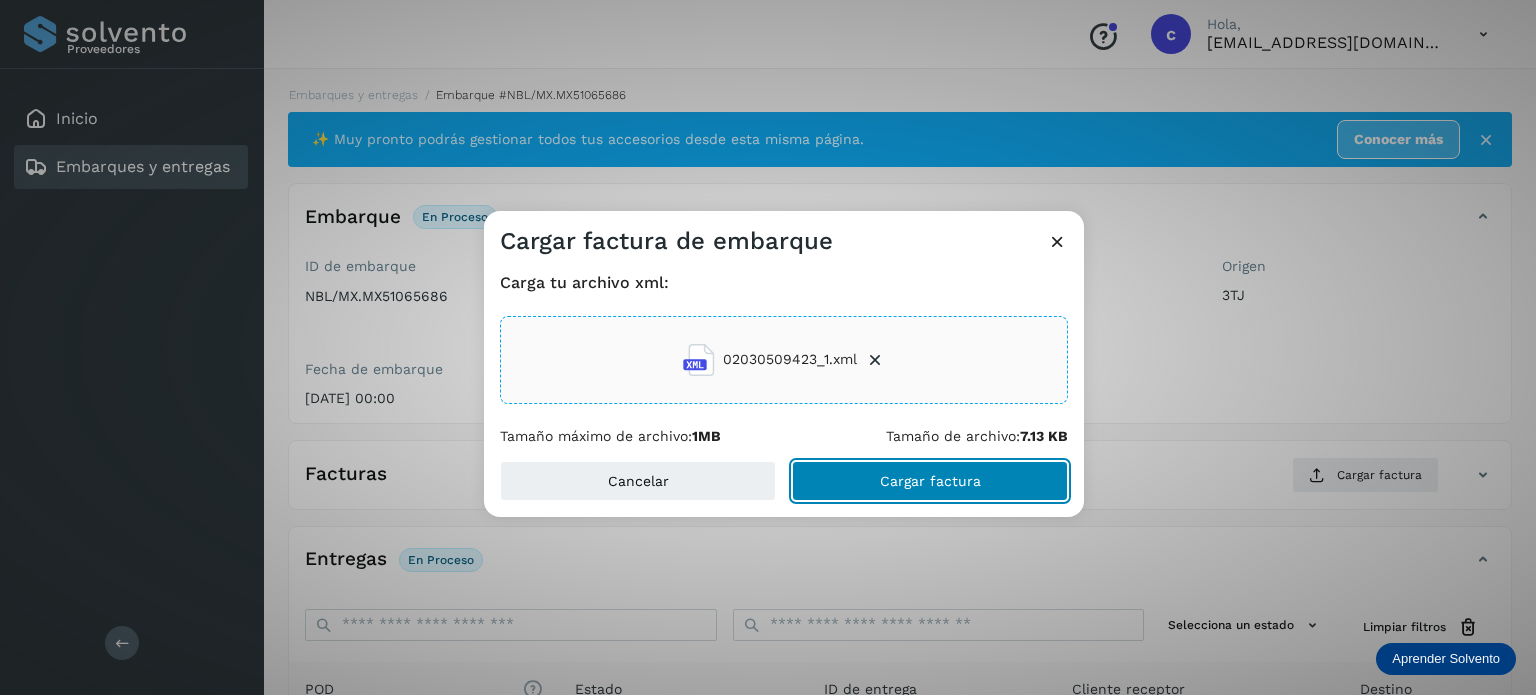 click on "Cargar factura" 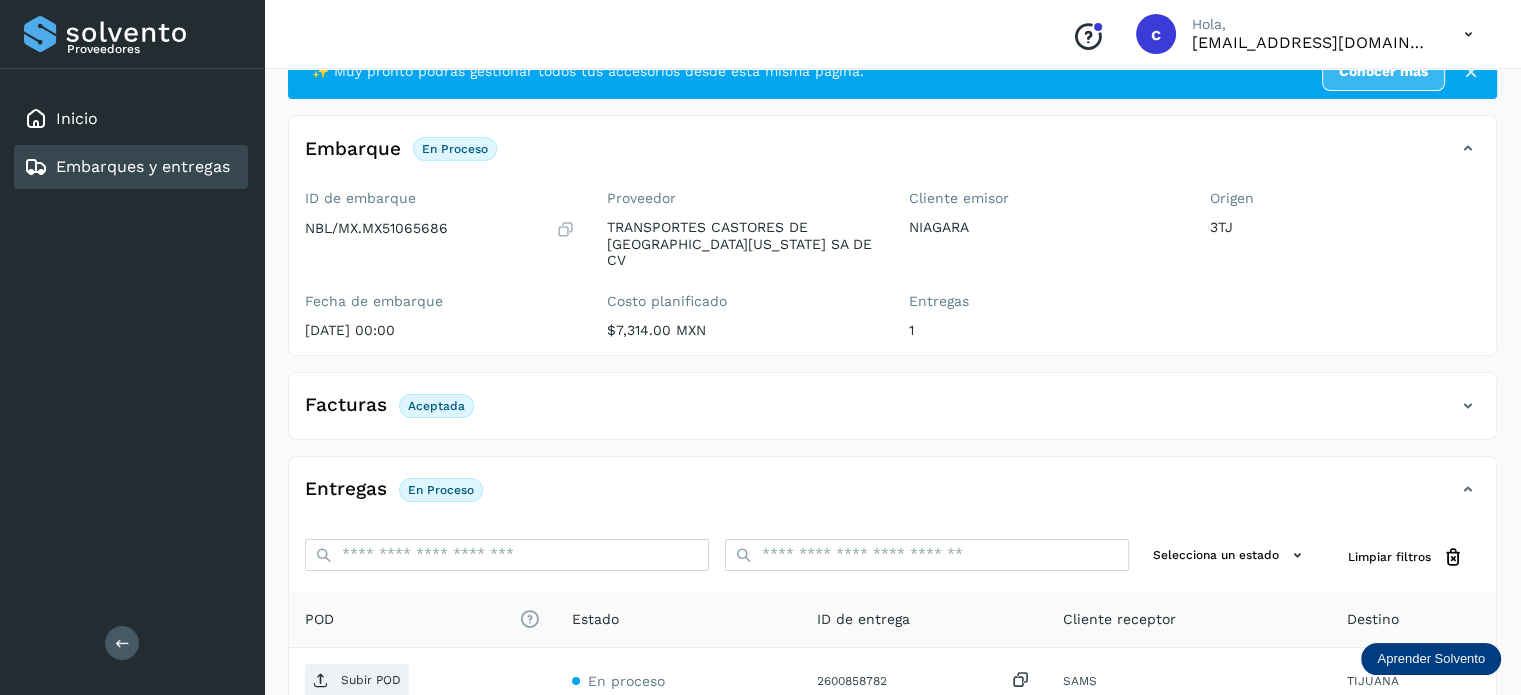 scroll, scrollTop: 100, scrollLeft: 0, axis: vertical 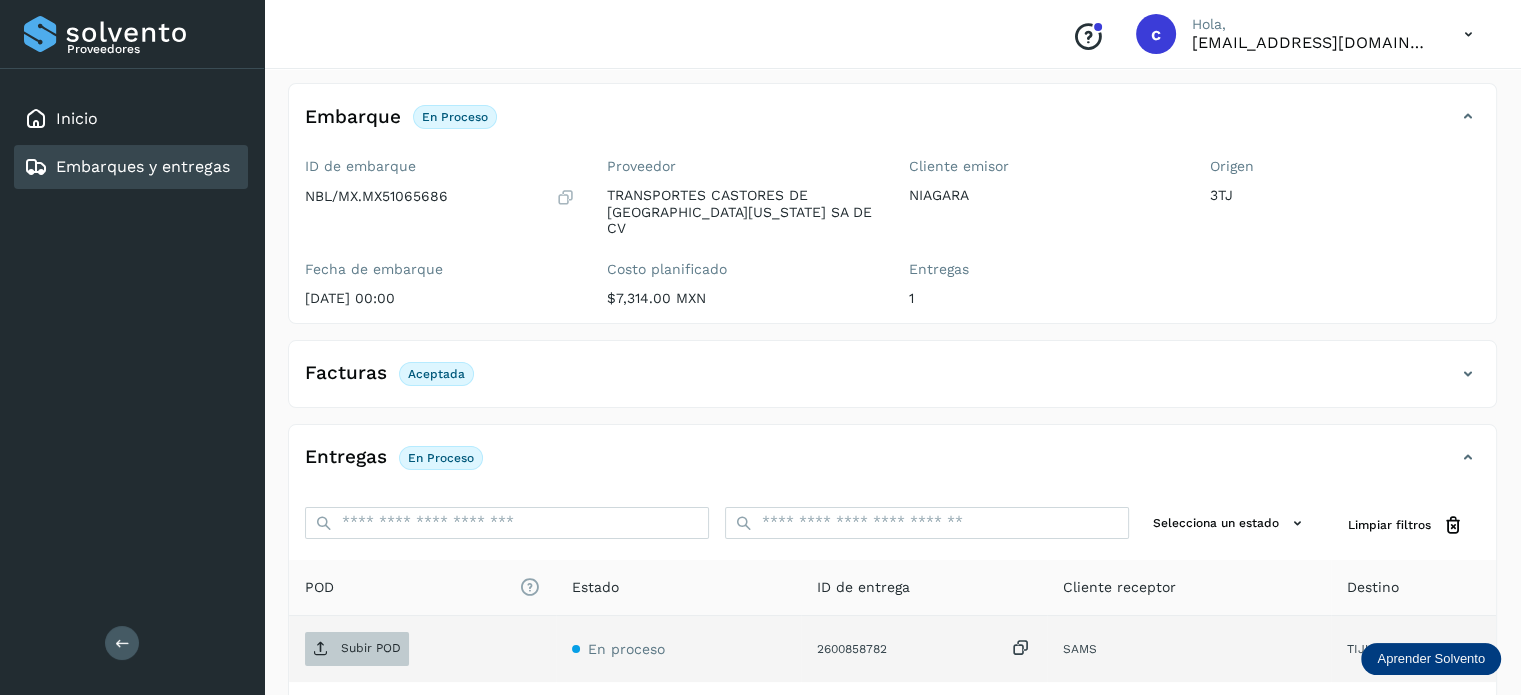 click on "Subir POD" at bounding box center [371, 648] 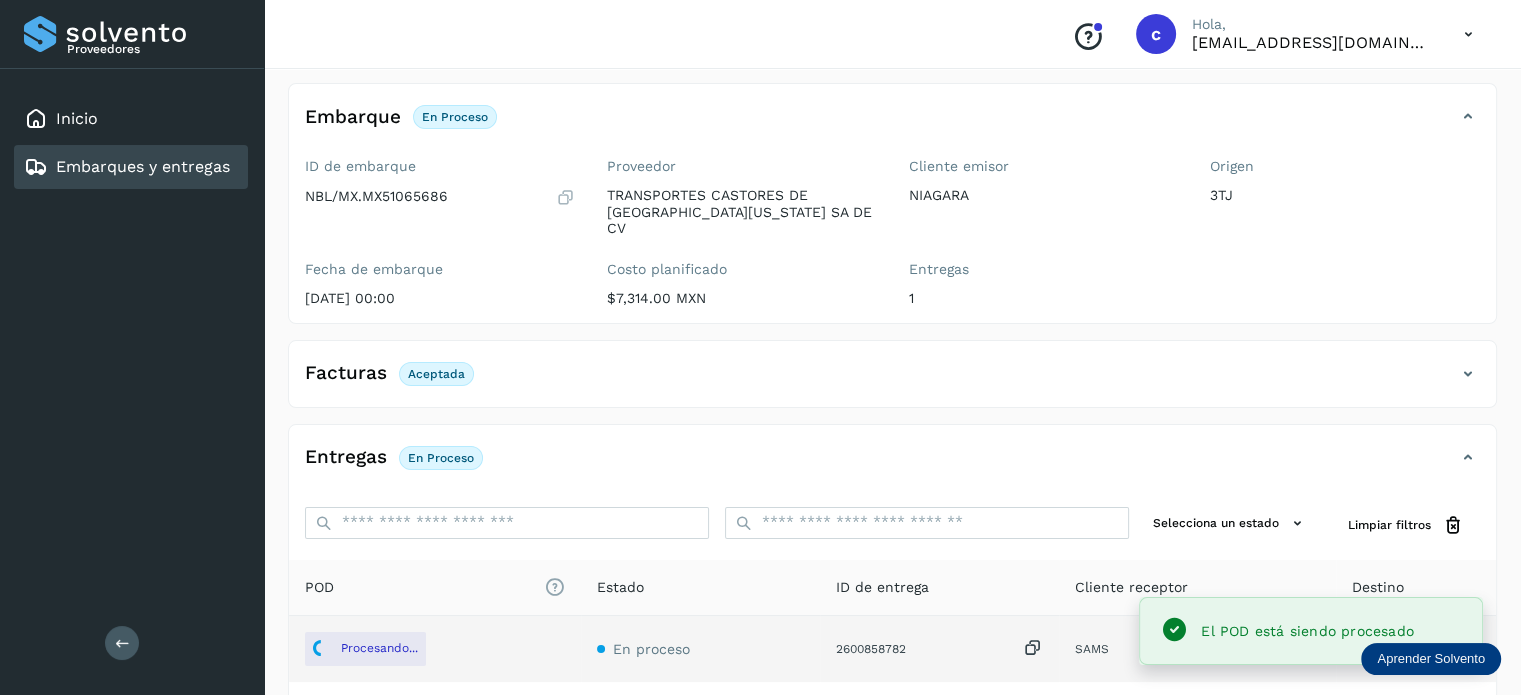 click on "Embarques y entregas" at bounding box center [143, 166] 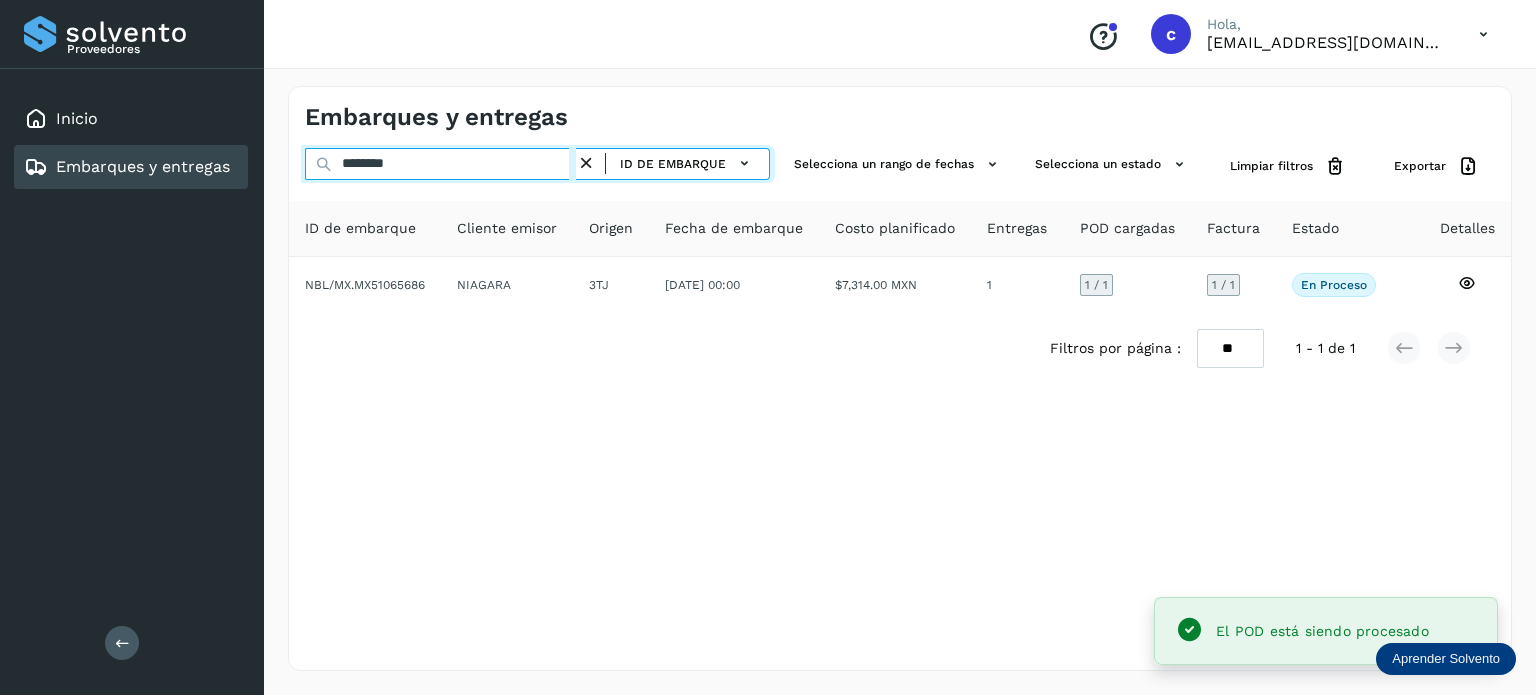 drag, startPoint x: 378, startPoint y: 174, endPoint x: 294, endPoint y: 175, distance: 84.00595 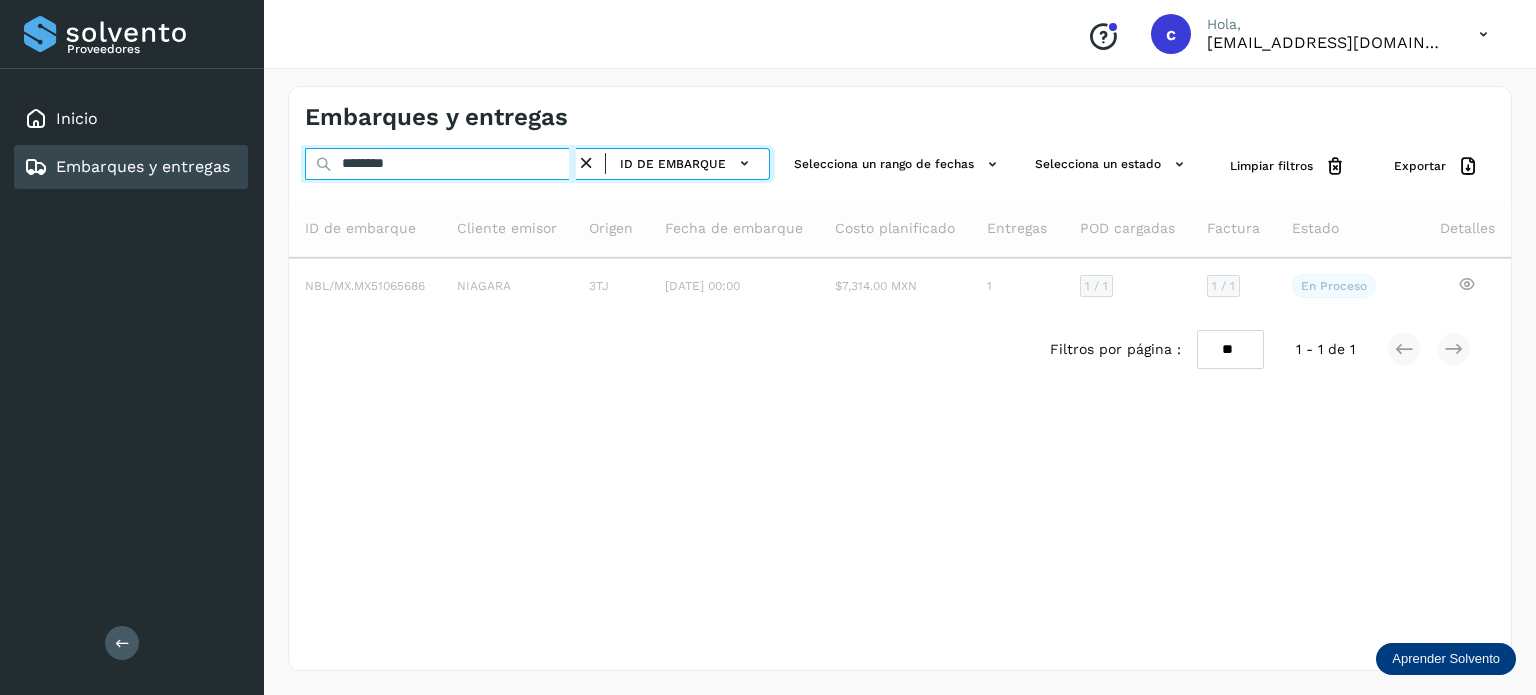 type on "********" 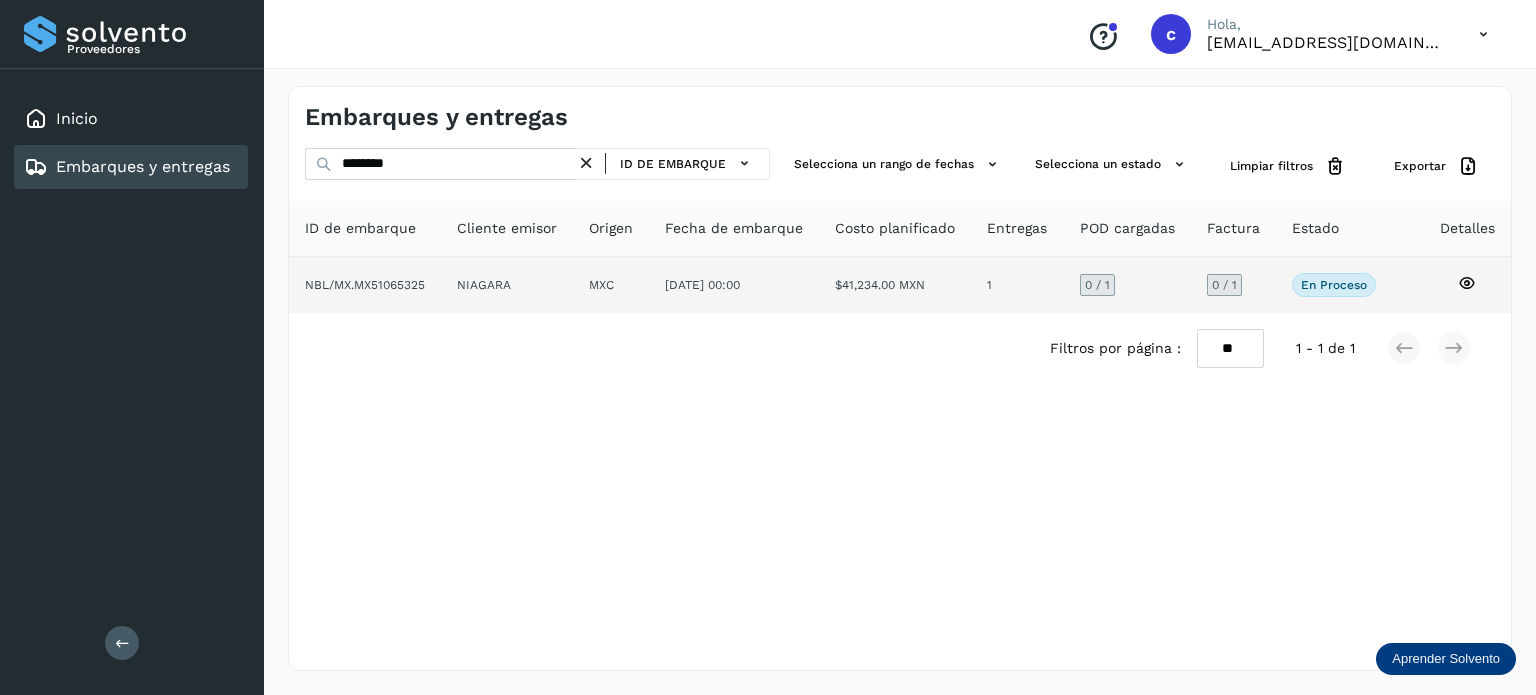 click 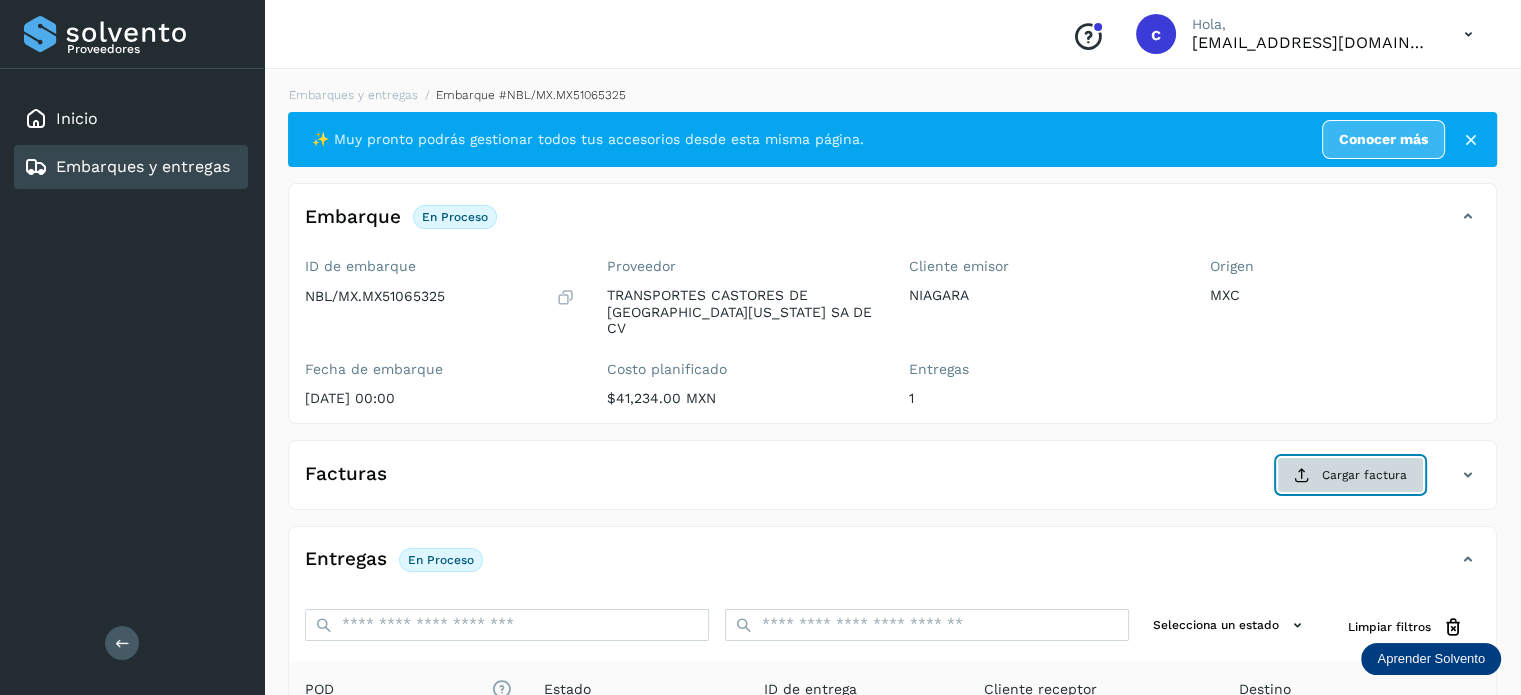 click on "Cargar factura" at bounding box center [1350, 475] 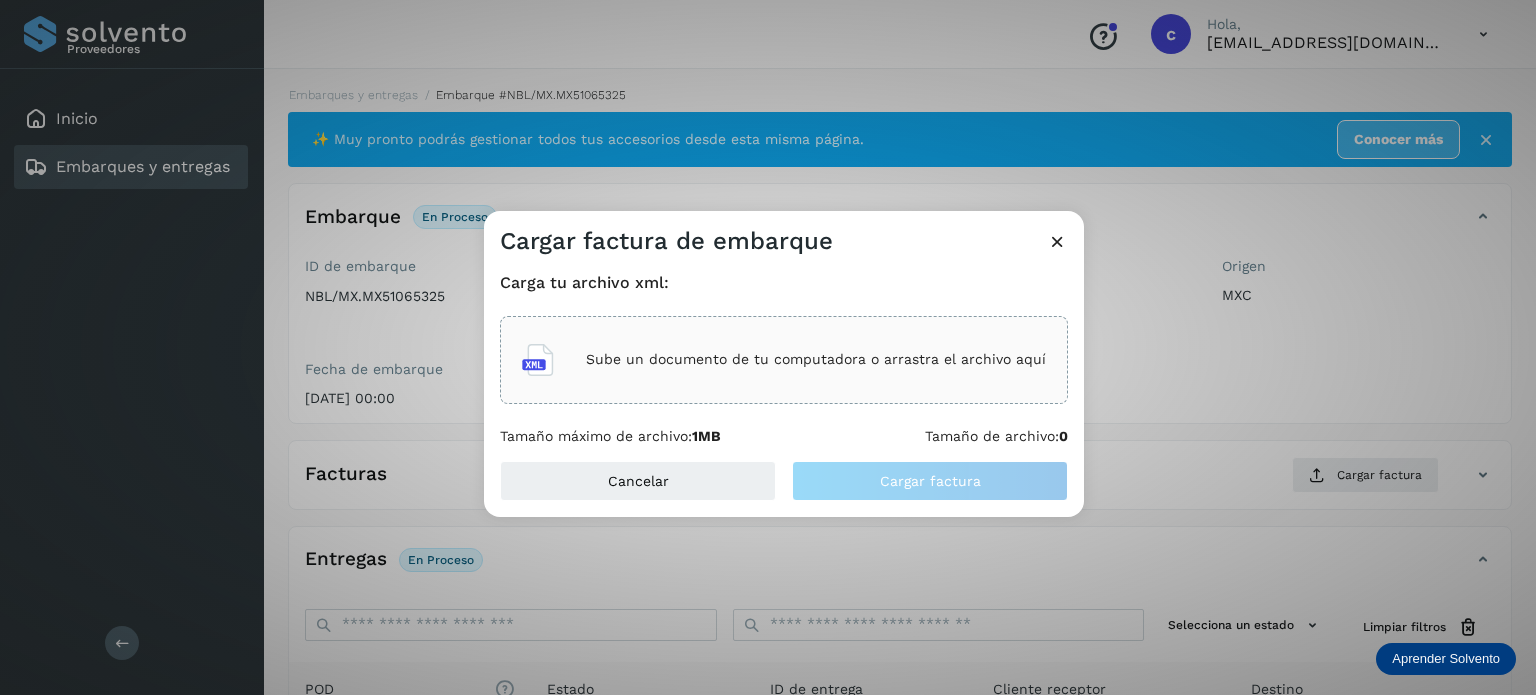 click on "Sube un documento de tu computadora o arrastra el archivo aquí" at bounding box center [816, 359] 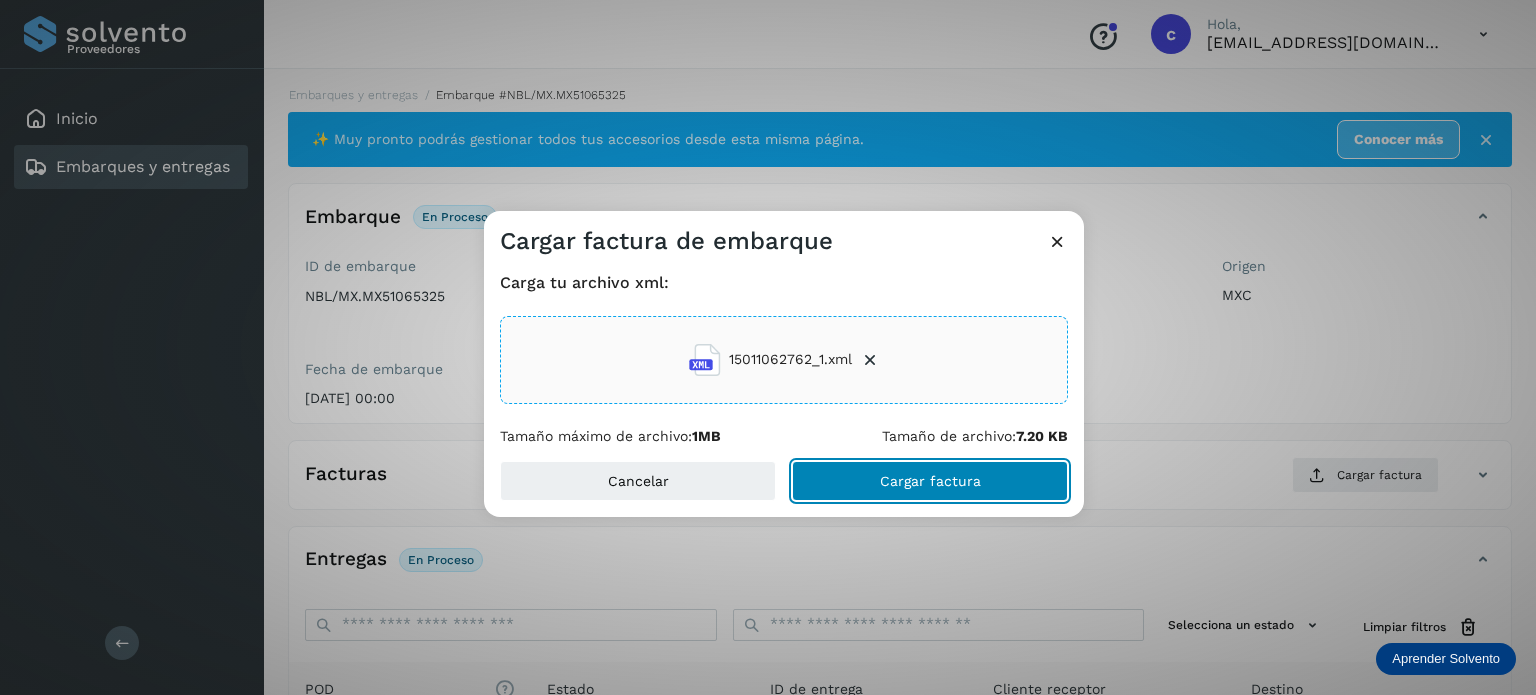click on "Cargar factura" 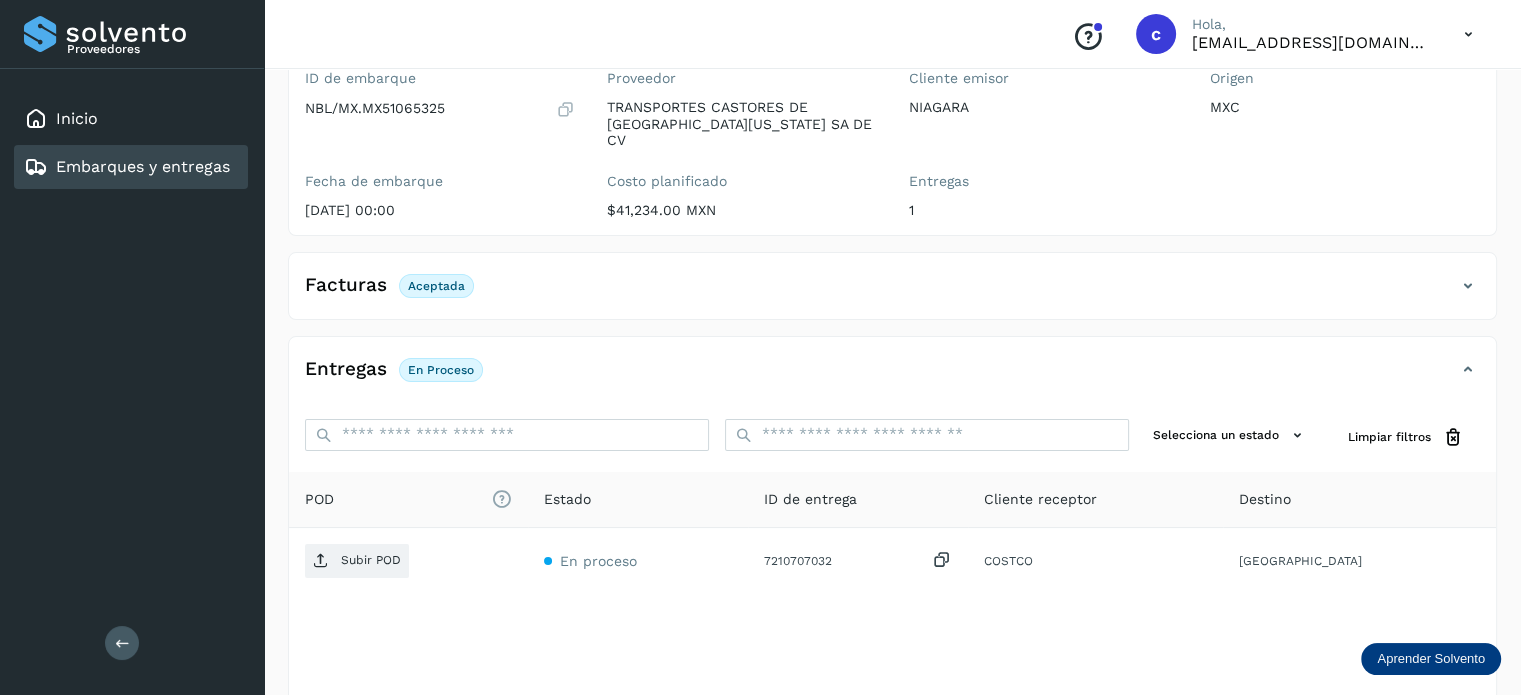 scroll, scrollTop: 200, scrollLeft: 0, axis: vertical 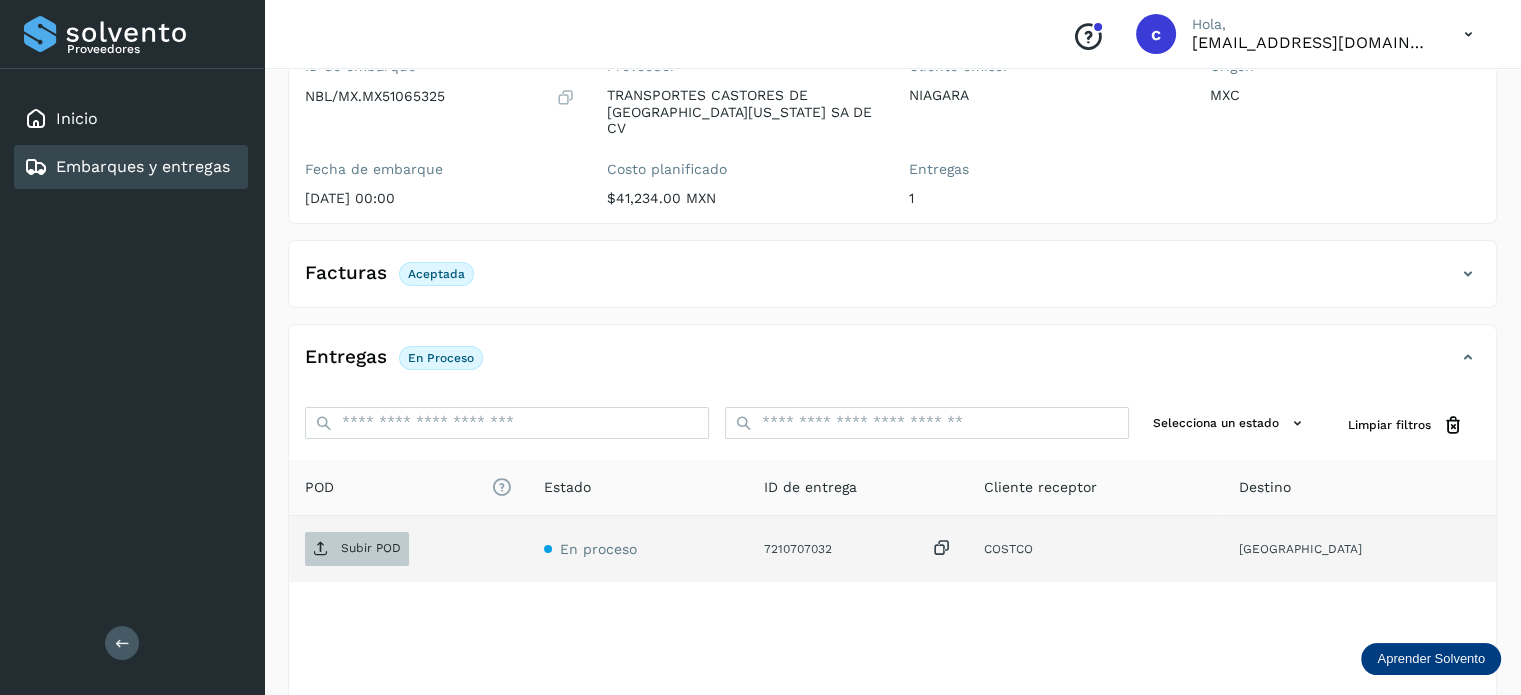 click on "Subir POD" at bounding box center [371, 548] 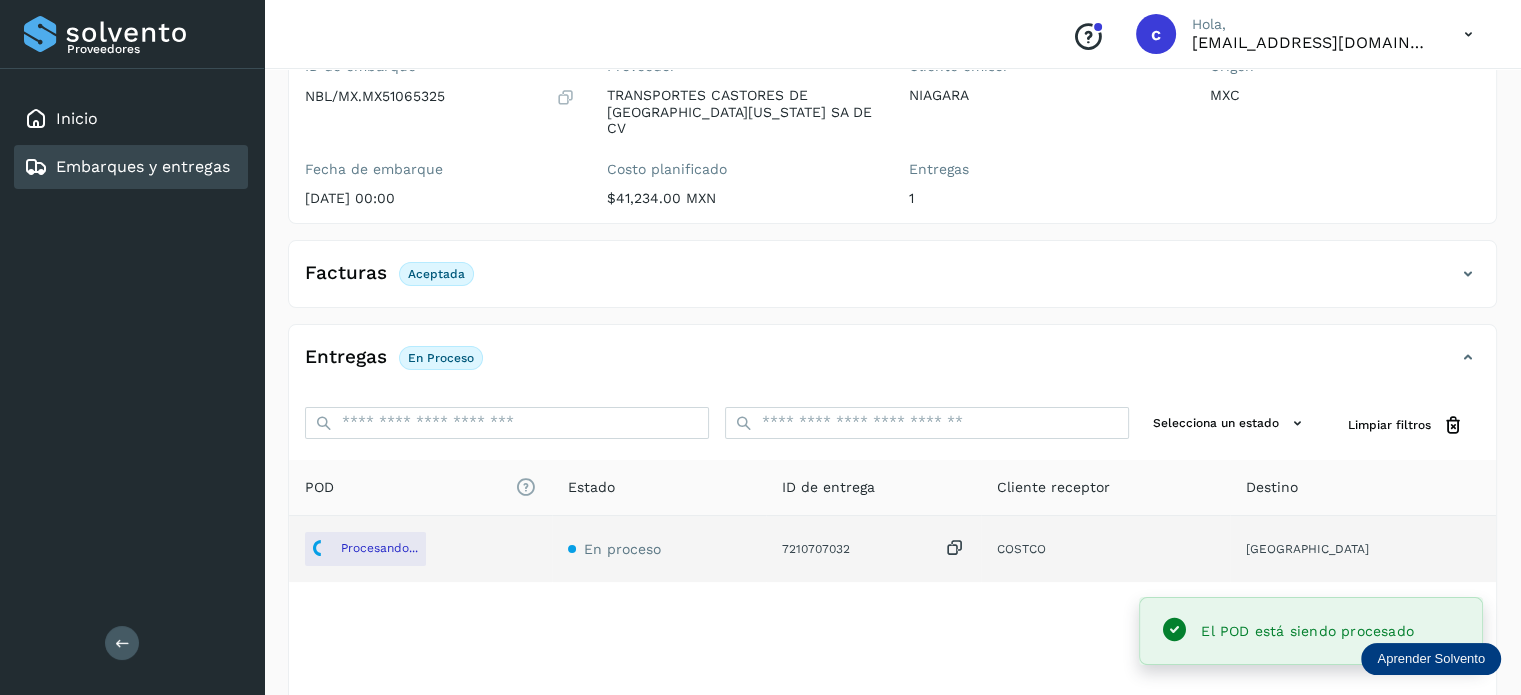 click on "Embarques y entregas" at bounding box center [143, 166] 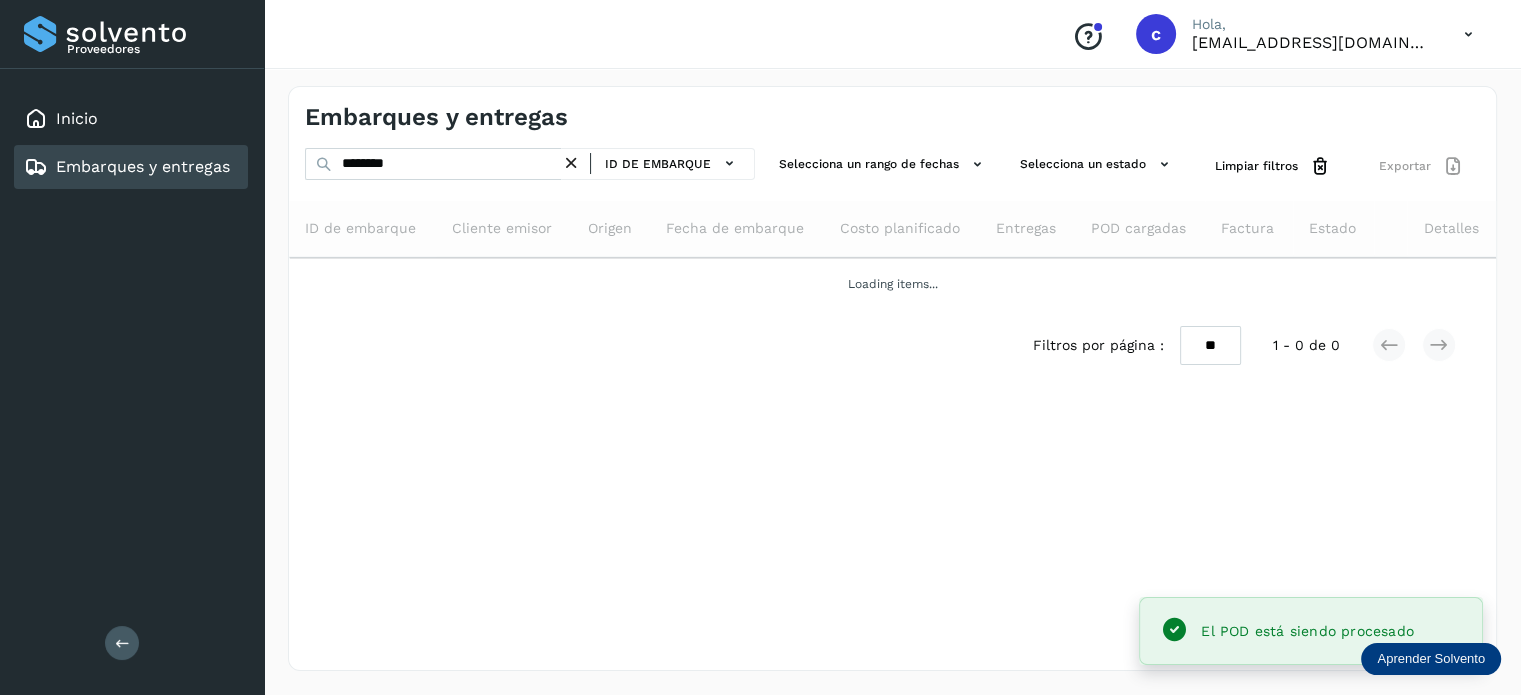 scroll, scrollTop: 0, scrollLeft: 0, axis: both 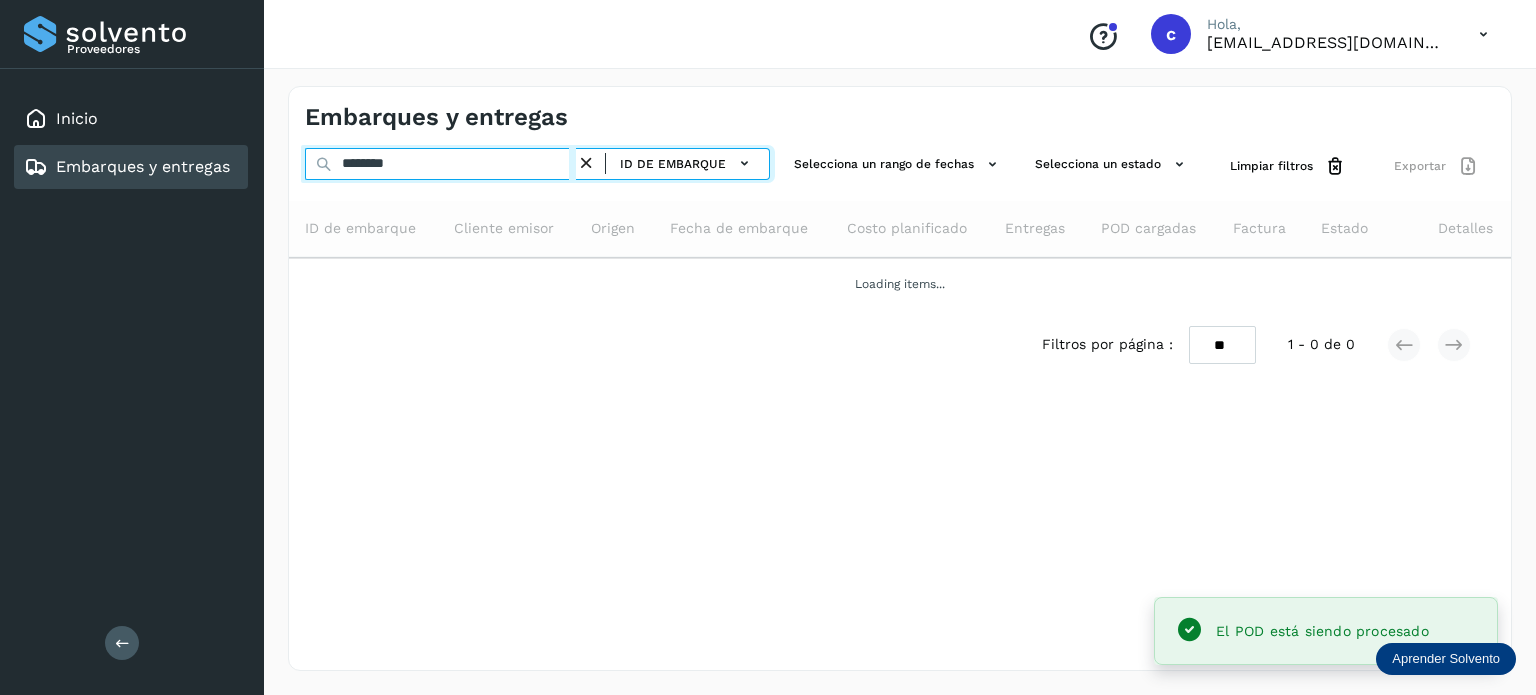 drag, startPoint x: 456, startPoint y: 159, endPoint x: 274, endPoint y: 163, distance: 182.04395 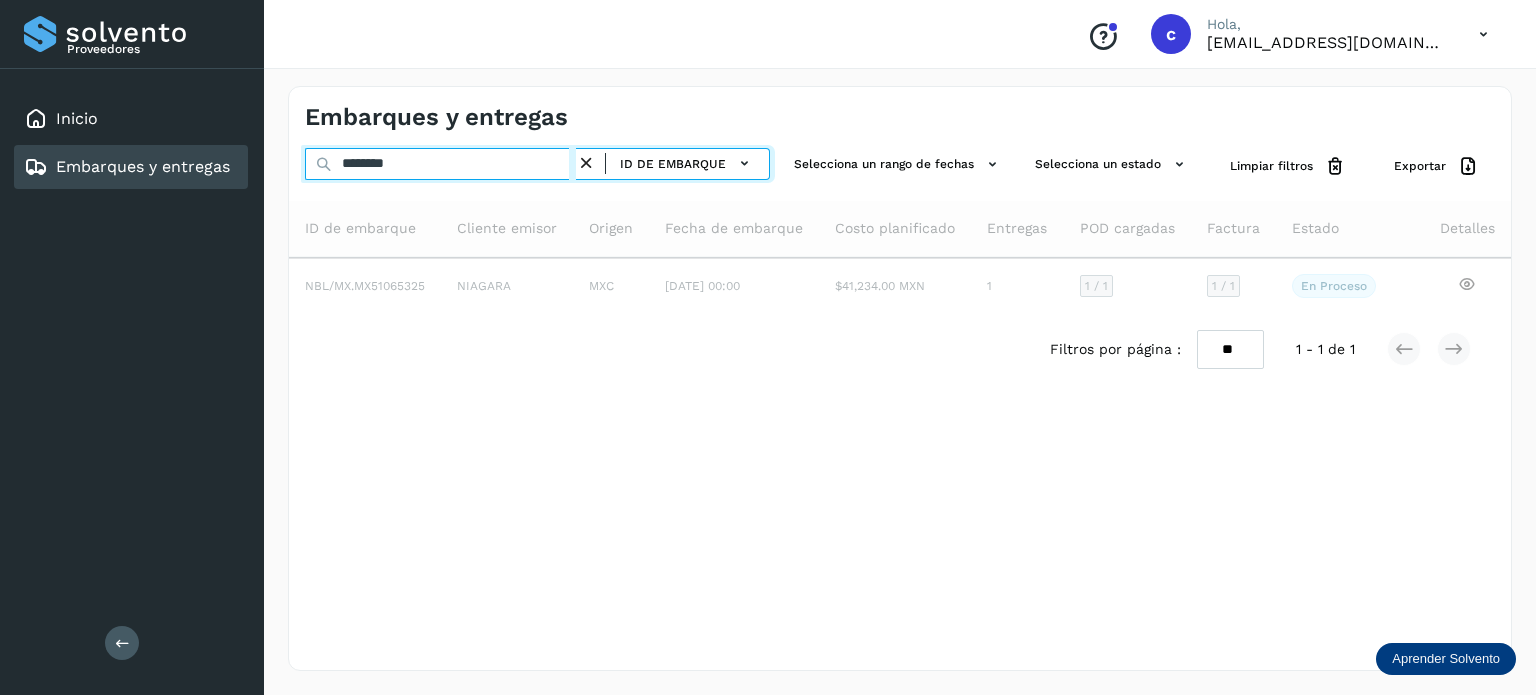 type on "********" 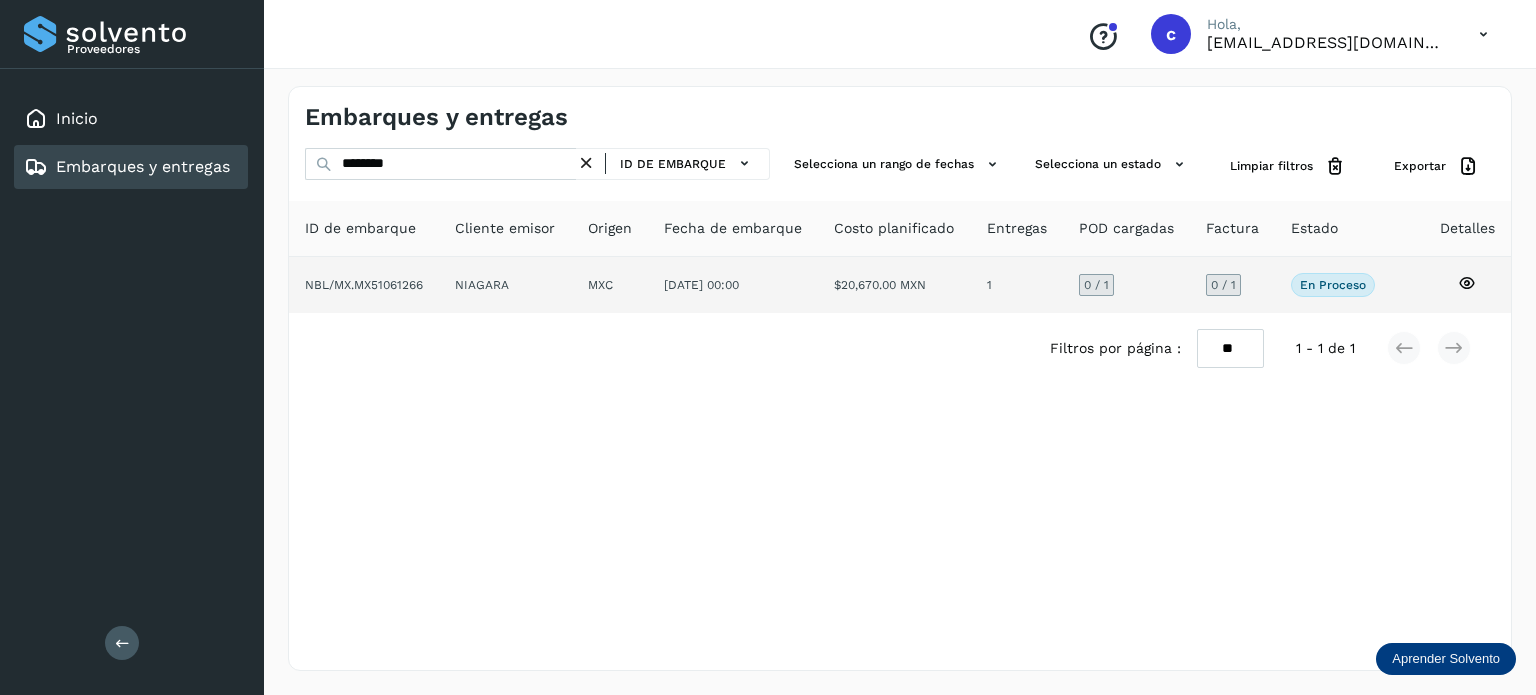 click 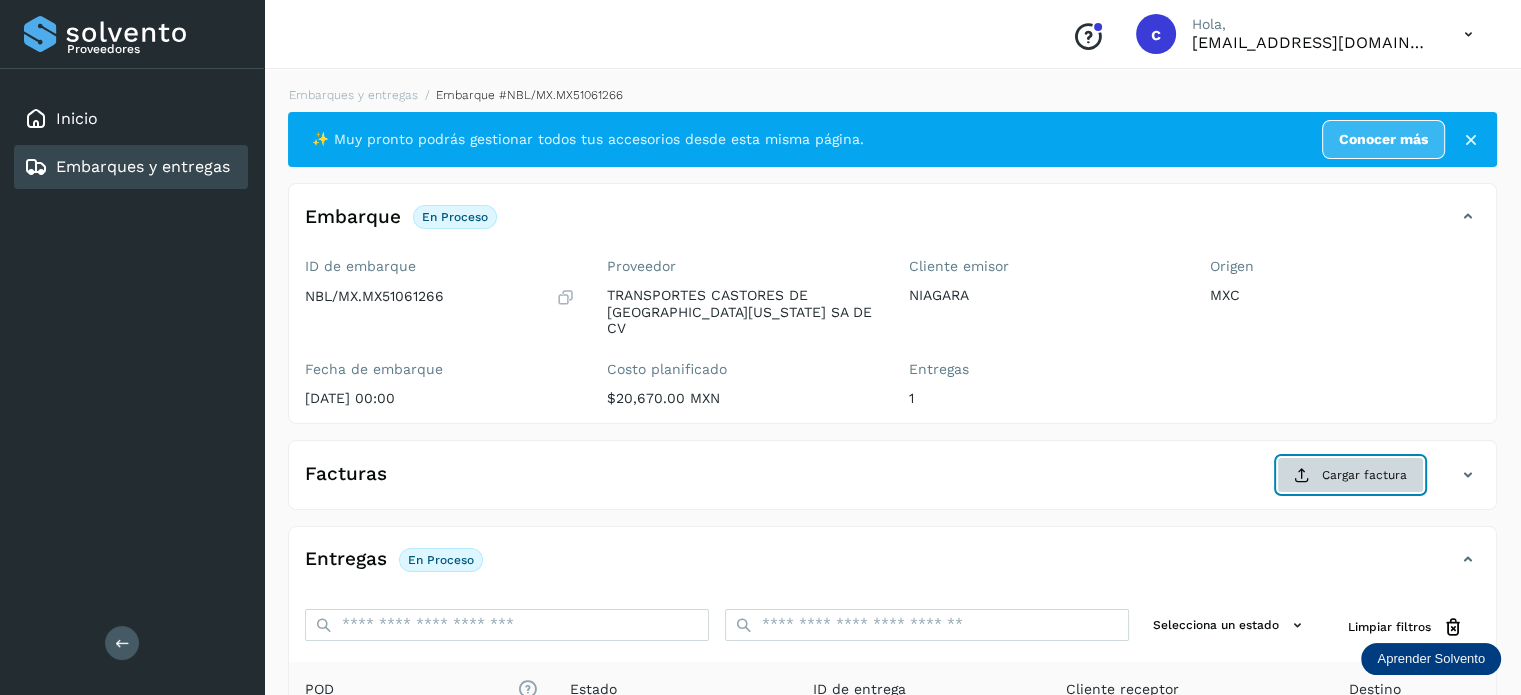 click on "Cargar factura" 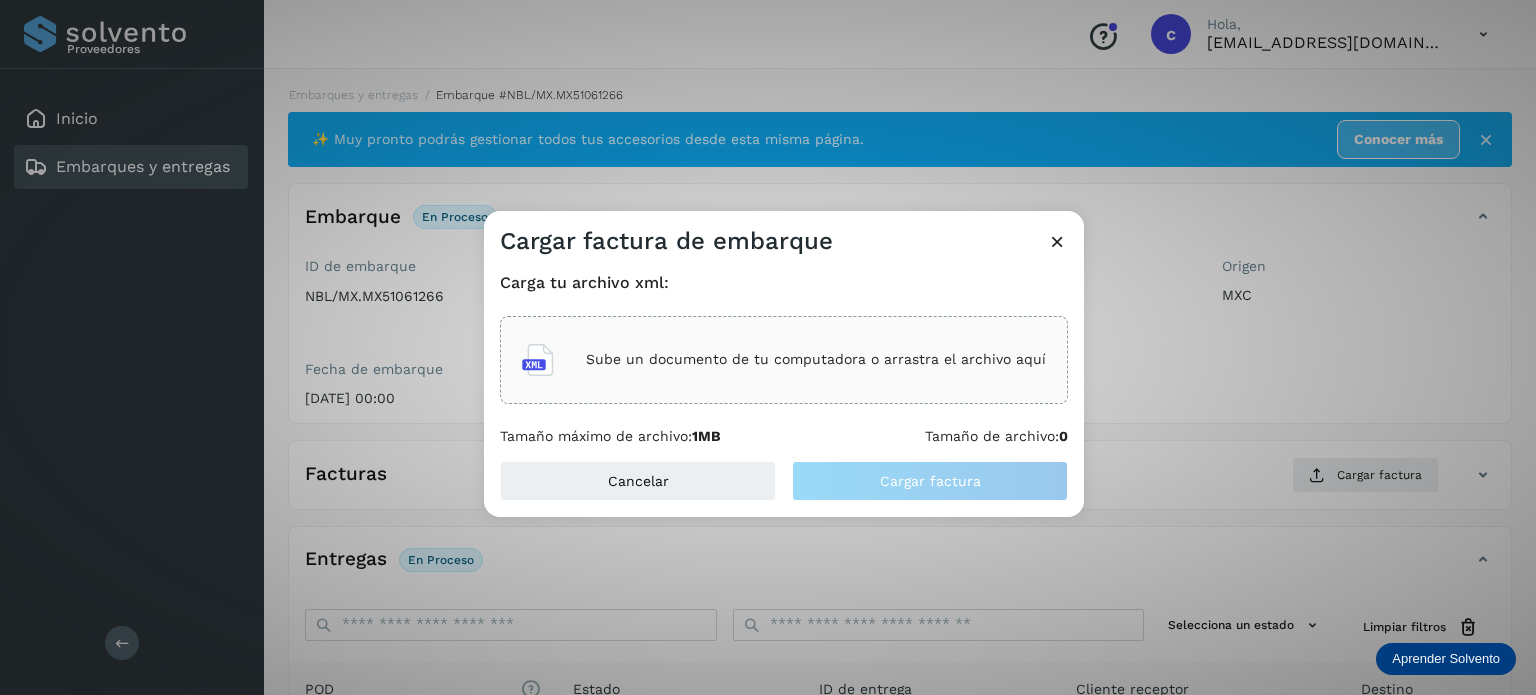 click on "Sube un documento de tu computadora o arrastra el archivo aquí" at bounding box center [816, 359] 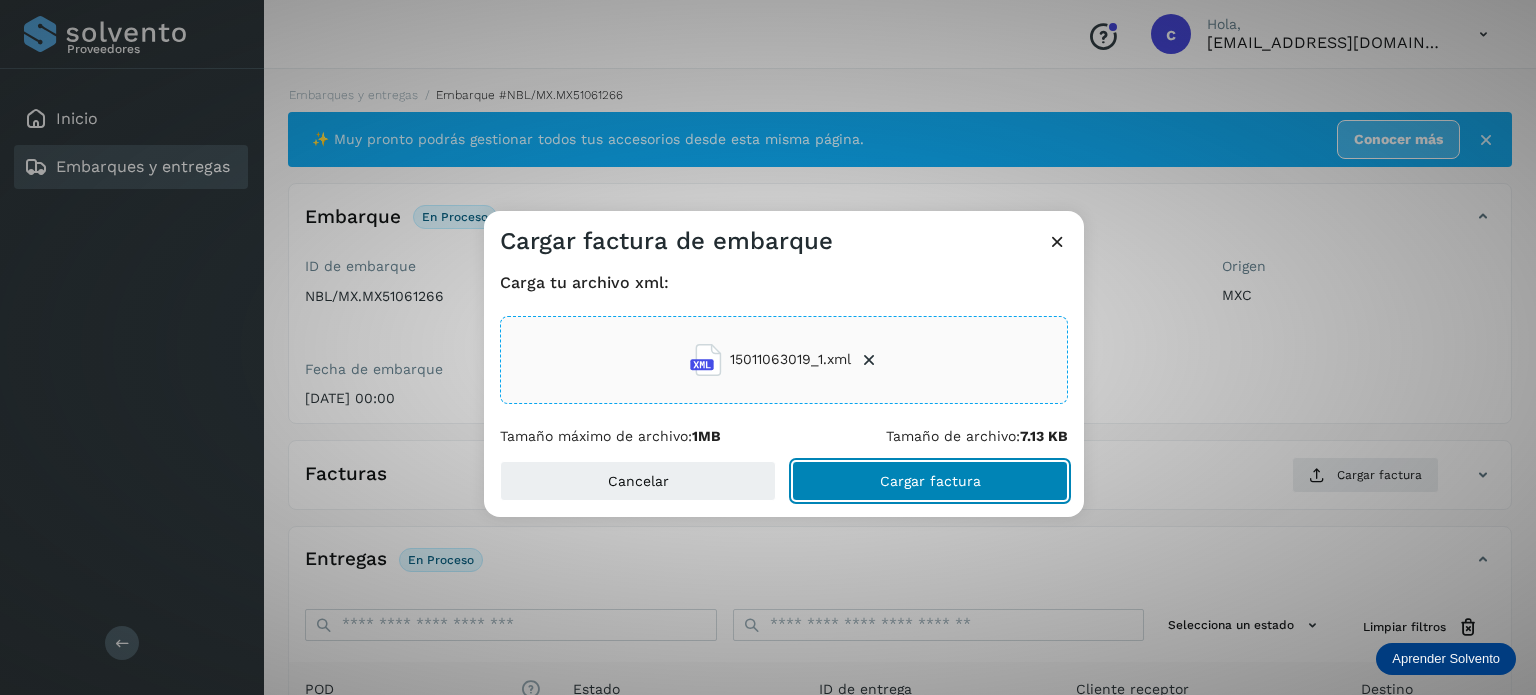 click on "Cargar factura" 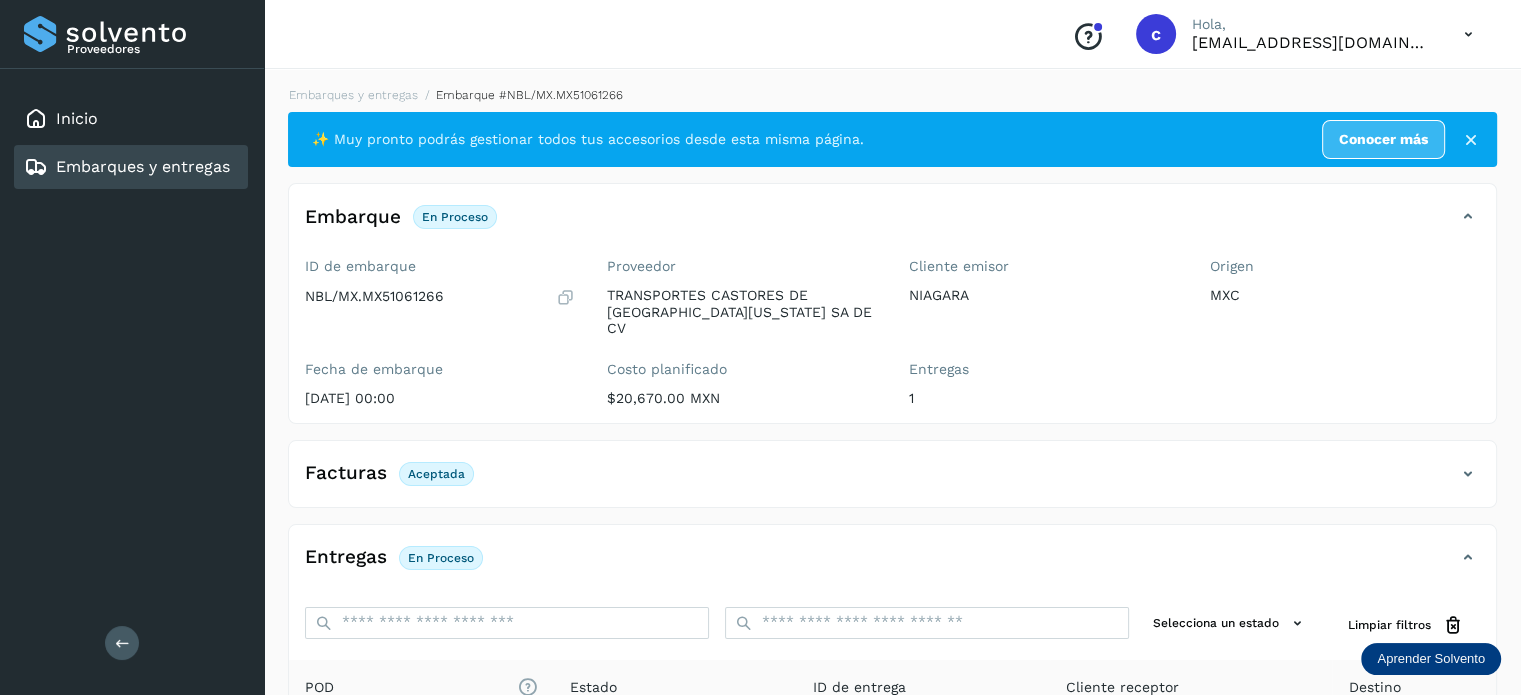 click on "Embarques y entregas" at bounding box center [143, 166] 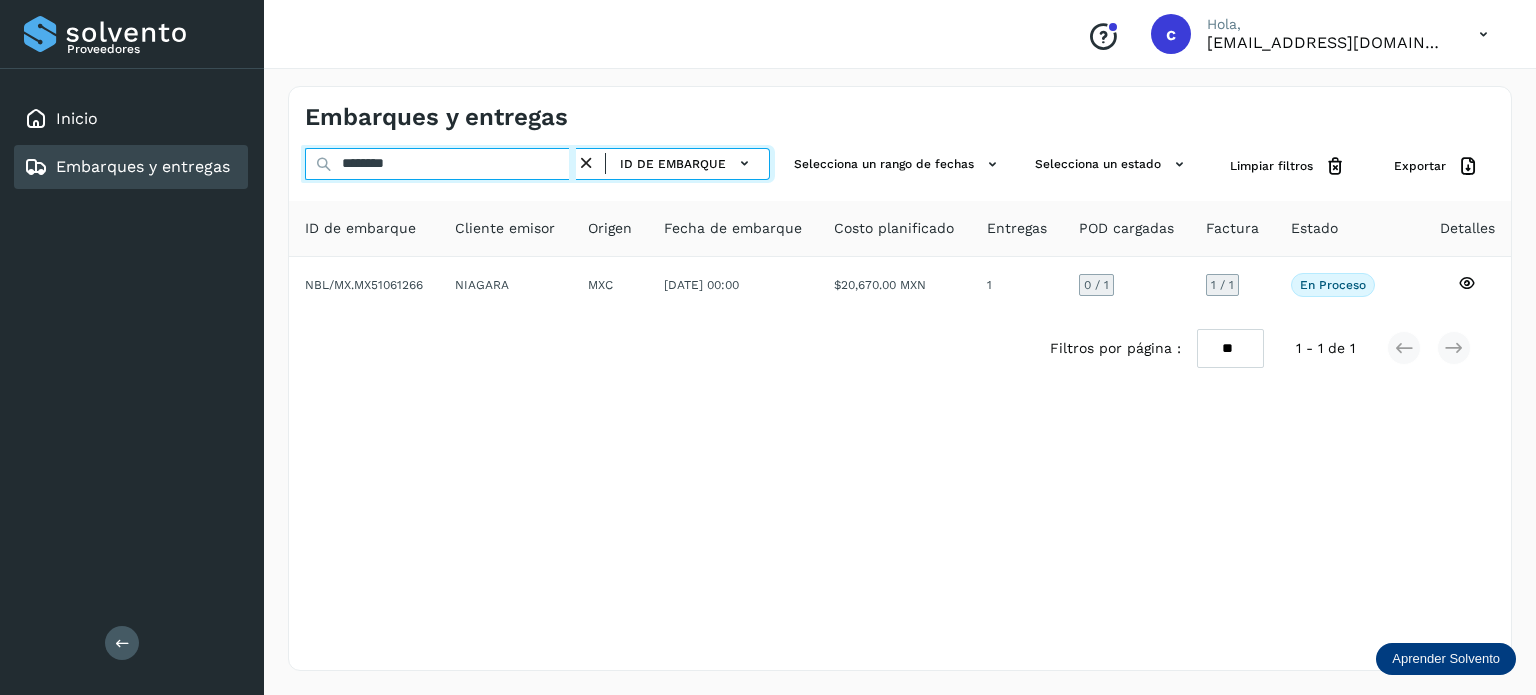 click on "Embarques y entregas ******** ID de embarque Selecciona un rango de fechas  Selecciona un estado Limpiar filtros Exportar ID de embarque Cliente emisor Origen Fecha de embarque Costo planificado Entregas POD cargadas Factura Estado Detalles NBL/MX.MX51061266 NIAGARA MXC [DATE] 00:00  $20,670.00 MXN  1 0  / 1 1 / 1 En proceso
Verifica el estado de la factura o entregas asociadas a este embarque
Filtros por página : ** ** ** 1 - 1 de 1" at bounding box center (900, 378) 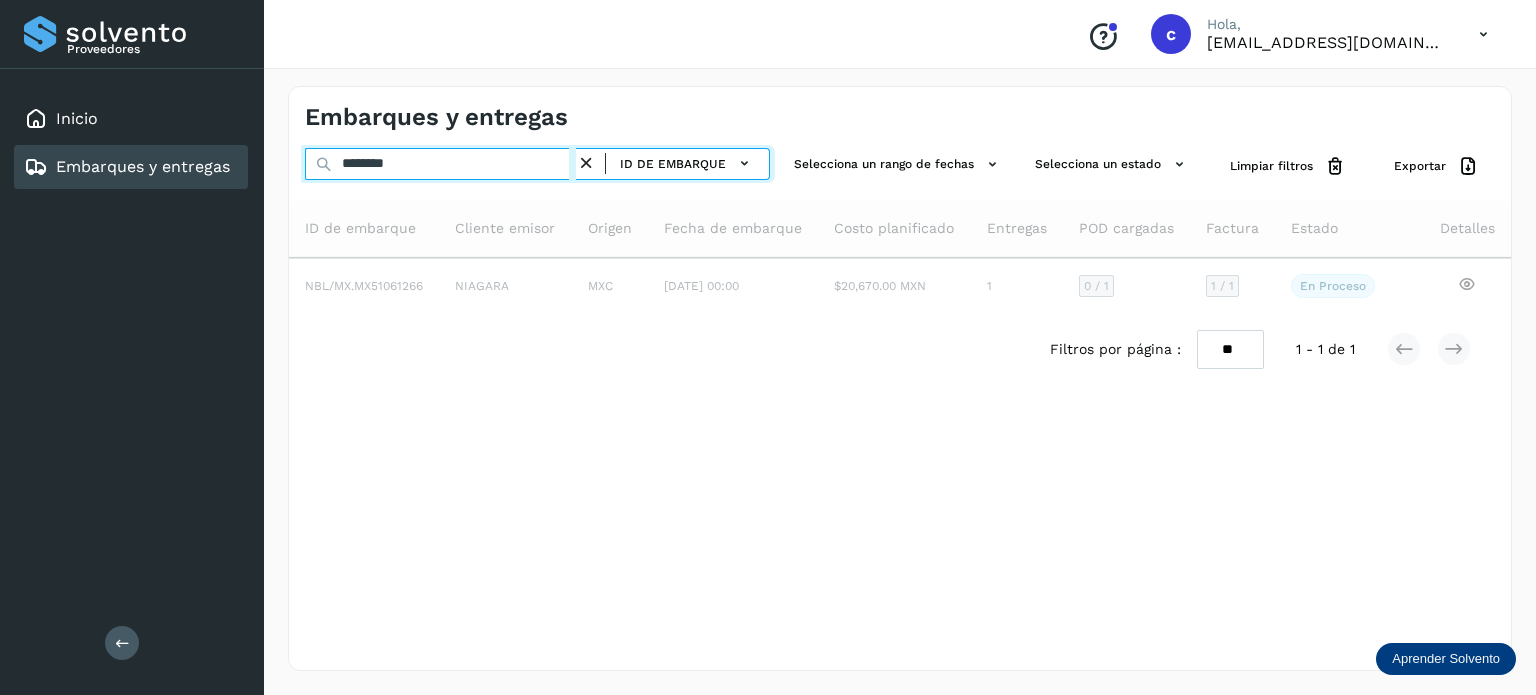 type on "********" 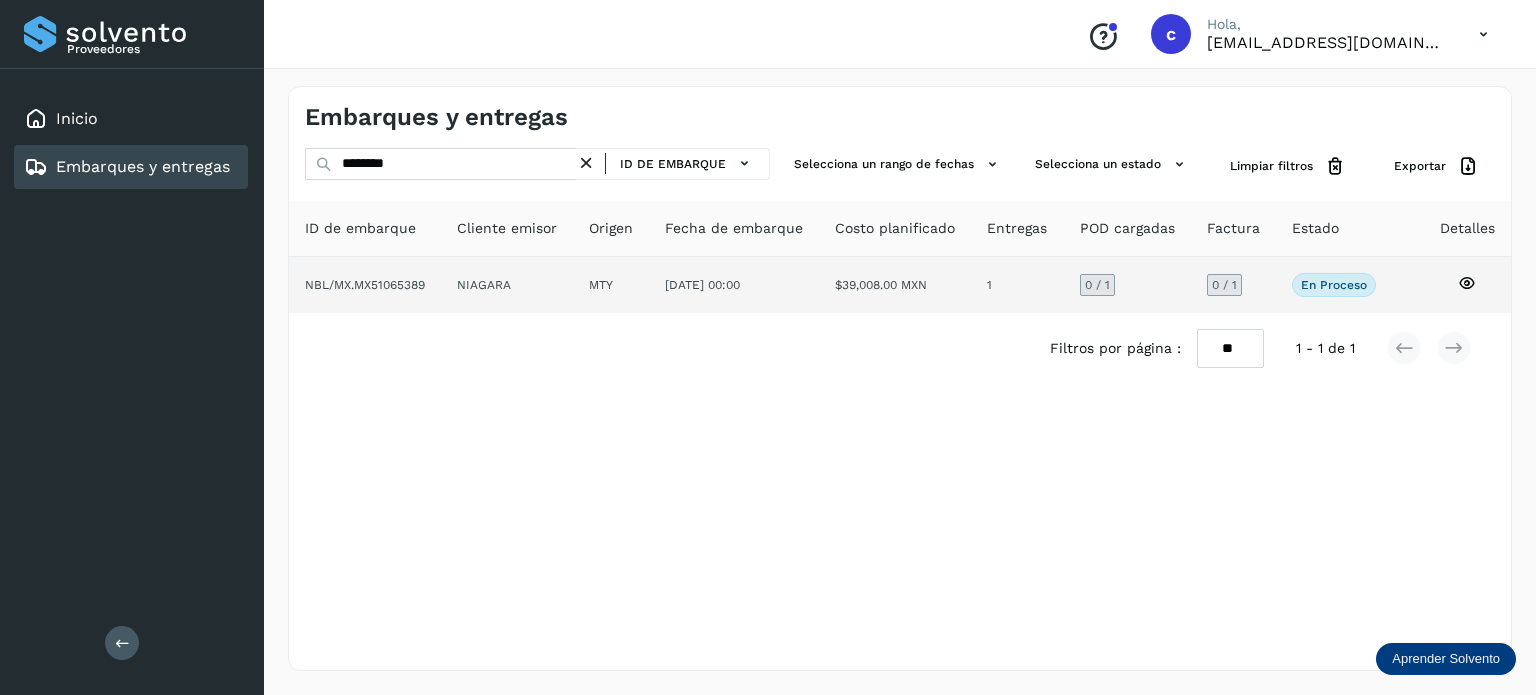 click 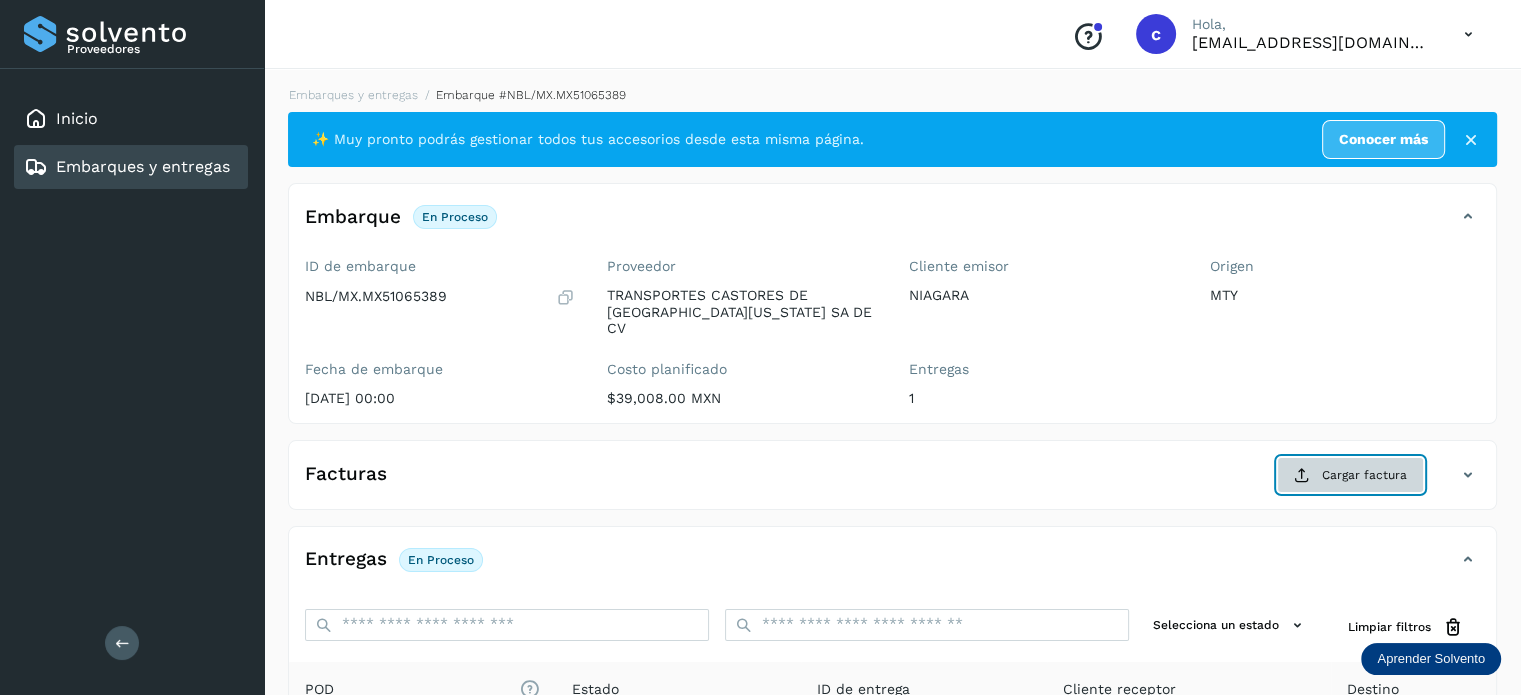 click on "Cargar factura" 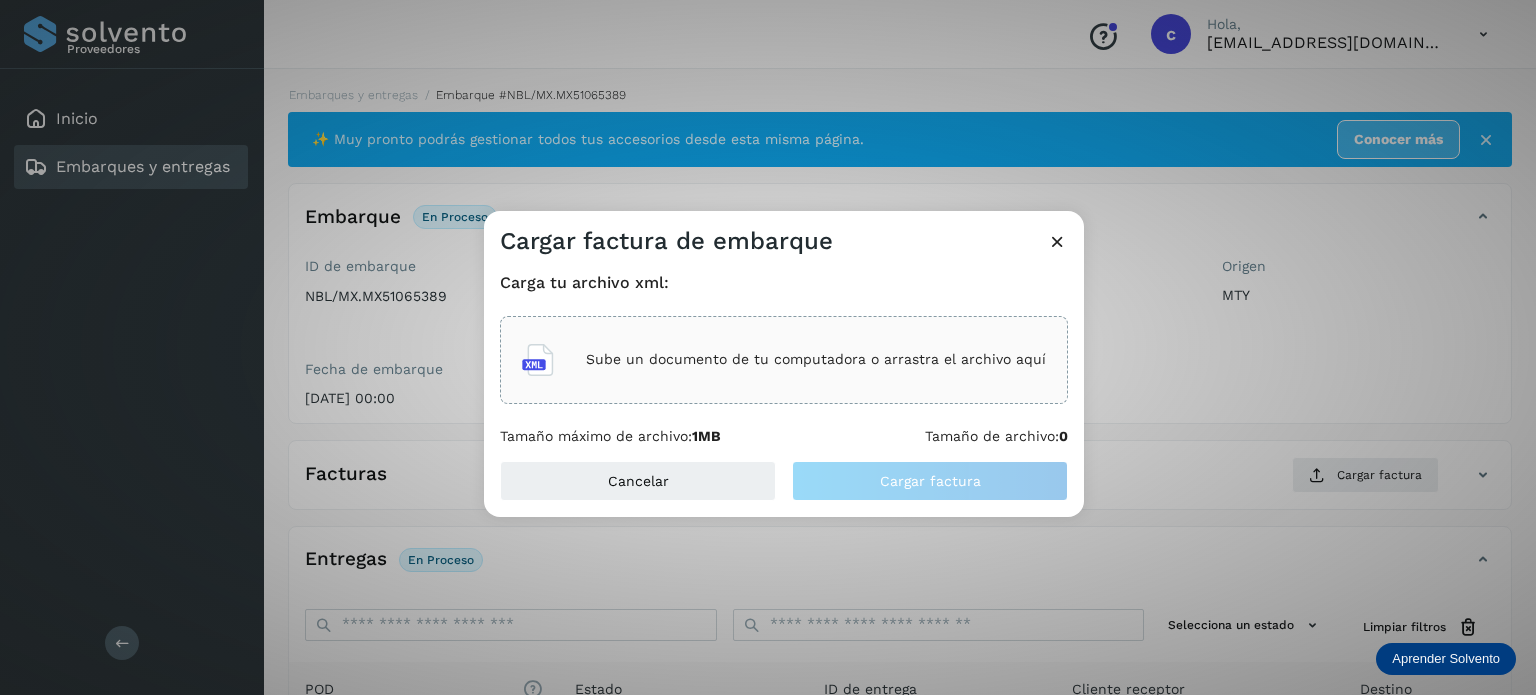 click on "Sube un documento de tu computadora o arrastra el archivo aquí" 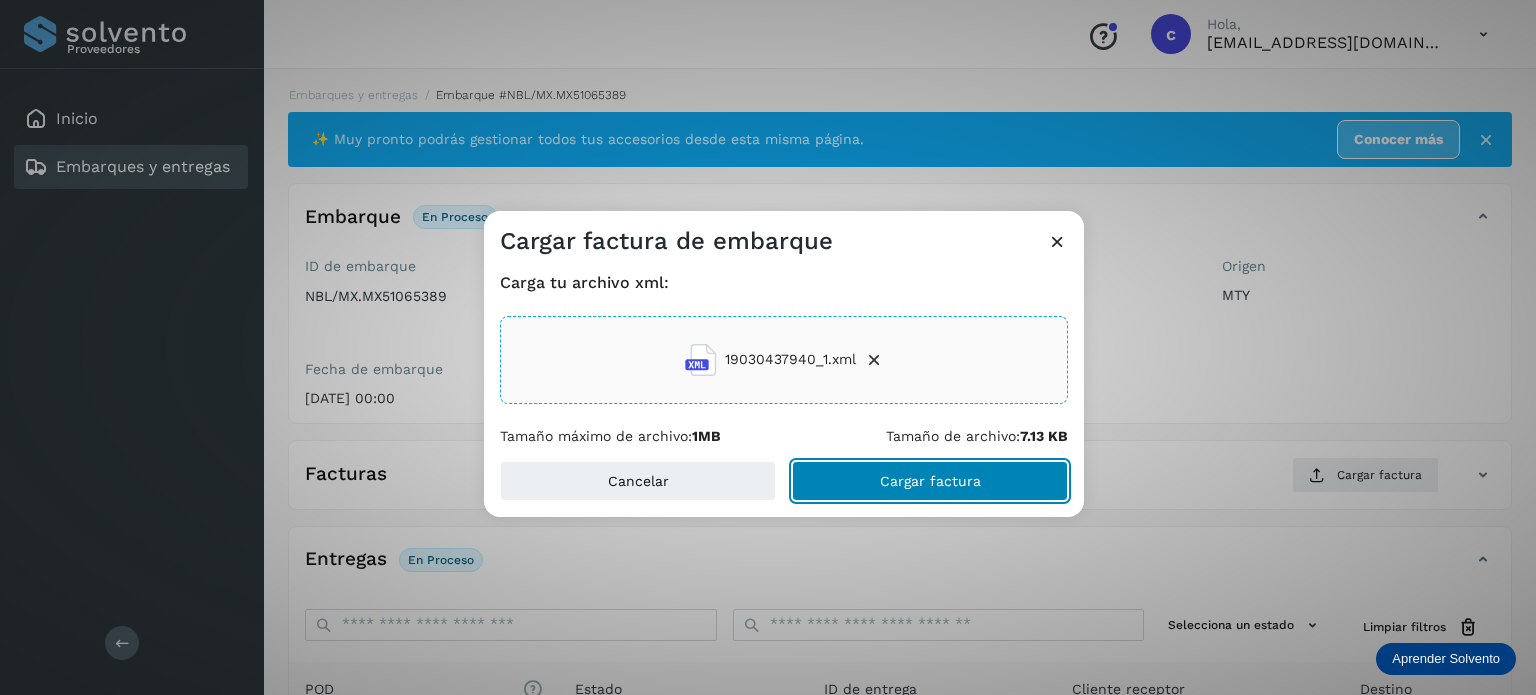 click on "Cargar factura" 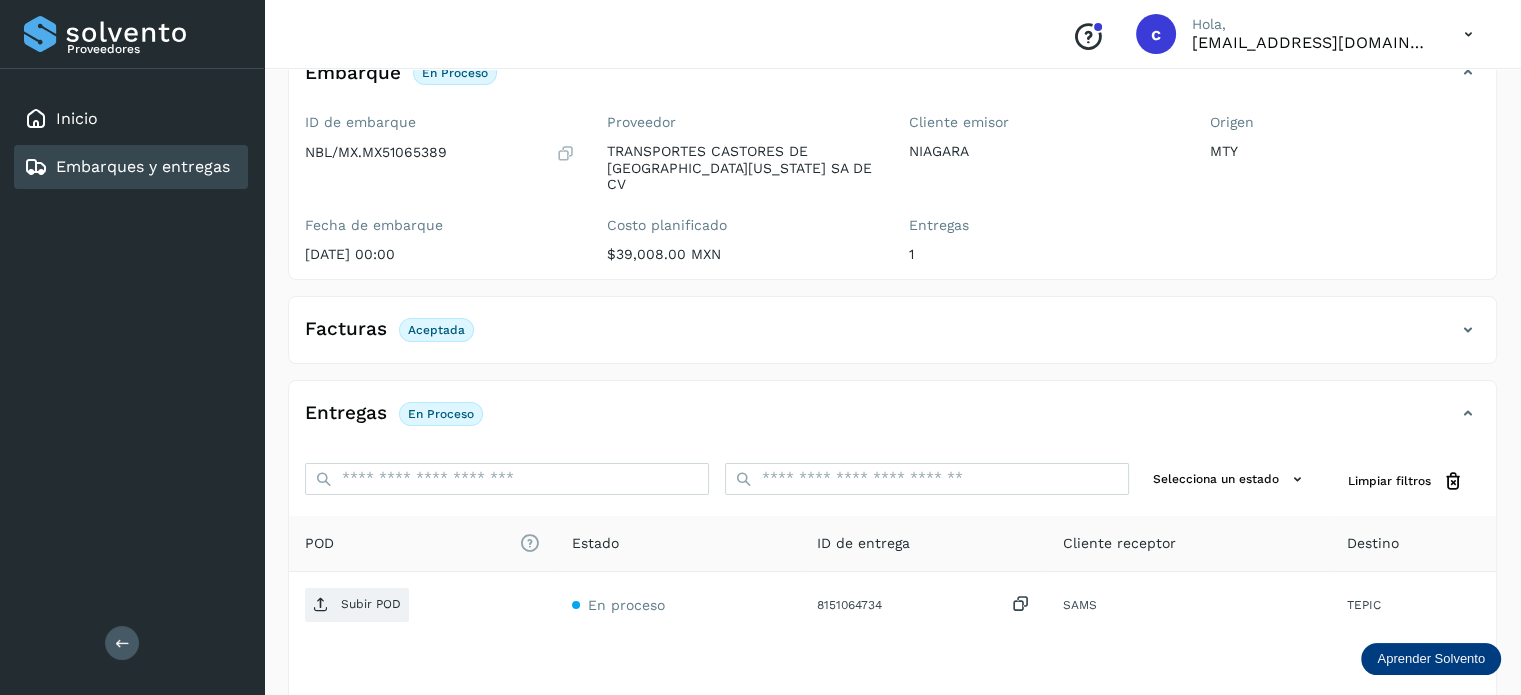 scroll, scrollTop: 264, scrollLeft: 0, axis: vertical 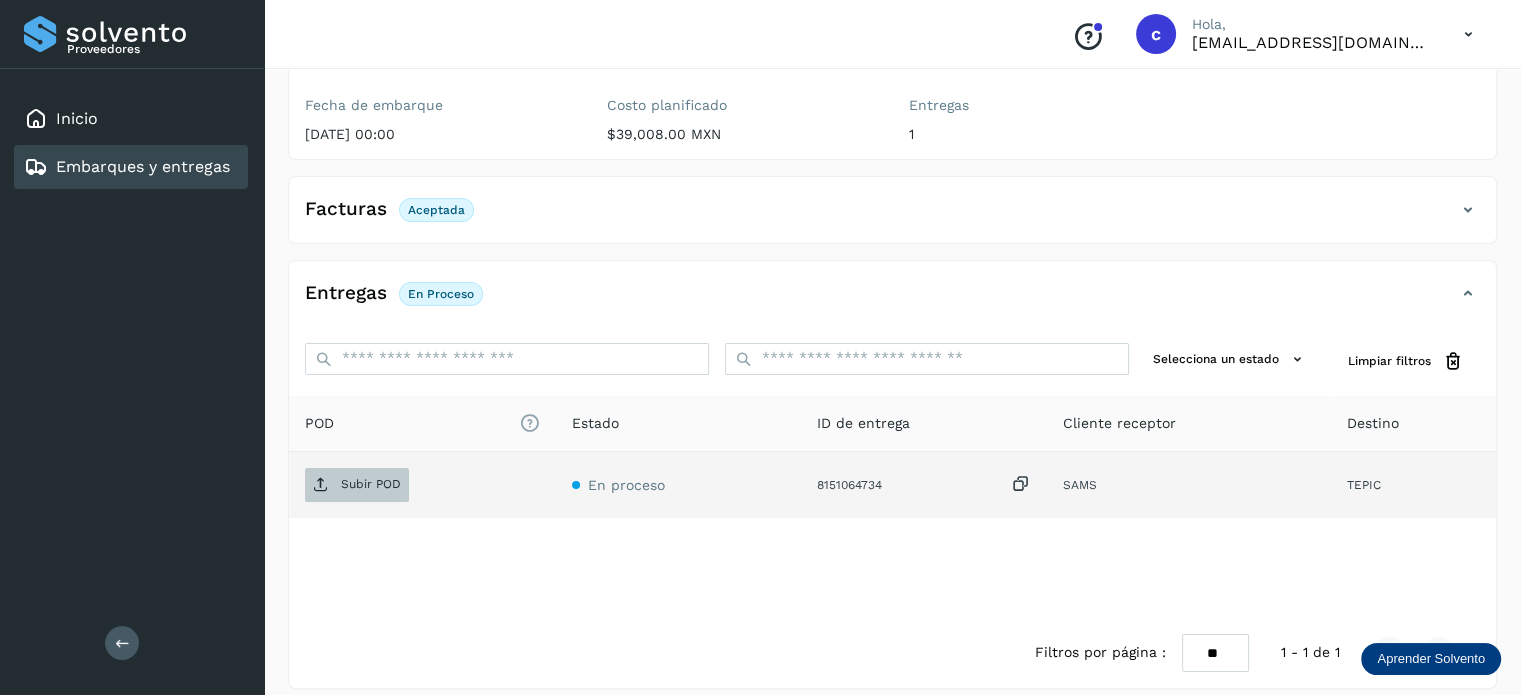click on "Subir POD" at bounding box center [357, 485] 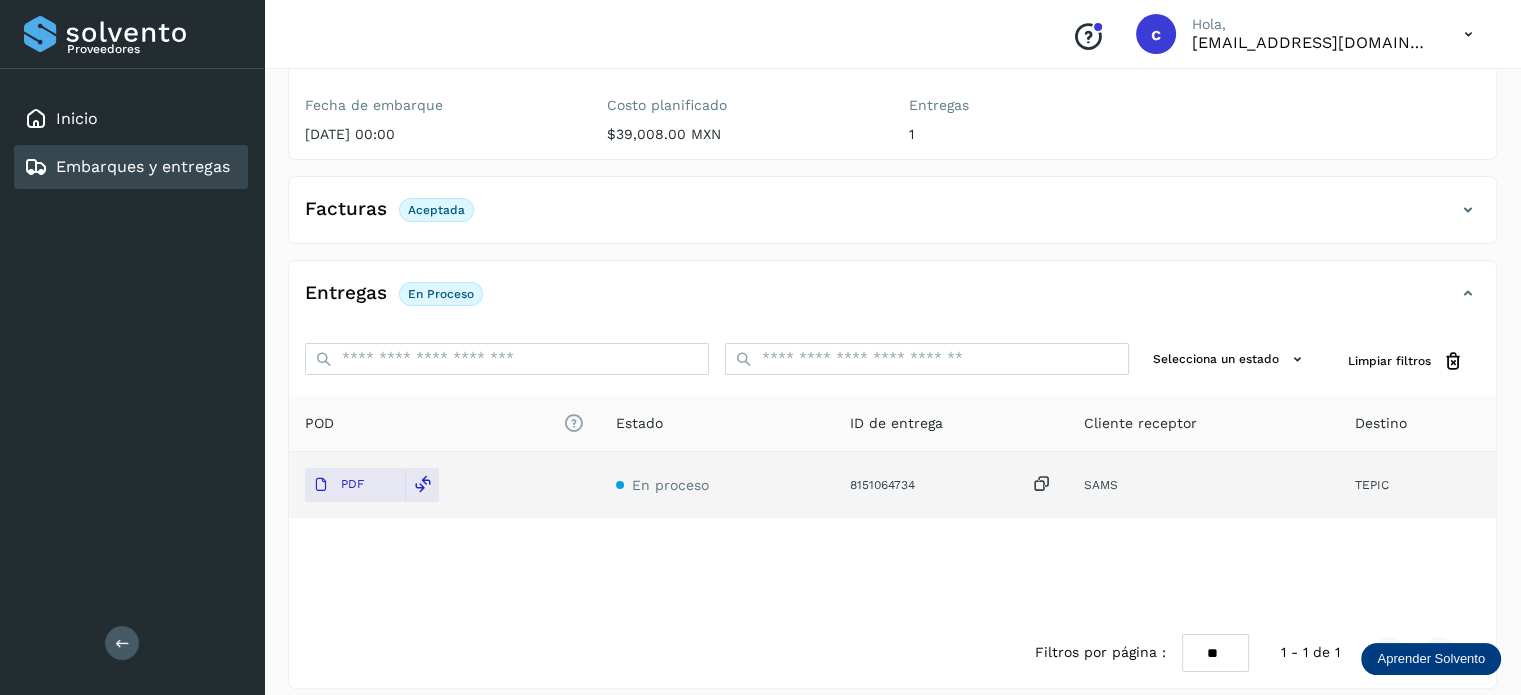 click on "Embarques y entregas" 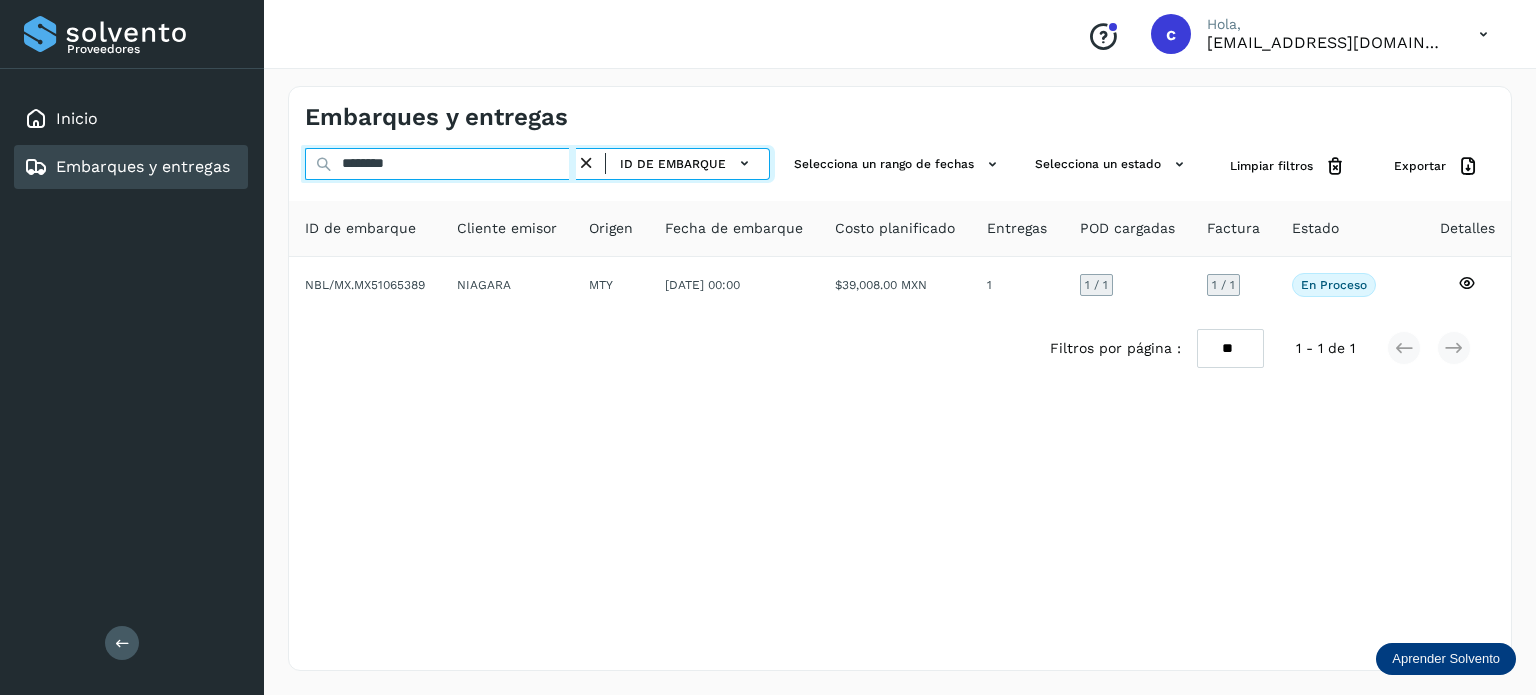 drag, startPoint x: 326, startPoint y: 165, endPoint x: 174, endPoint y: 171, distance: 152.11838 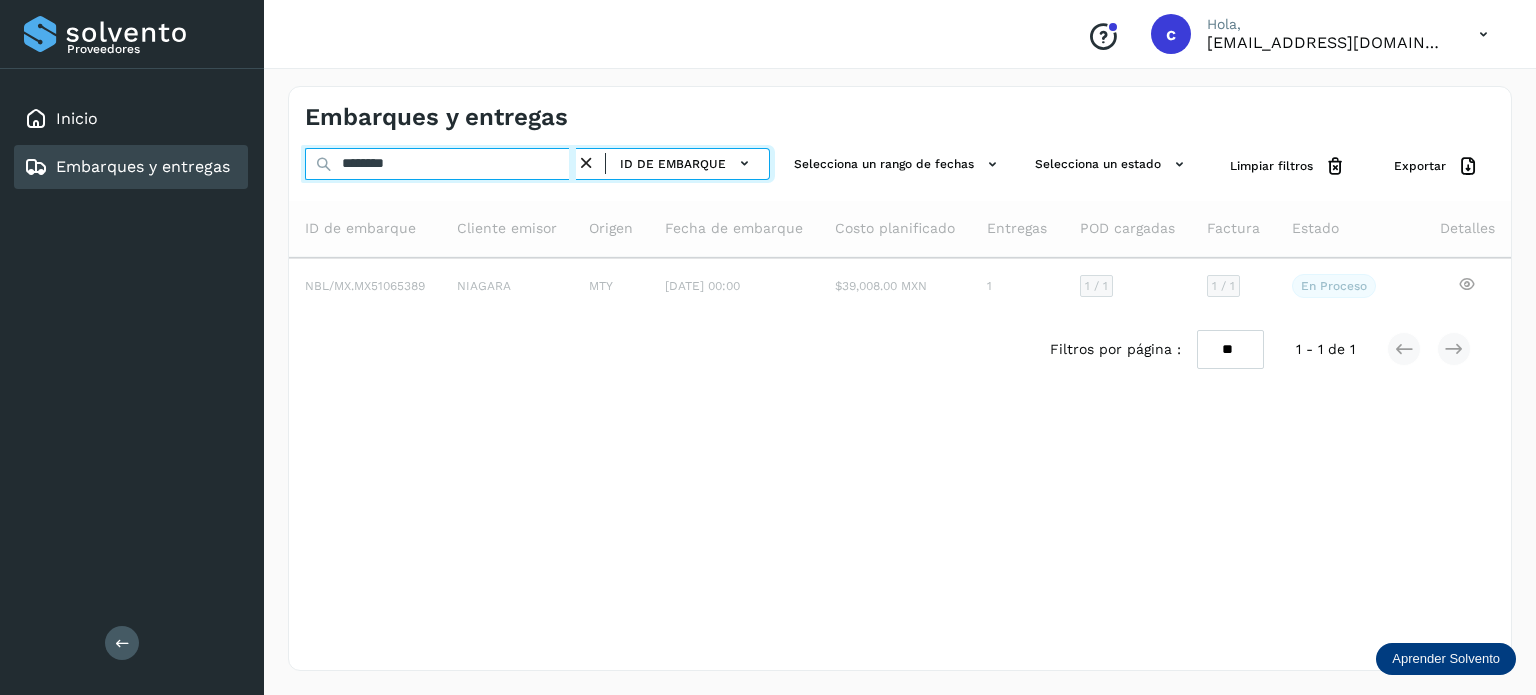 type on "********" 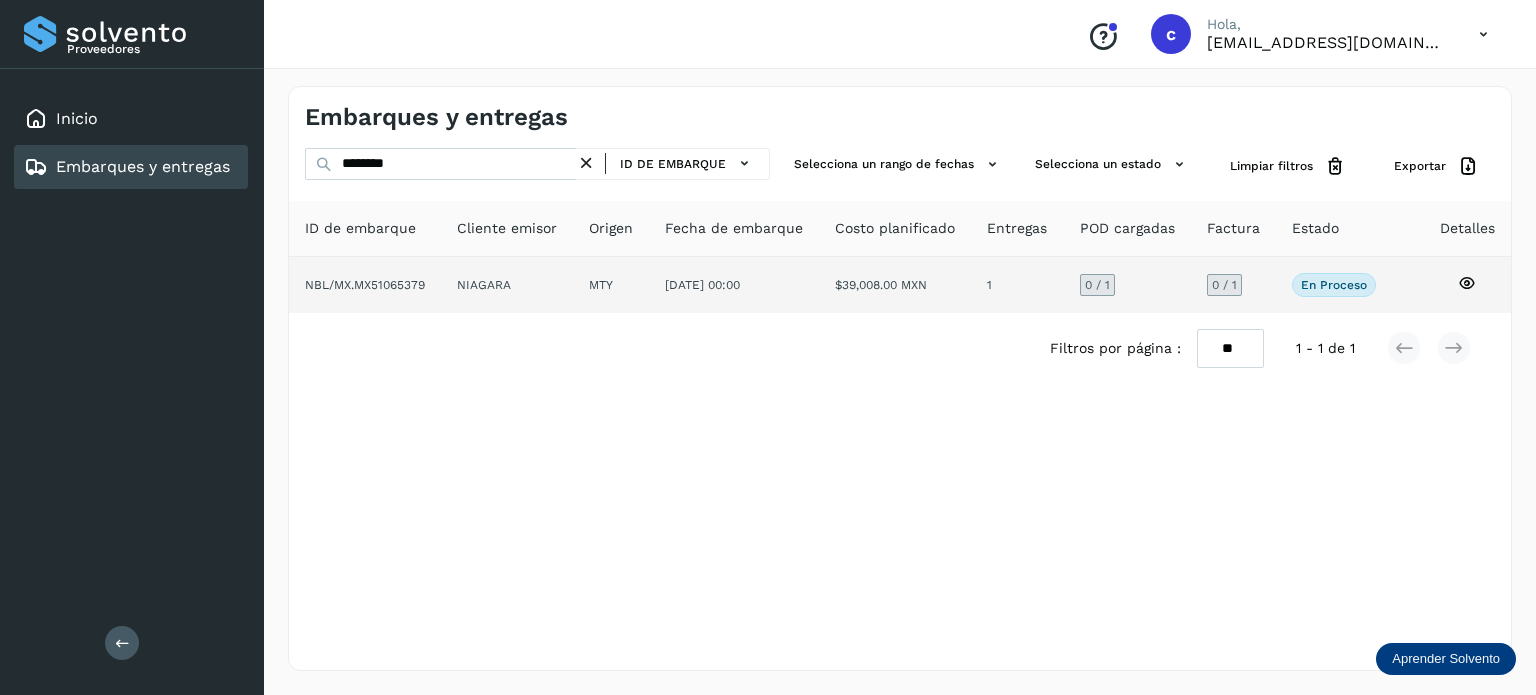 click 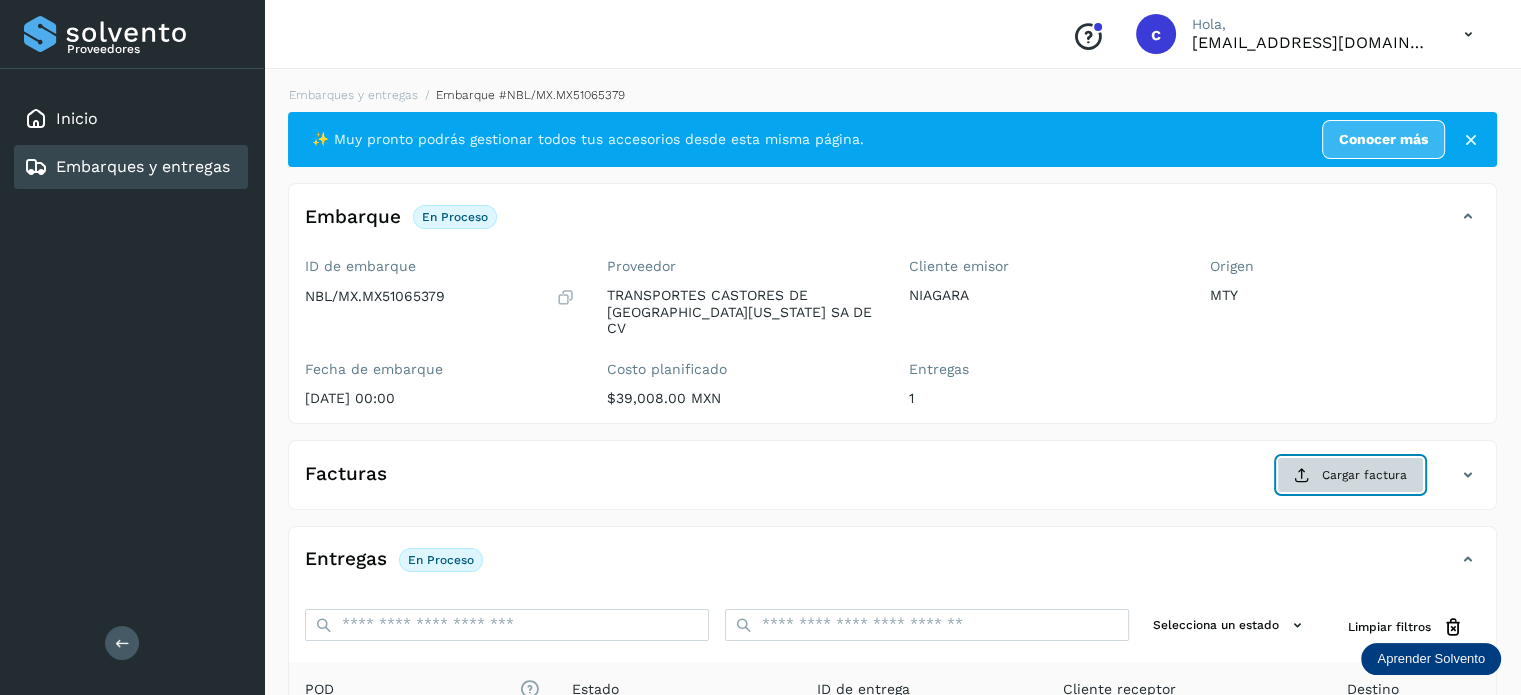 click on "Cargar factura" 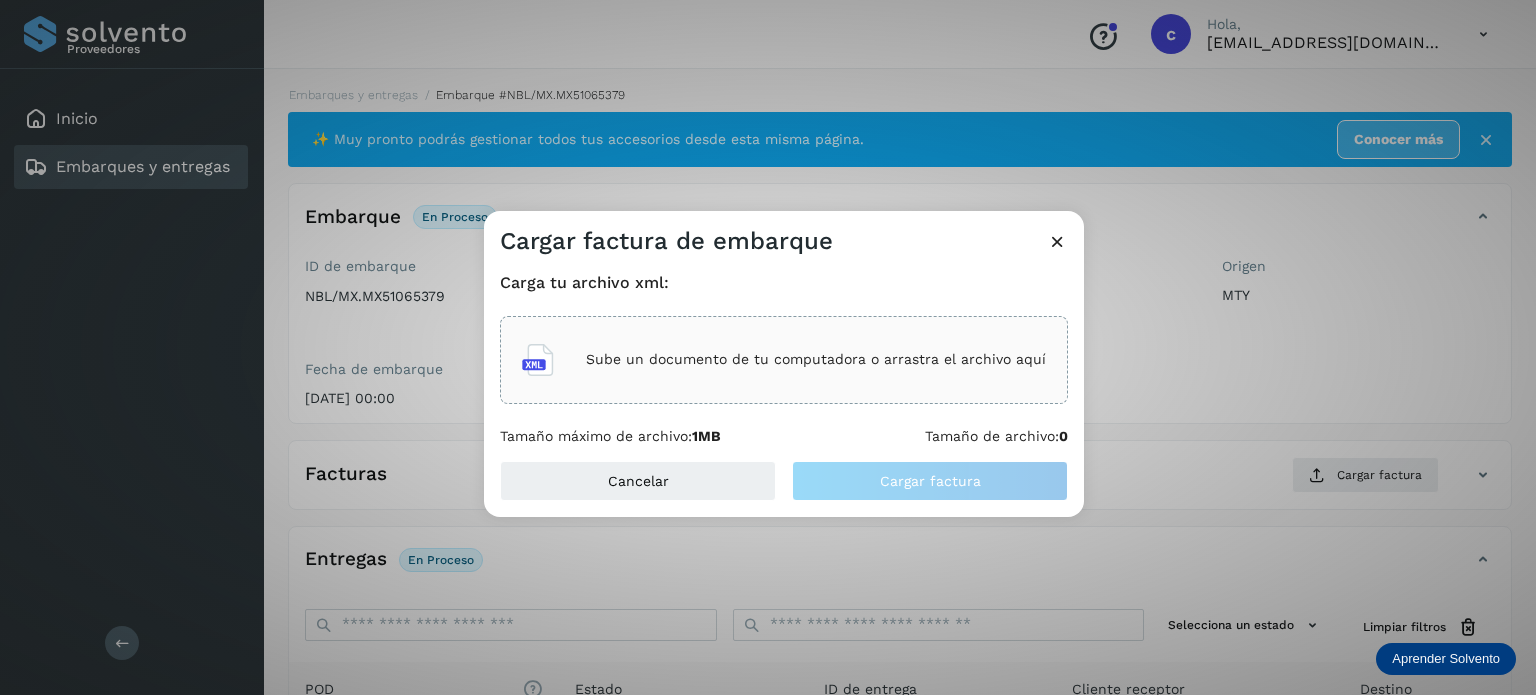 click on "Sube un documento de tu computadora o arrastra el archivo aquí" at bounding box center (816, 359) 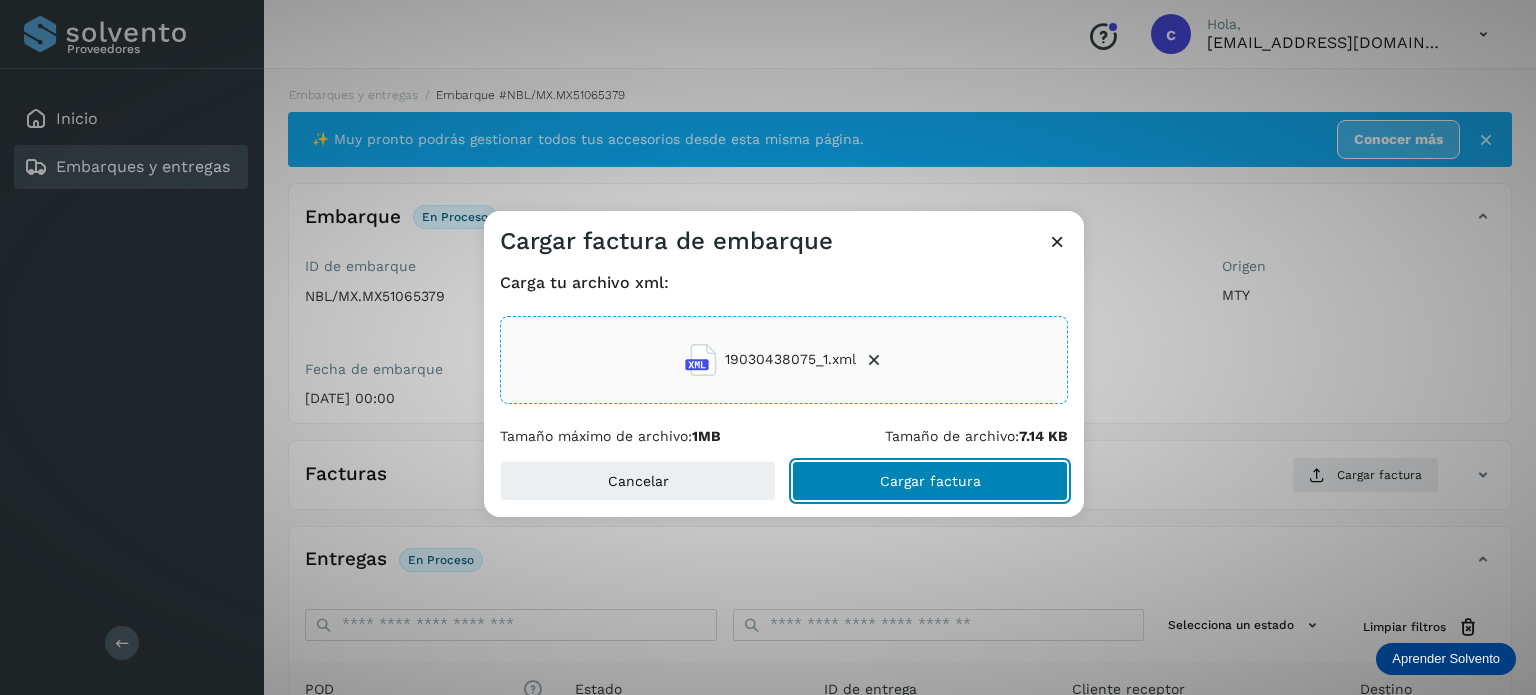 click on "Cargar factura" 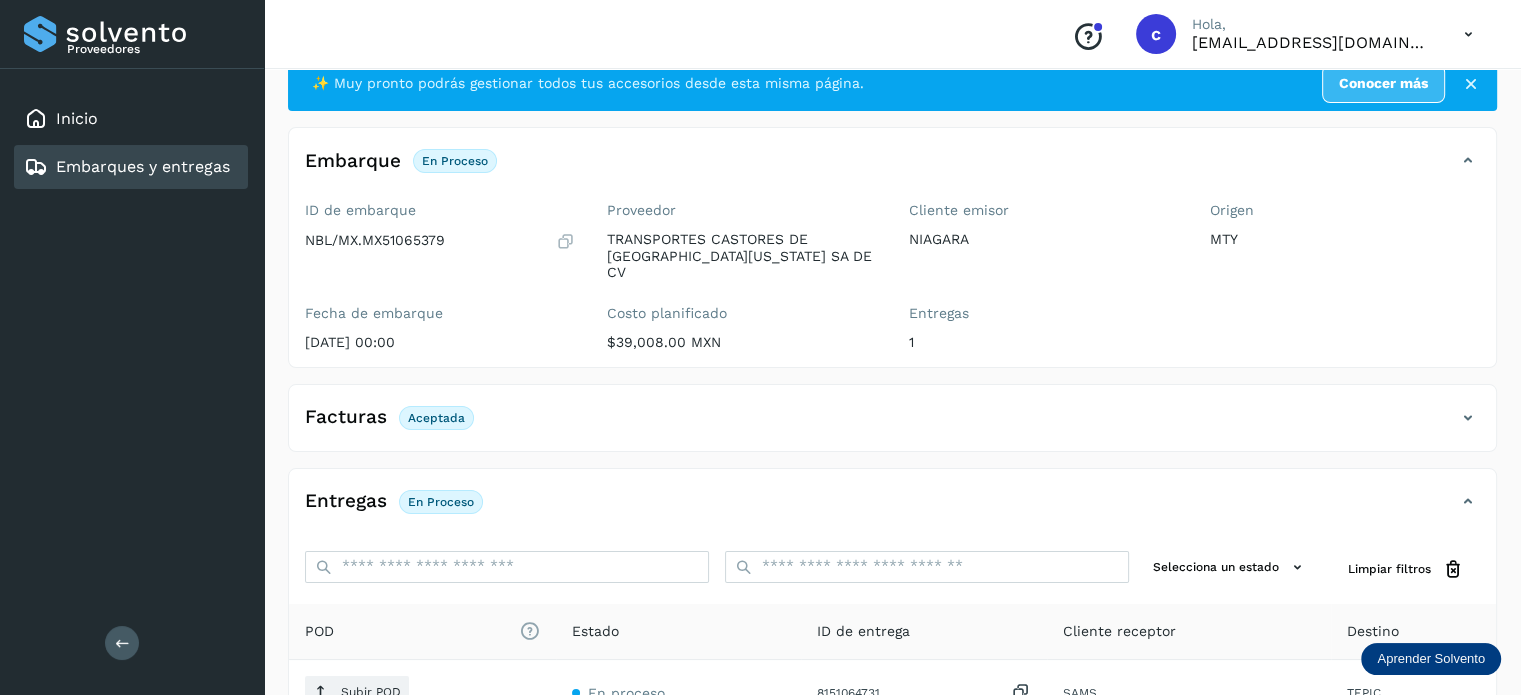 scroll, scrollTop: 264, scrollLeft: 0, axis: vertical 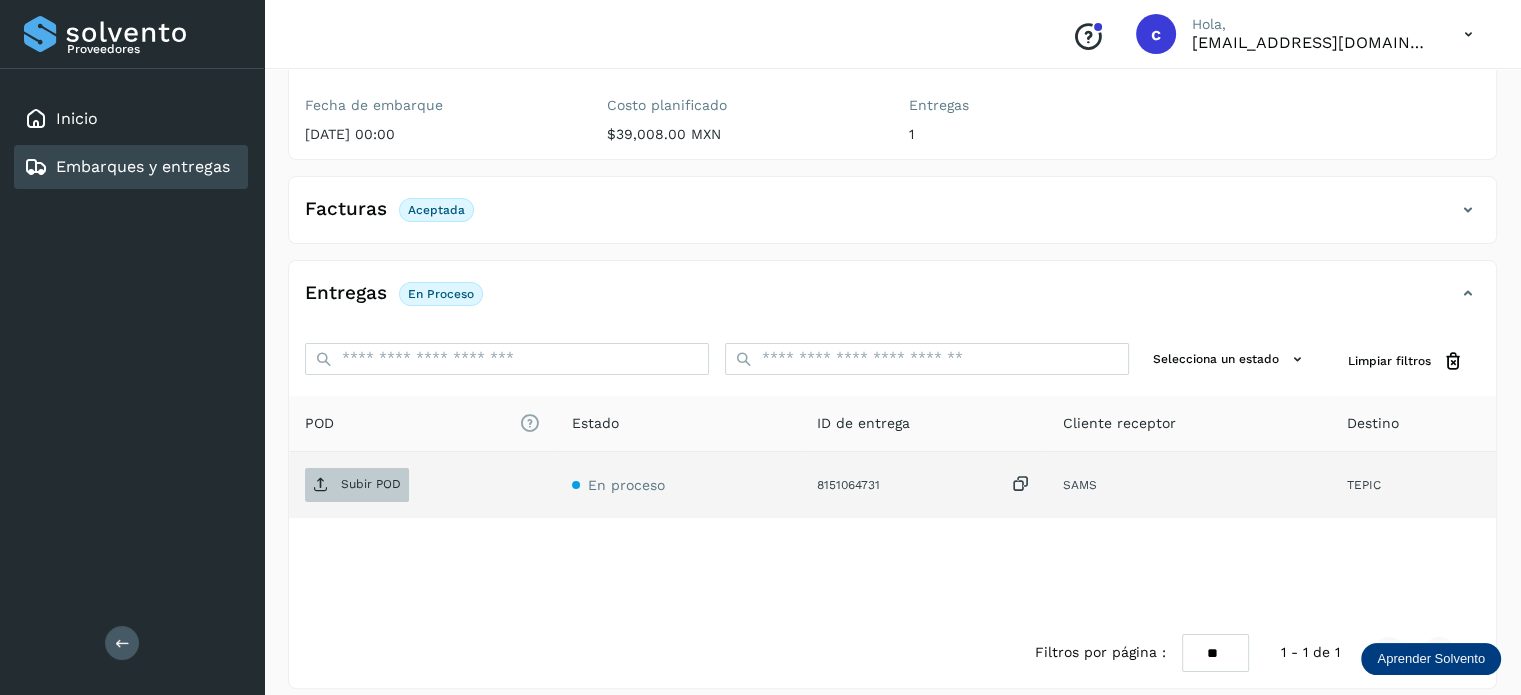 click on "Subir POD" at bounding box center [371, 484] 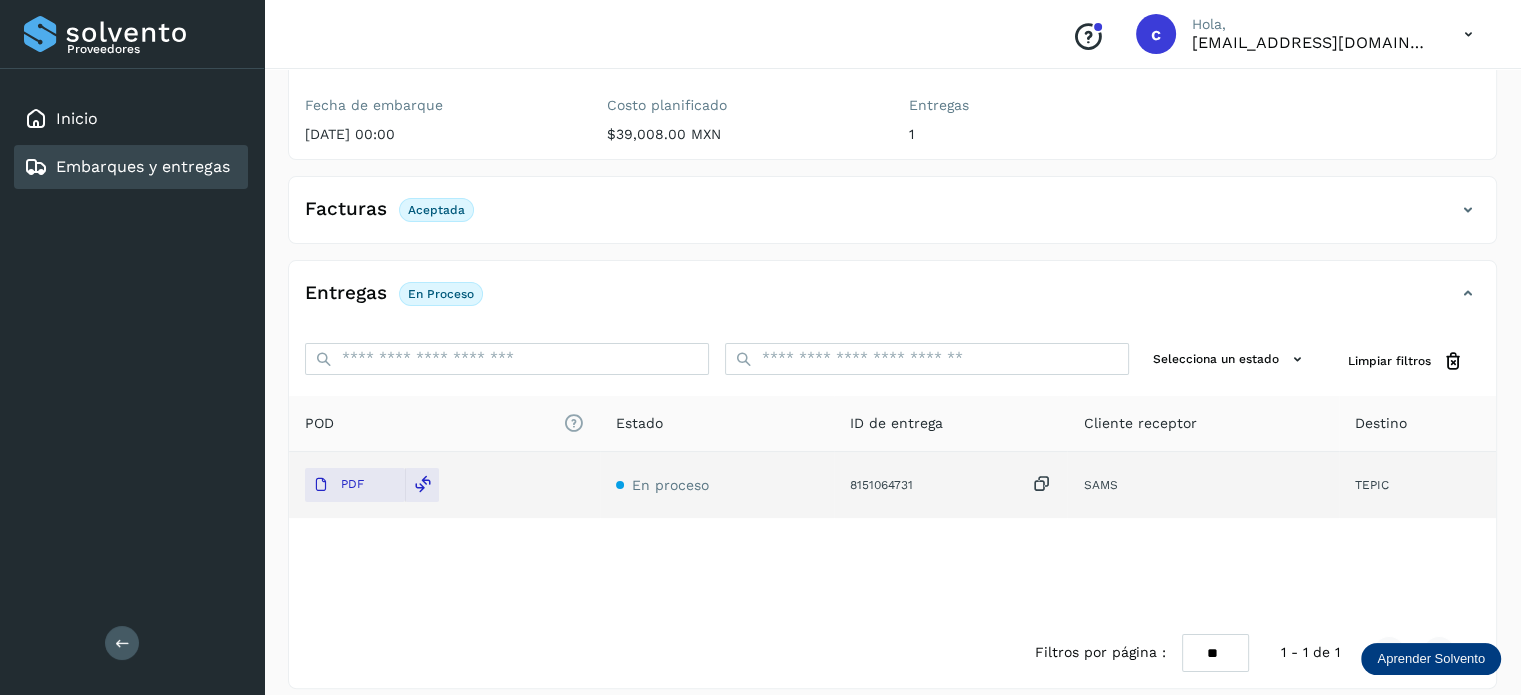 click on "Embarques y entregas" at bounding box center (143, 166) 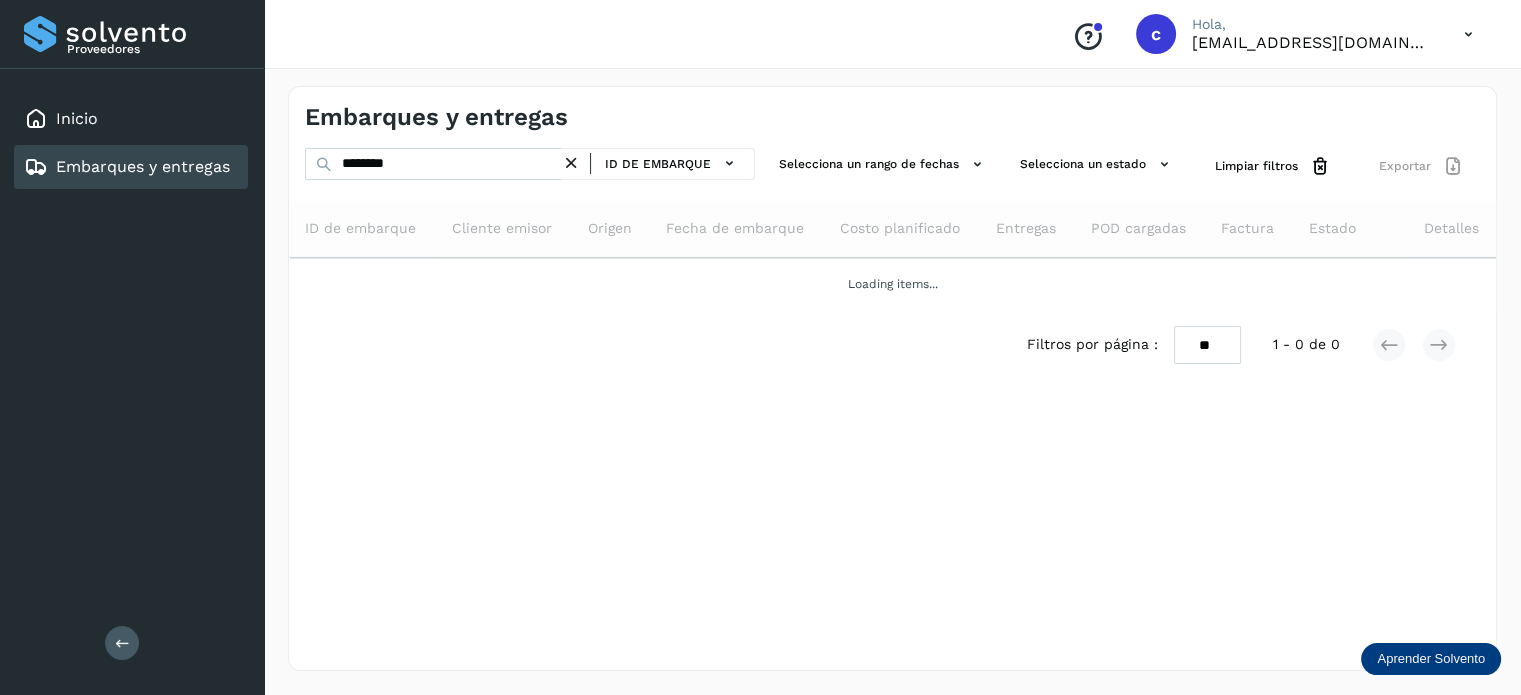 scroll, scrollTop: 0, scrollLeft: 0, axis: both 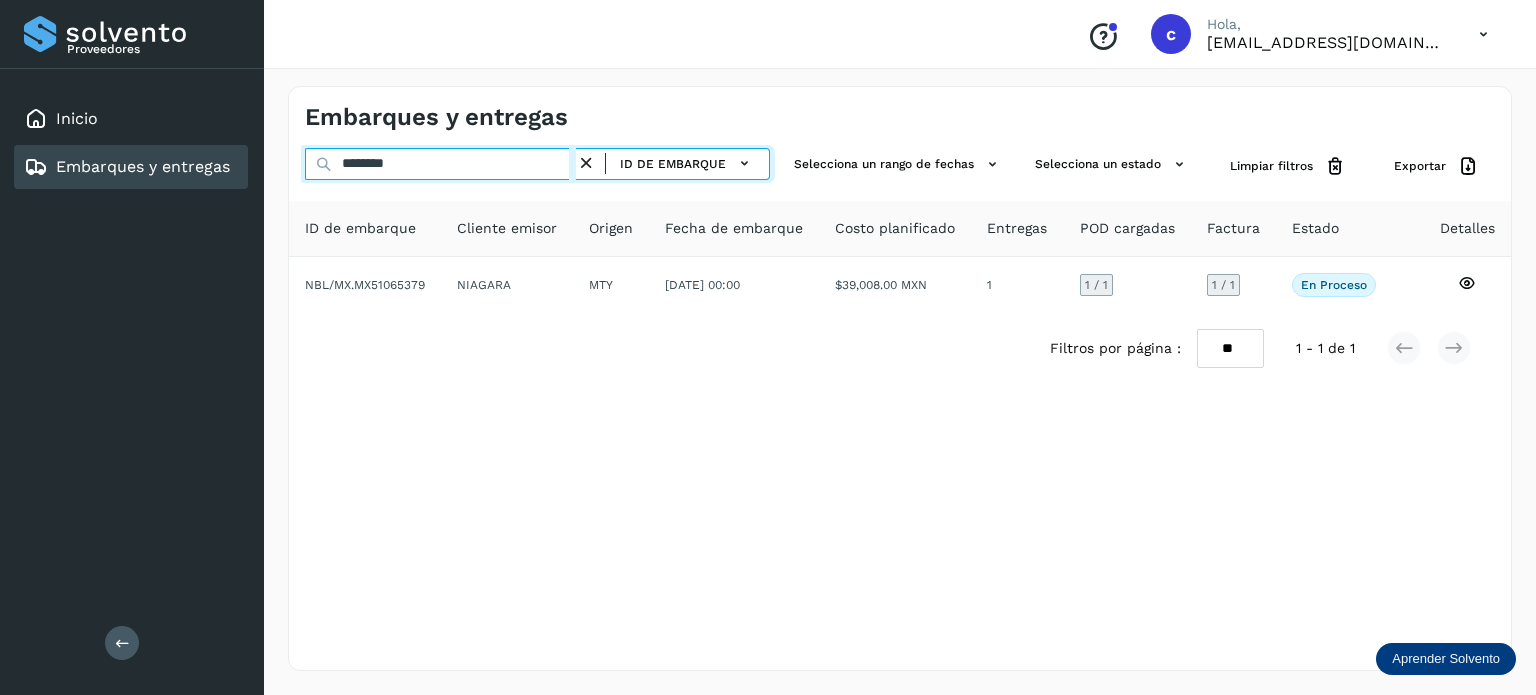 drag, startPoint x: 381, startPoint y: 164, endPoint x: 235, endPoint y: 169, distance: 146.08559 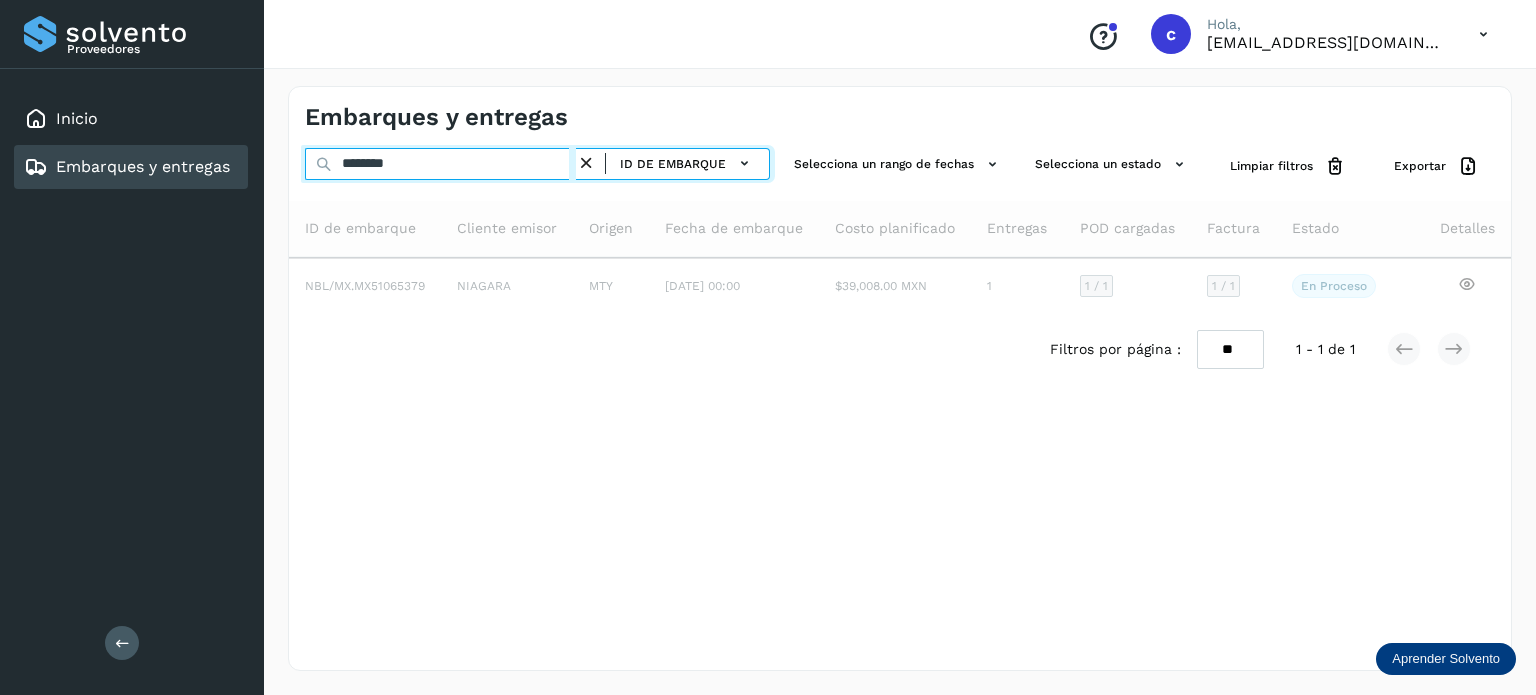 type on "********" 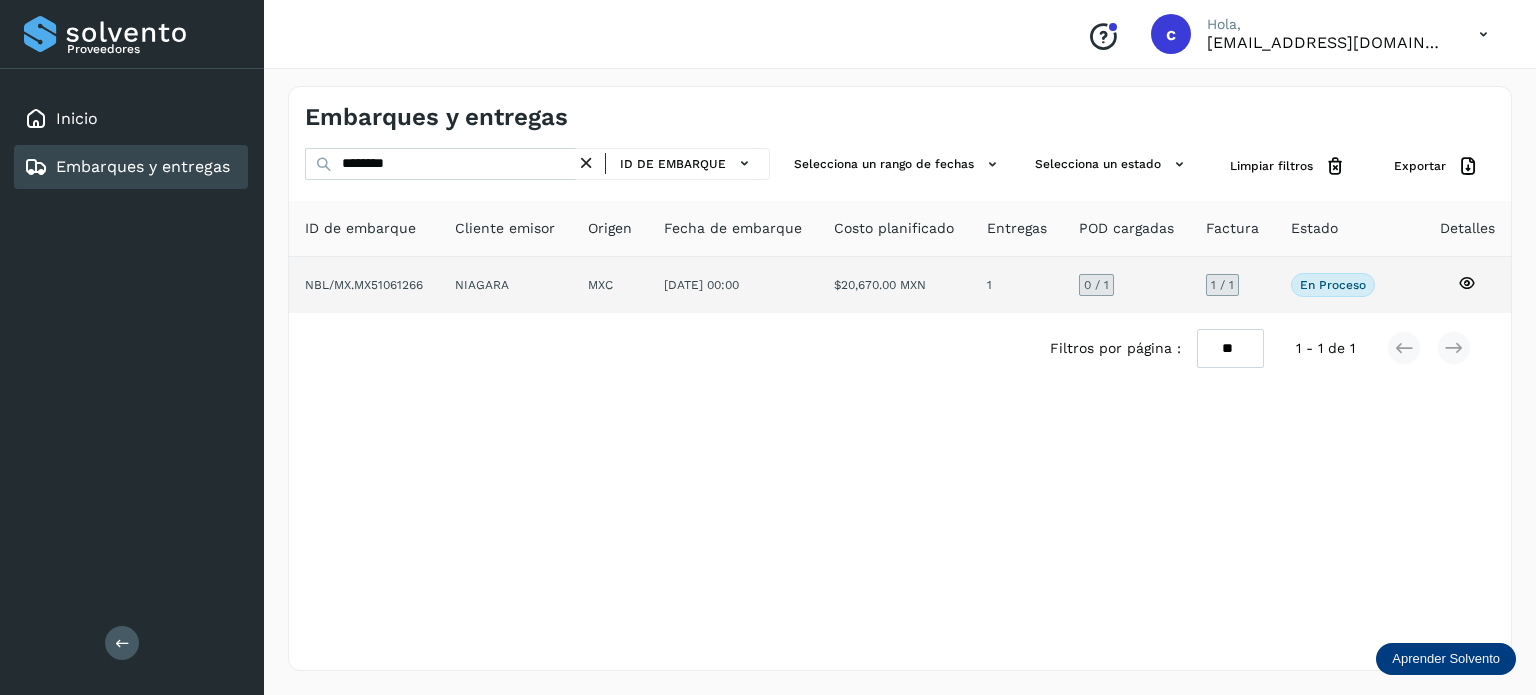 click 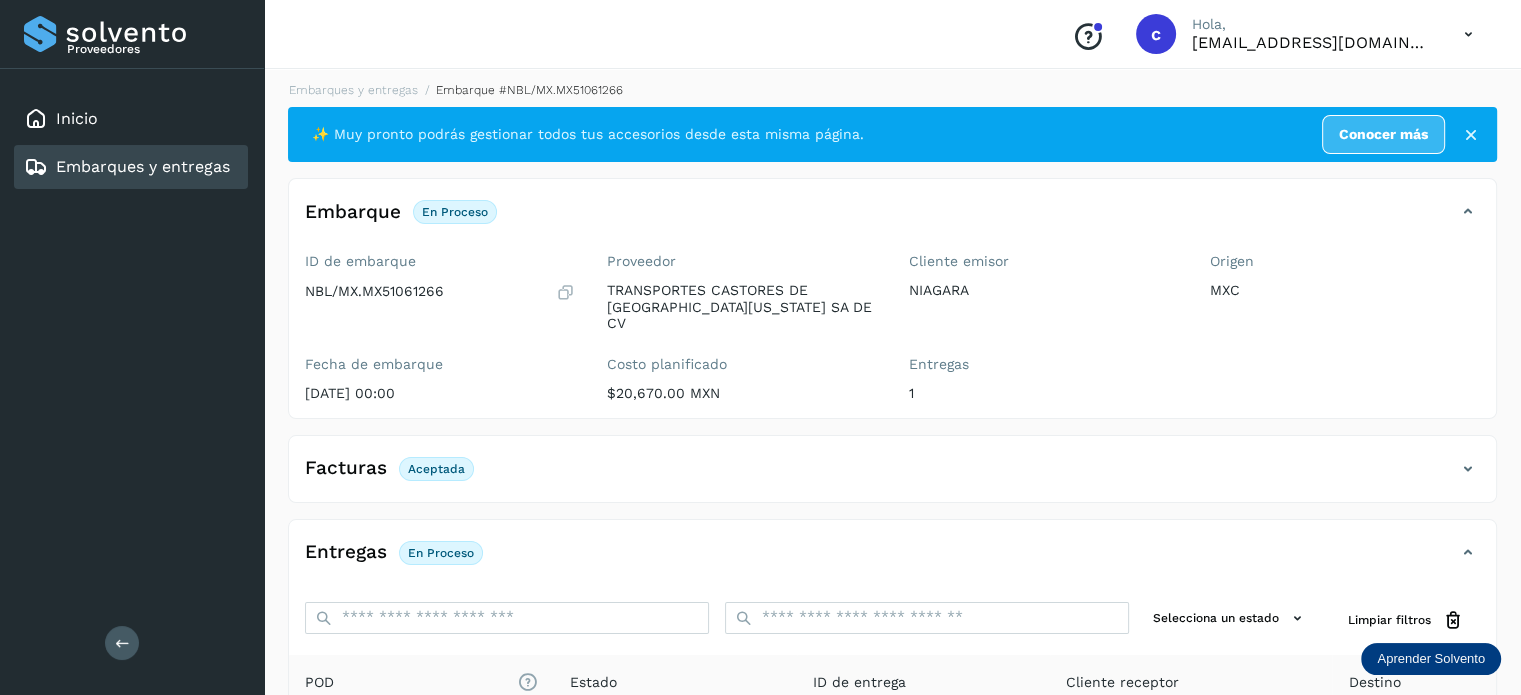 scroll, scrollTop: 200, scrollLeft: 0, axis: vertical 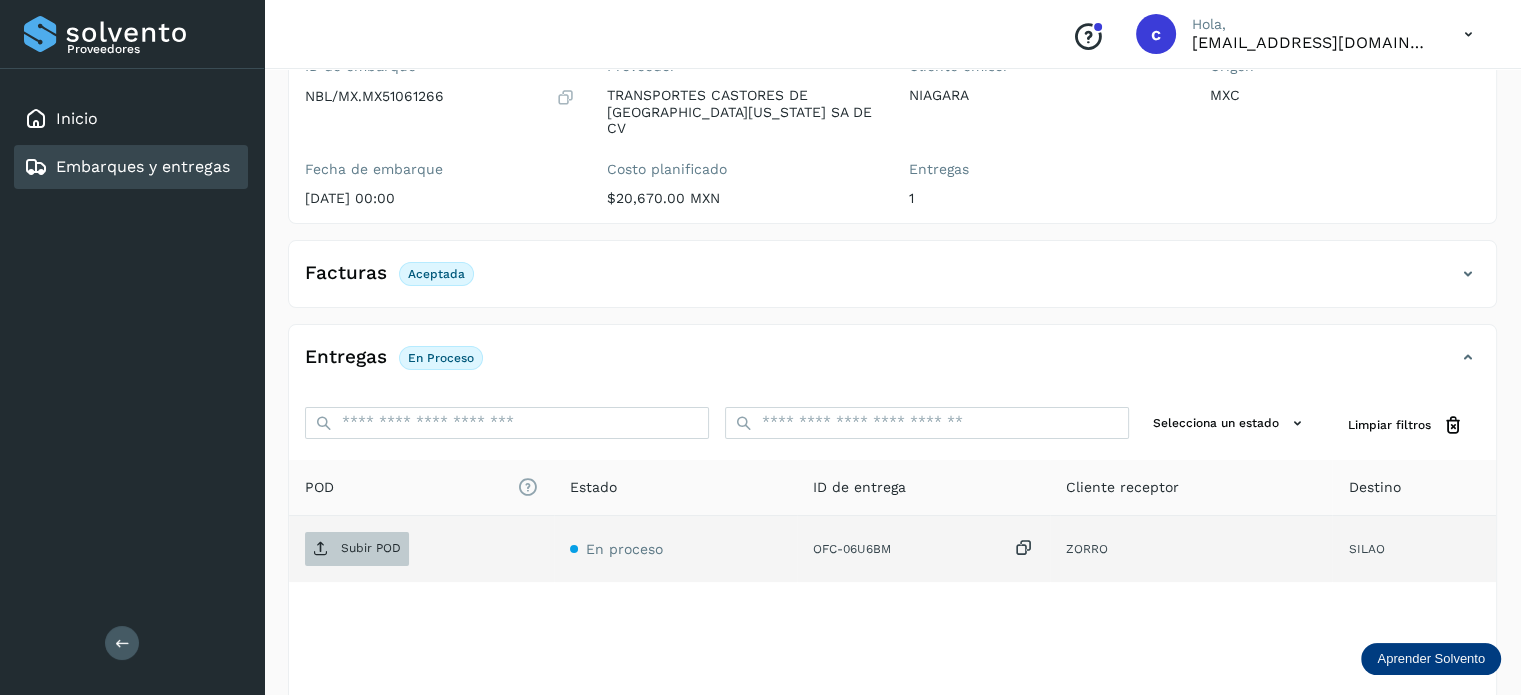click on "Subir POD" at bounding box center (371, 548) 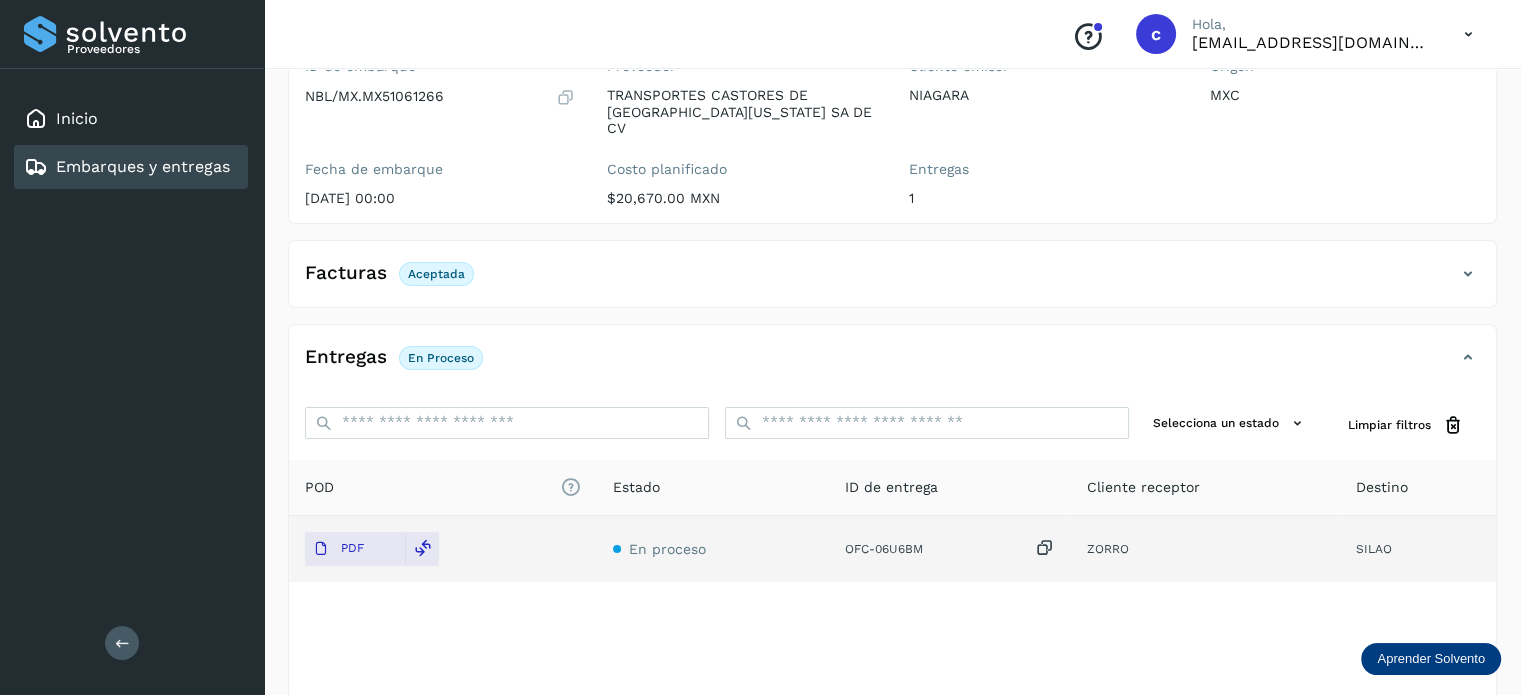 click on "Embarques y entregas" at bounding box center (143, 166) 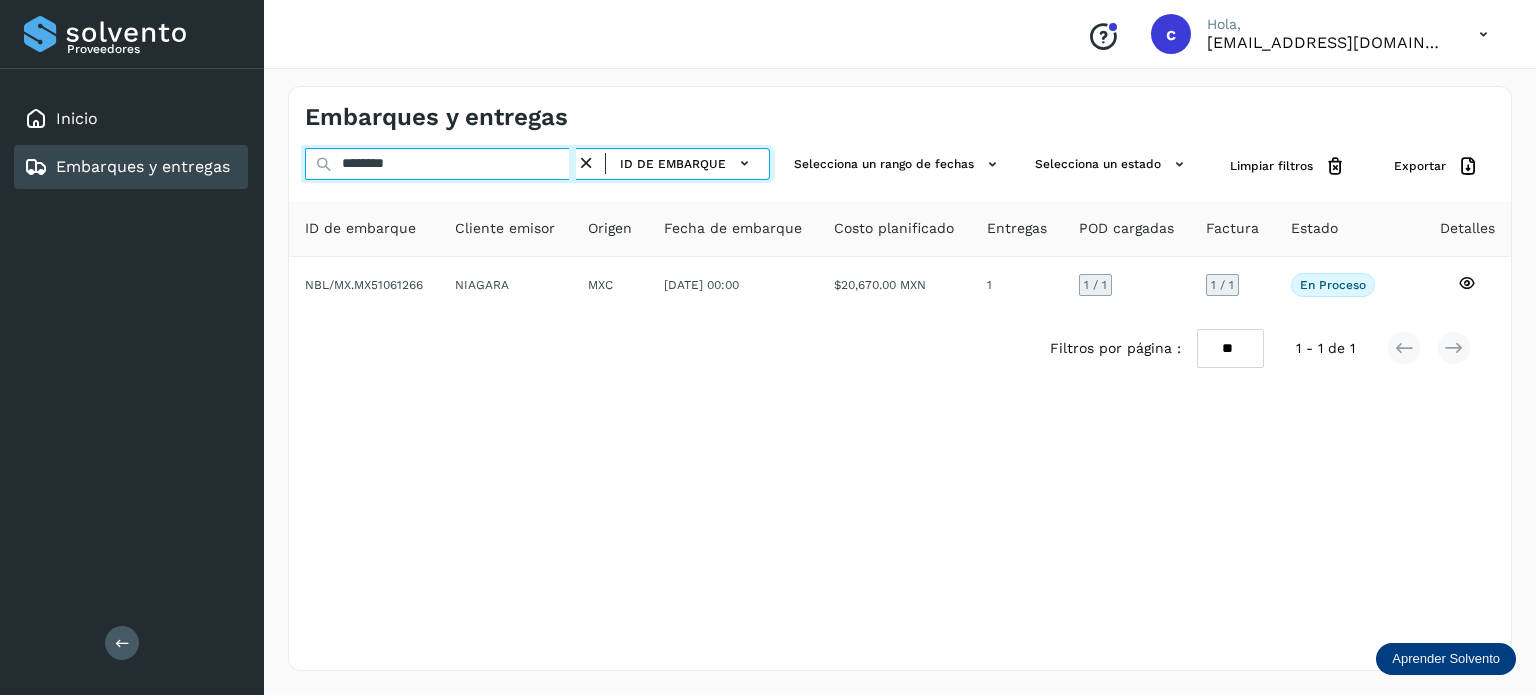 drag, startPoint x: 412, startPoint y: 164, endPoint x: 177, endPoint y: 166, distance: 235.00851 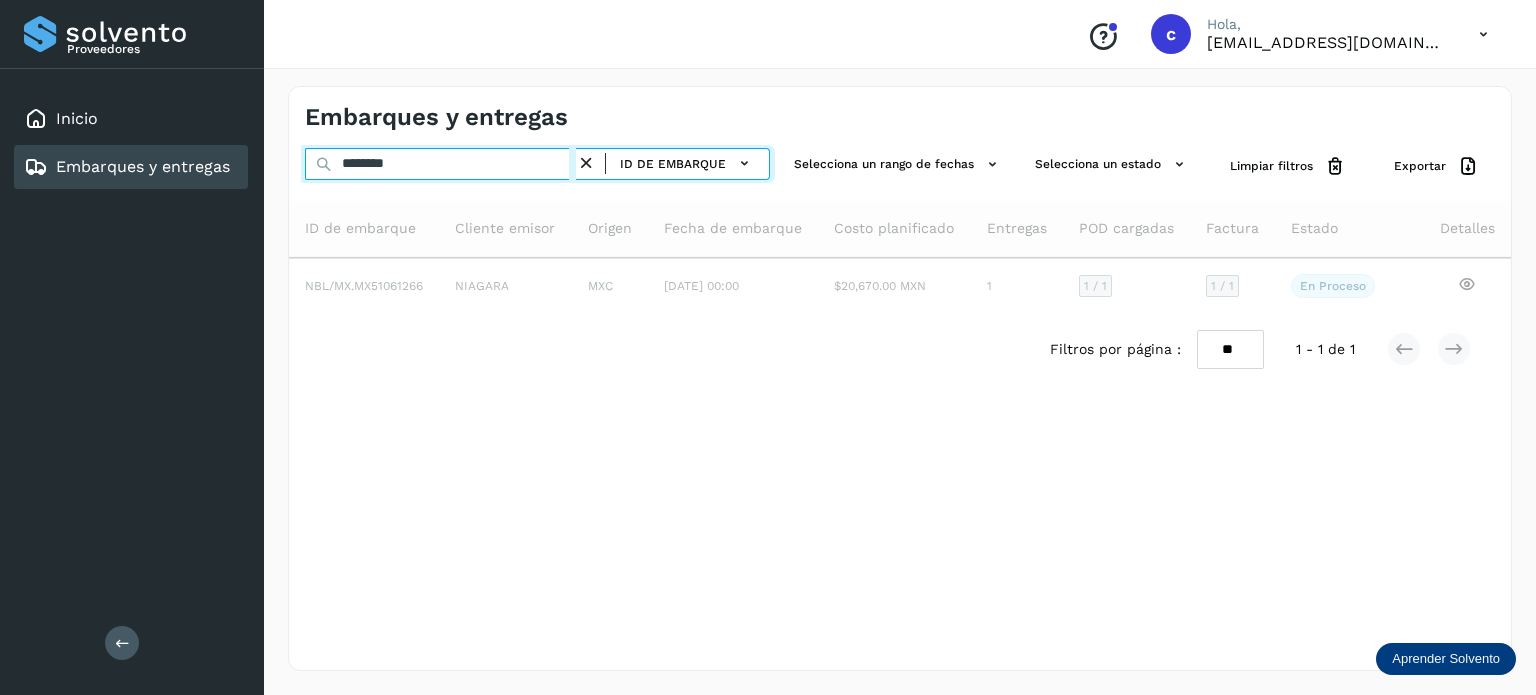 type on "********" 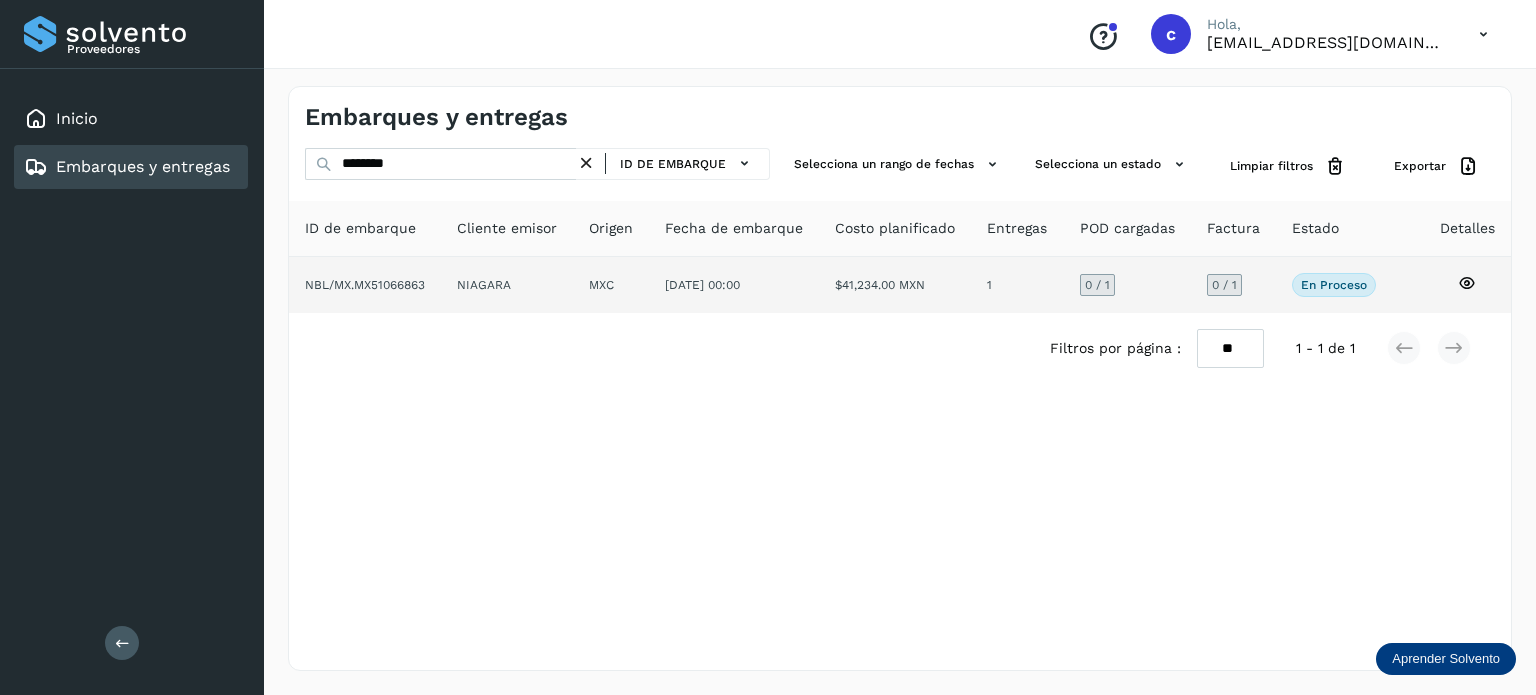 click 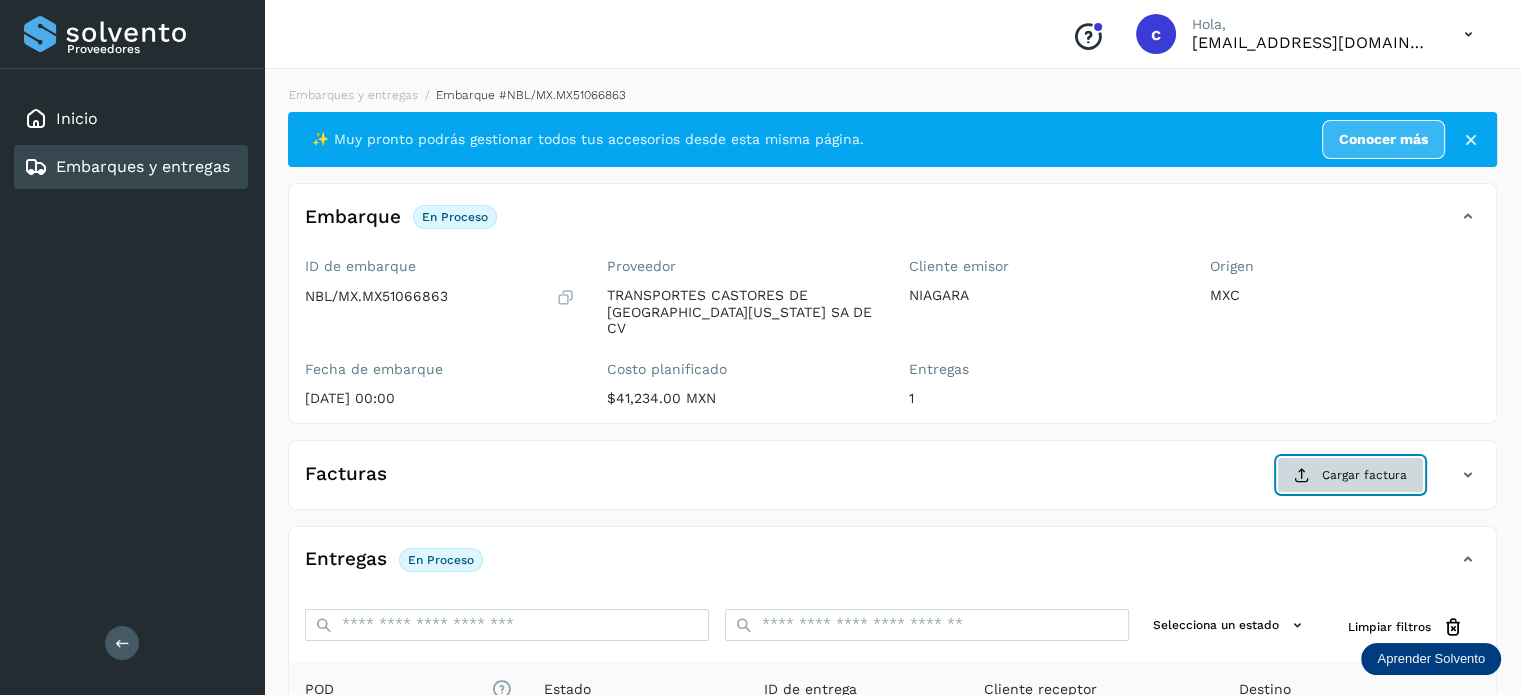 click on "Cargar factura" 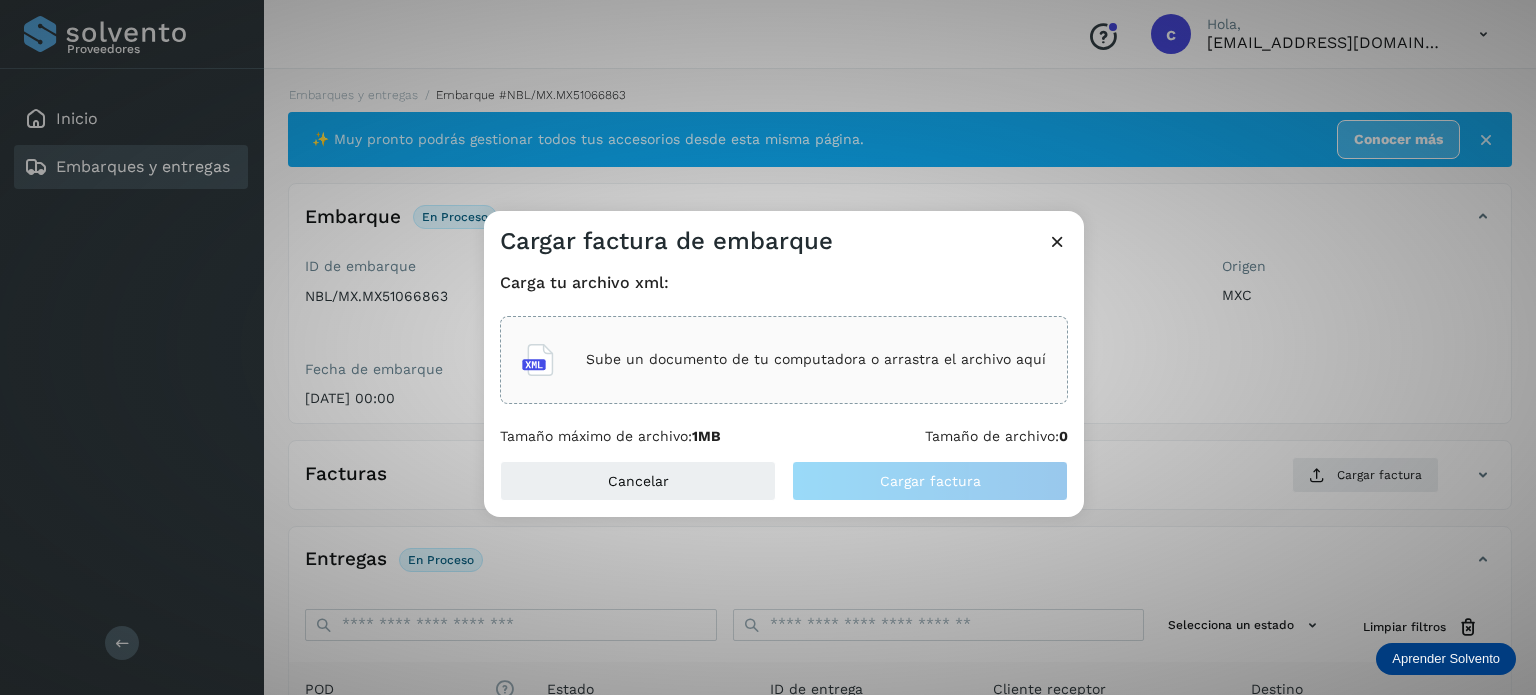 click on "Sube un documento de tu computadora o arrastra el archivo aquí" at bounding box center (816, 359) 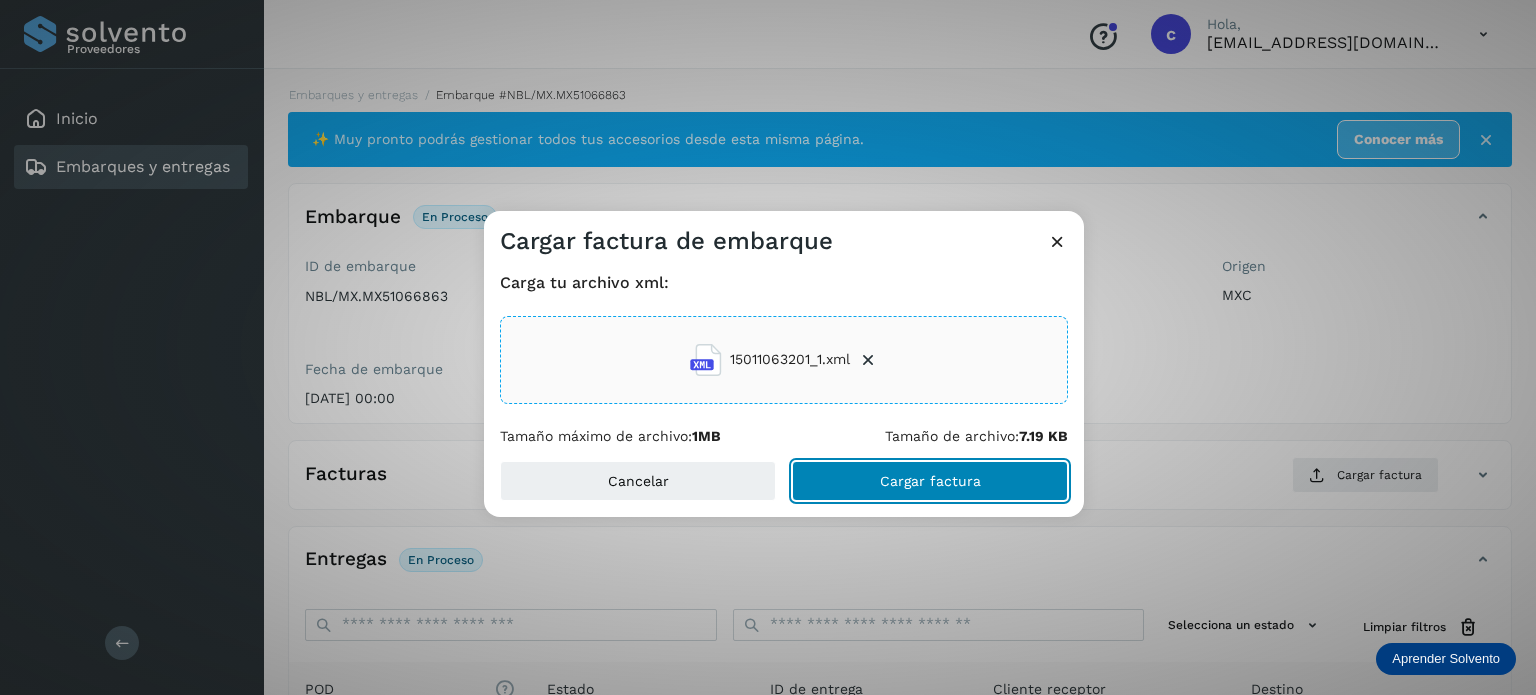 click on "Cargar factura" 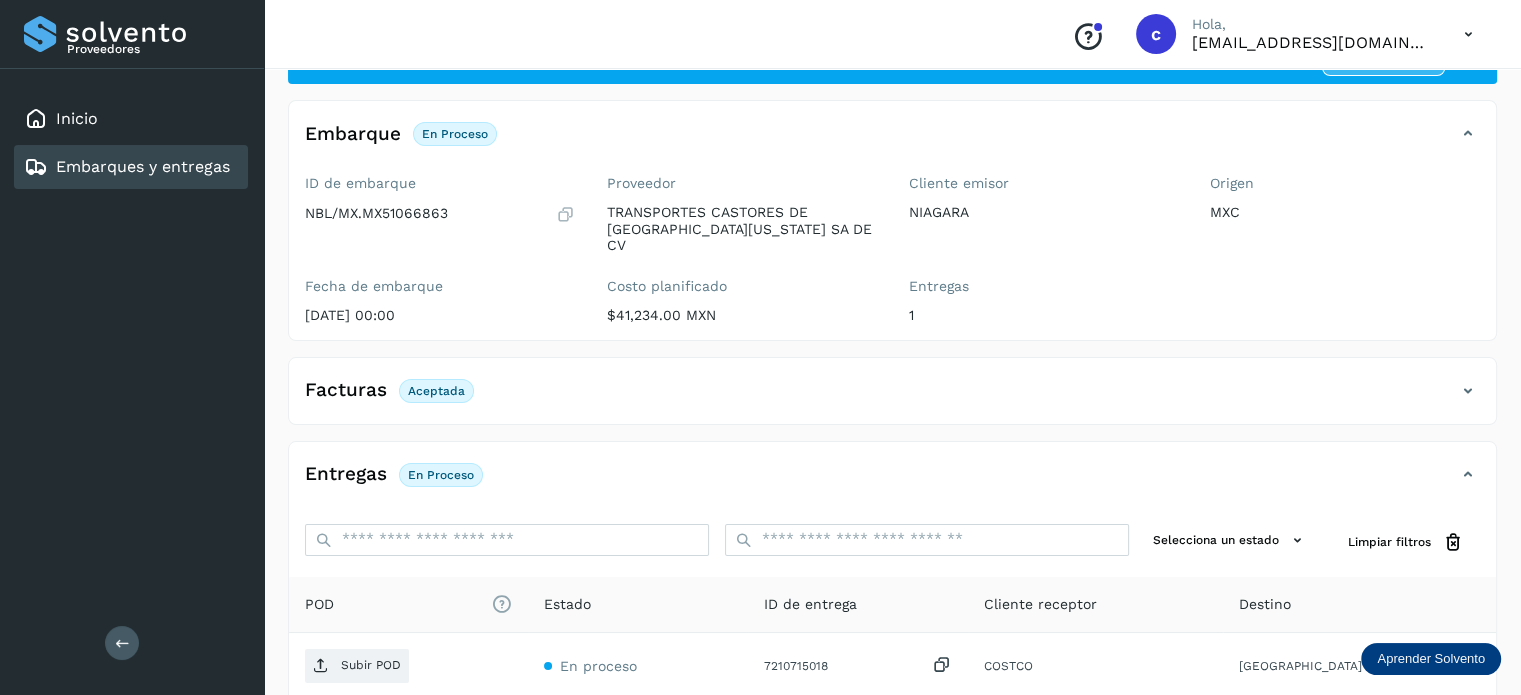 scroll, scrollTop: 264, scrollLeft: 0, axis: vertical 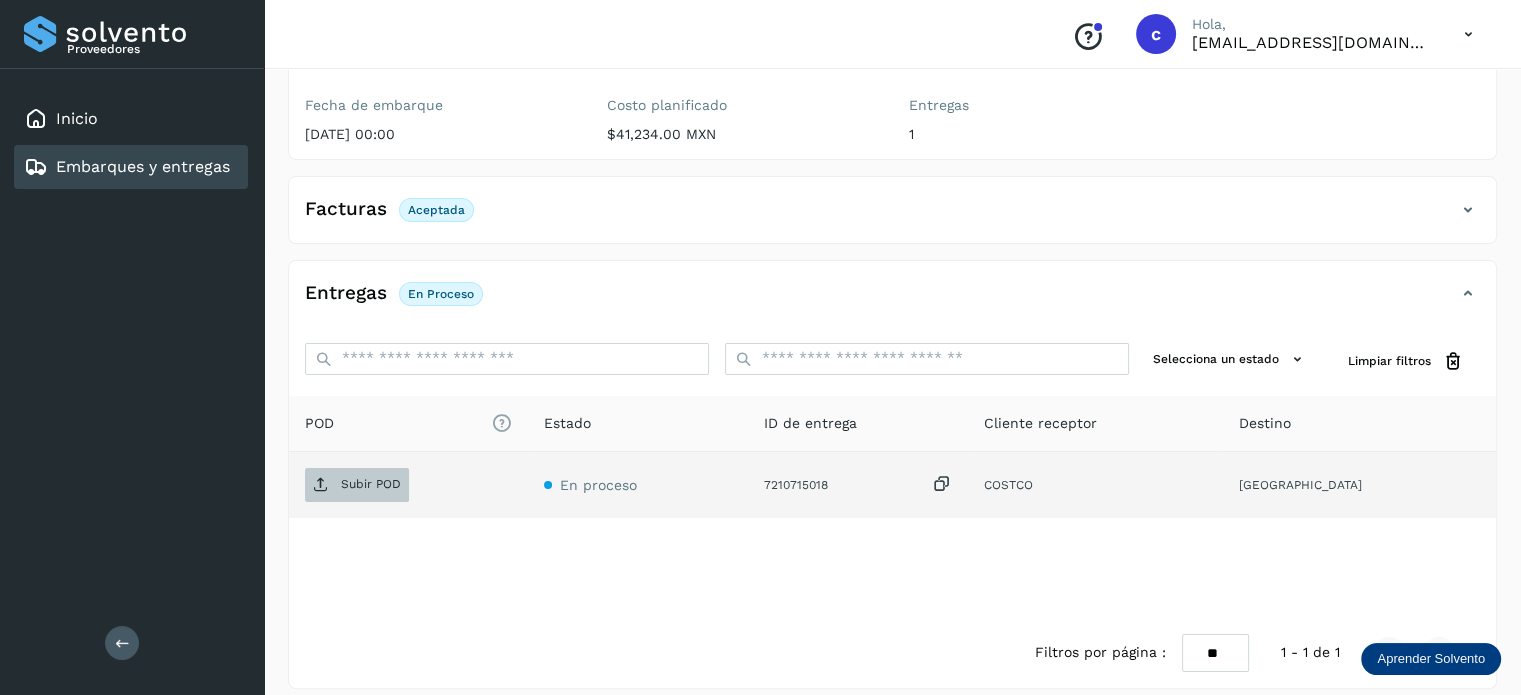 click on "Subir POD" at bounding box center (371, 484) 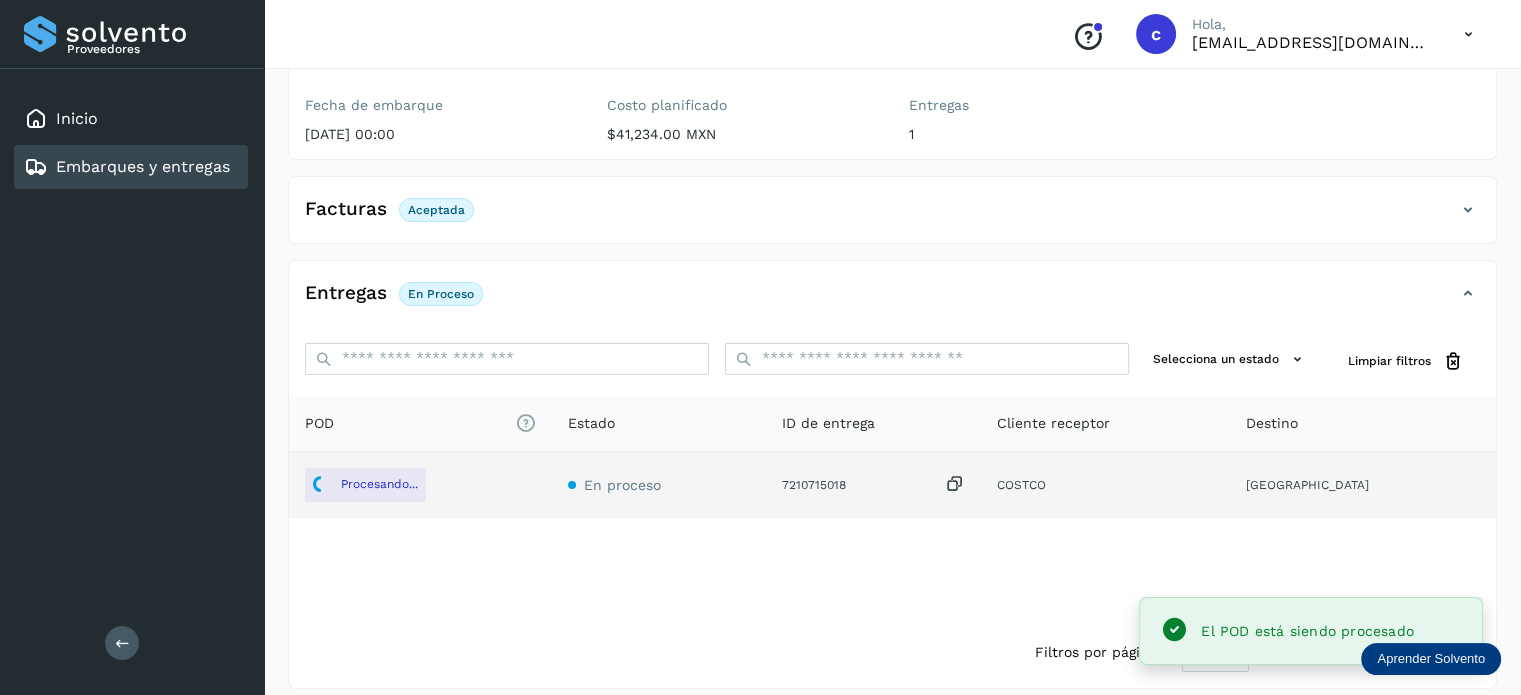 click on "Embarques y entregas" at bounding box center [143, 166] 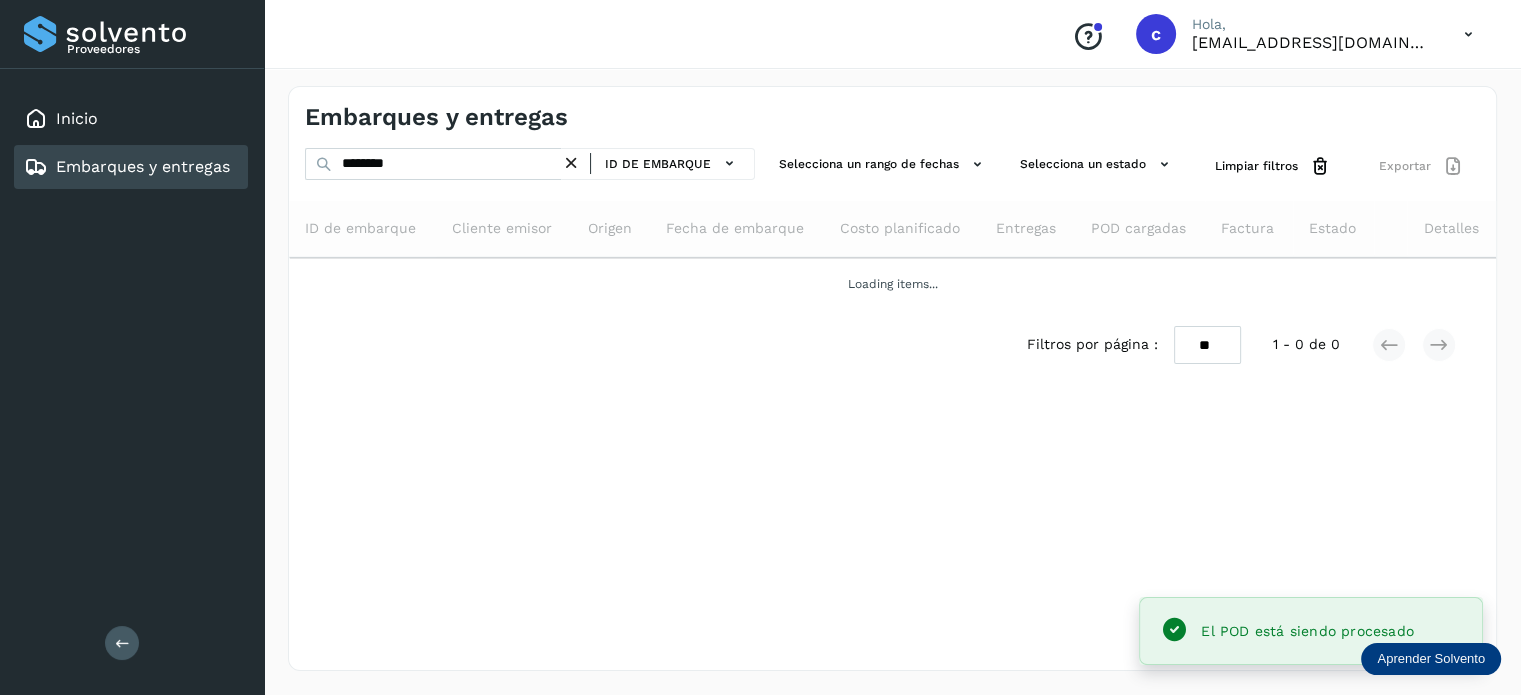 scroll, scrollTop: 0, scrollLeft: 0, axis: both 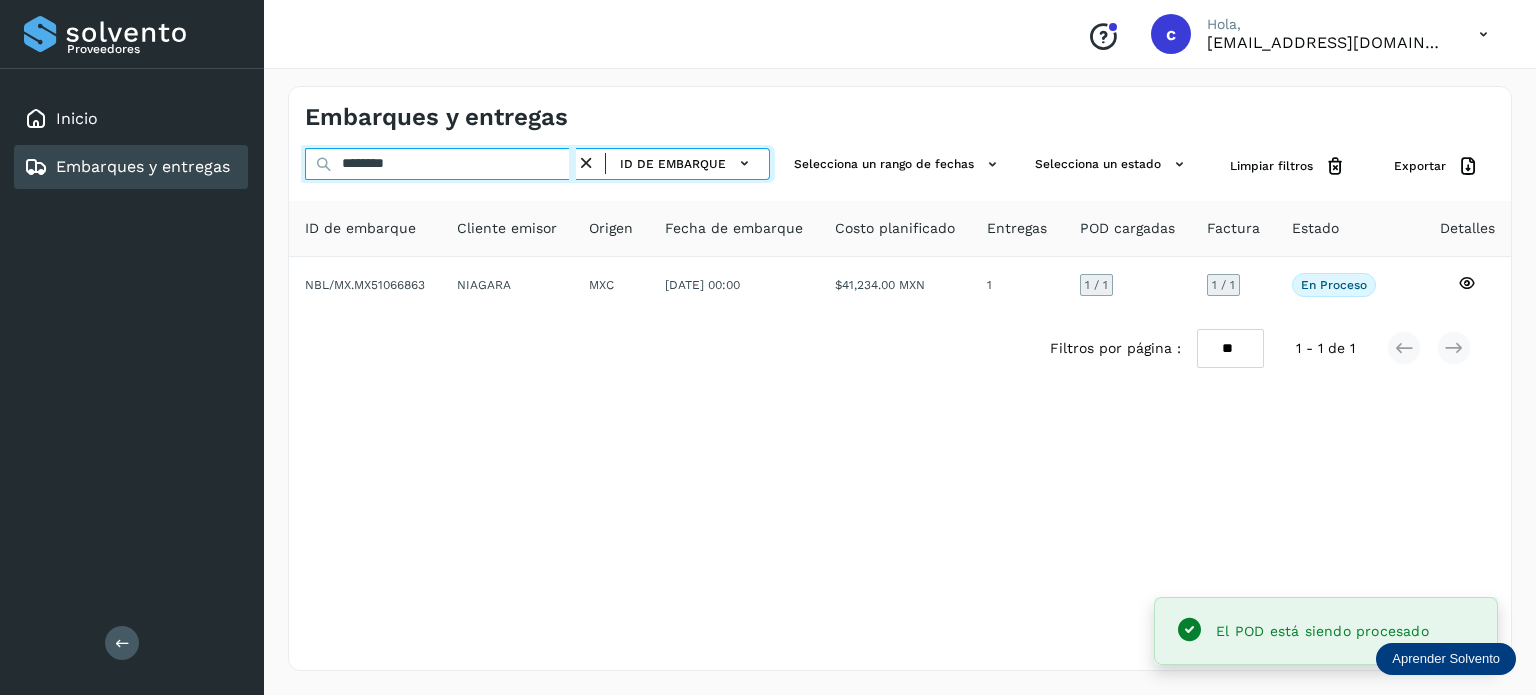 drag, startPoint x: 379, startPoint y: 167, endPoint x: 311, endPoint y: 161, distance: 68.26419 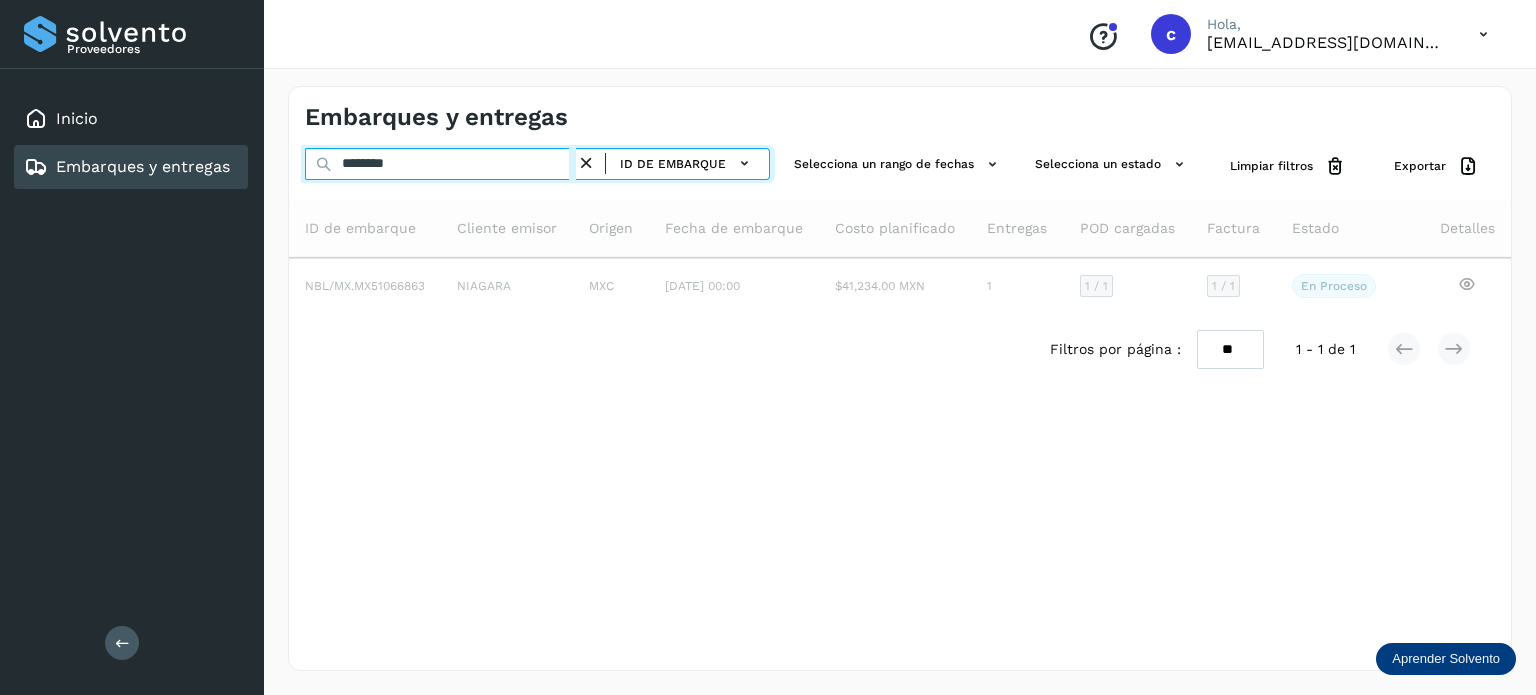 type on "********" 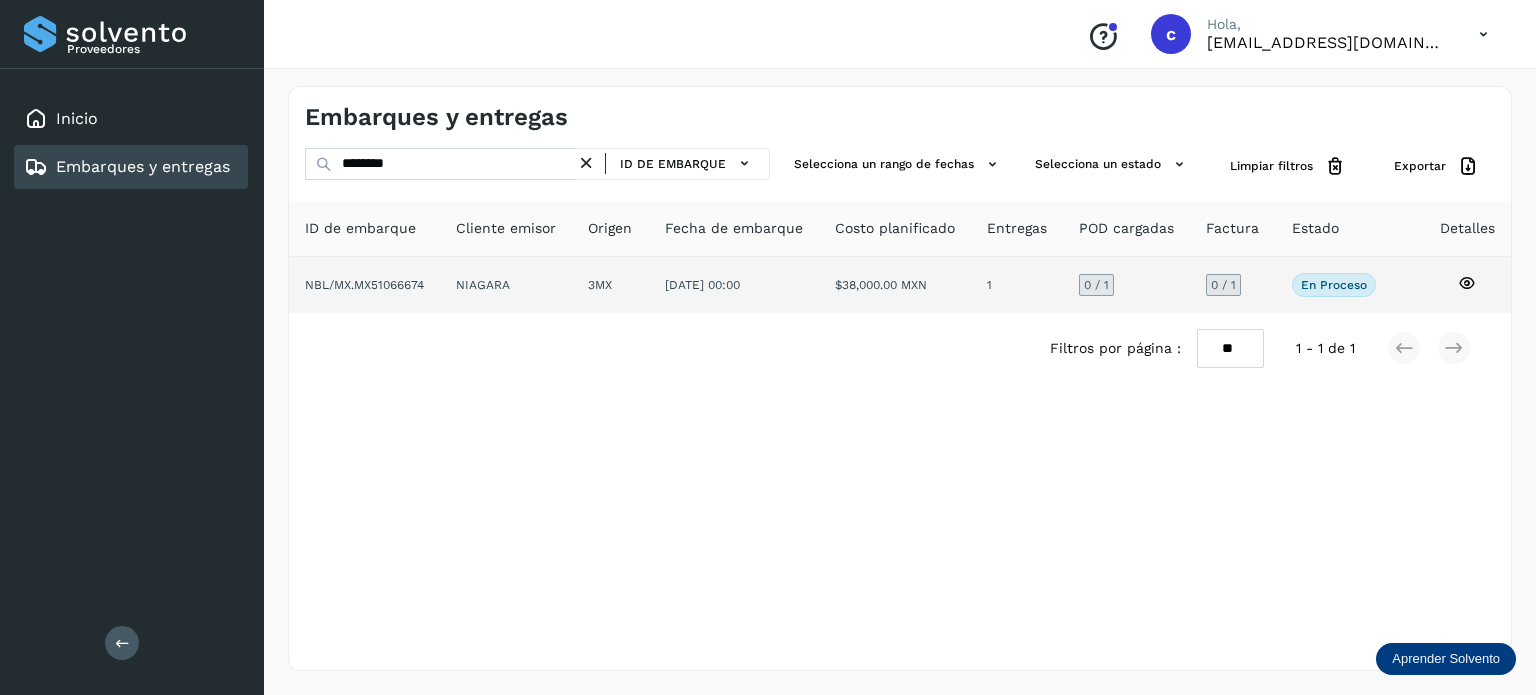 click 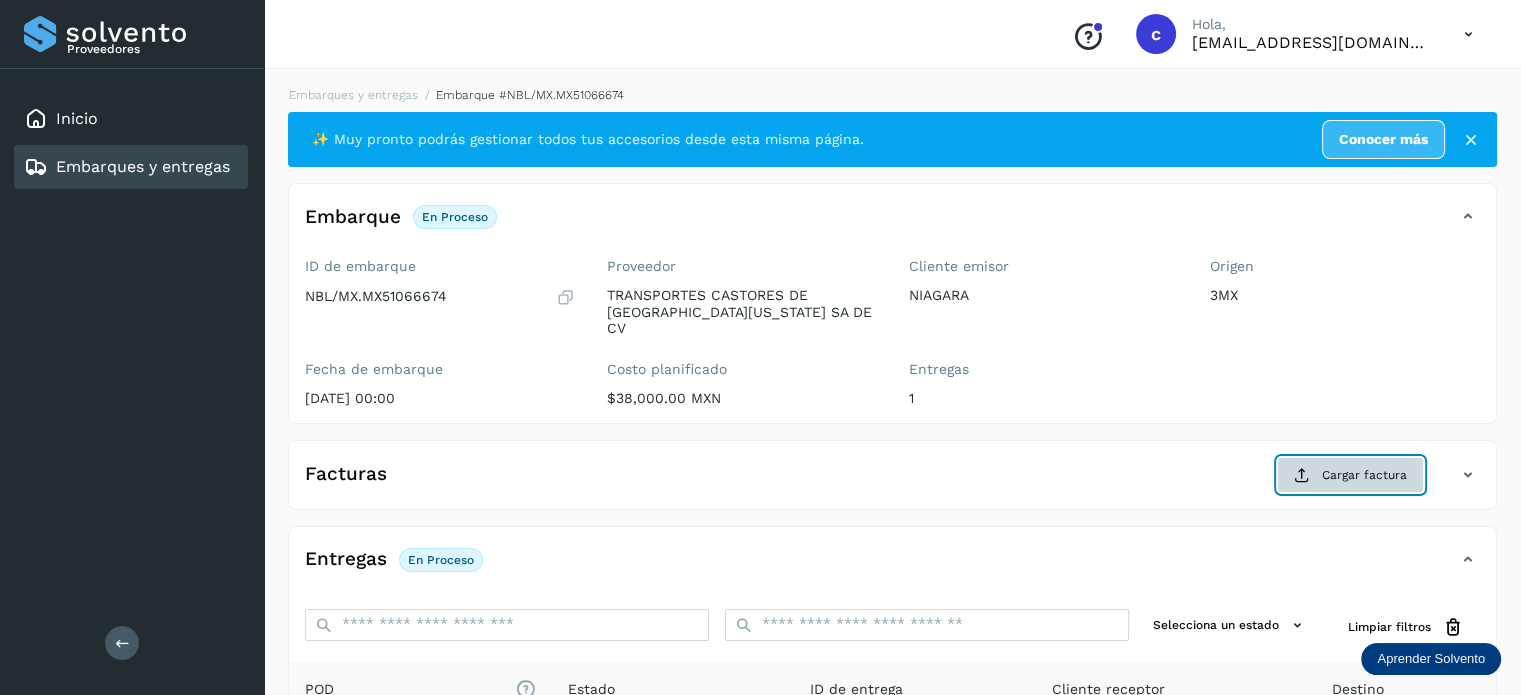 click on "Cargar factura" 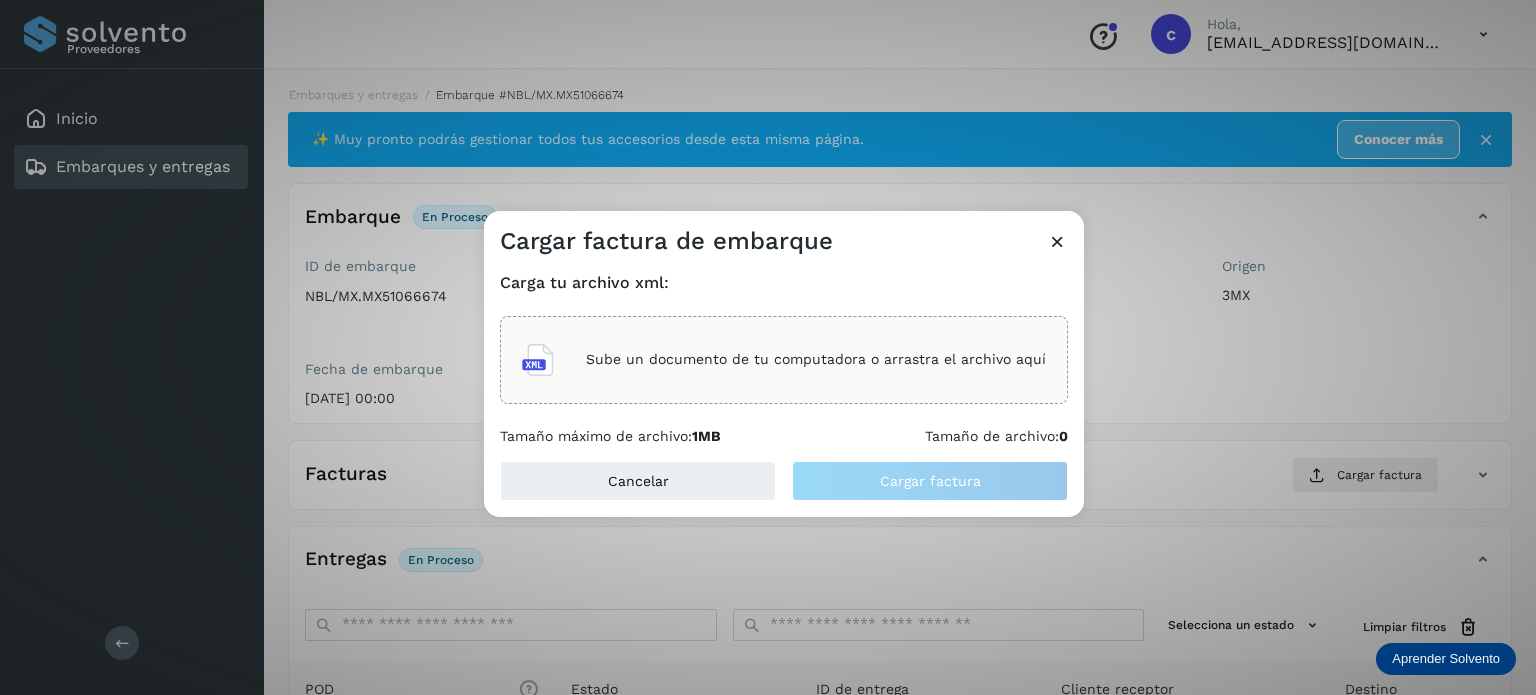 click on "Sube un documento de tu computadora o arrastra el archivo aquí" at bounding box center [816, 359] 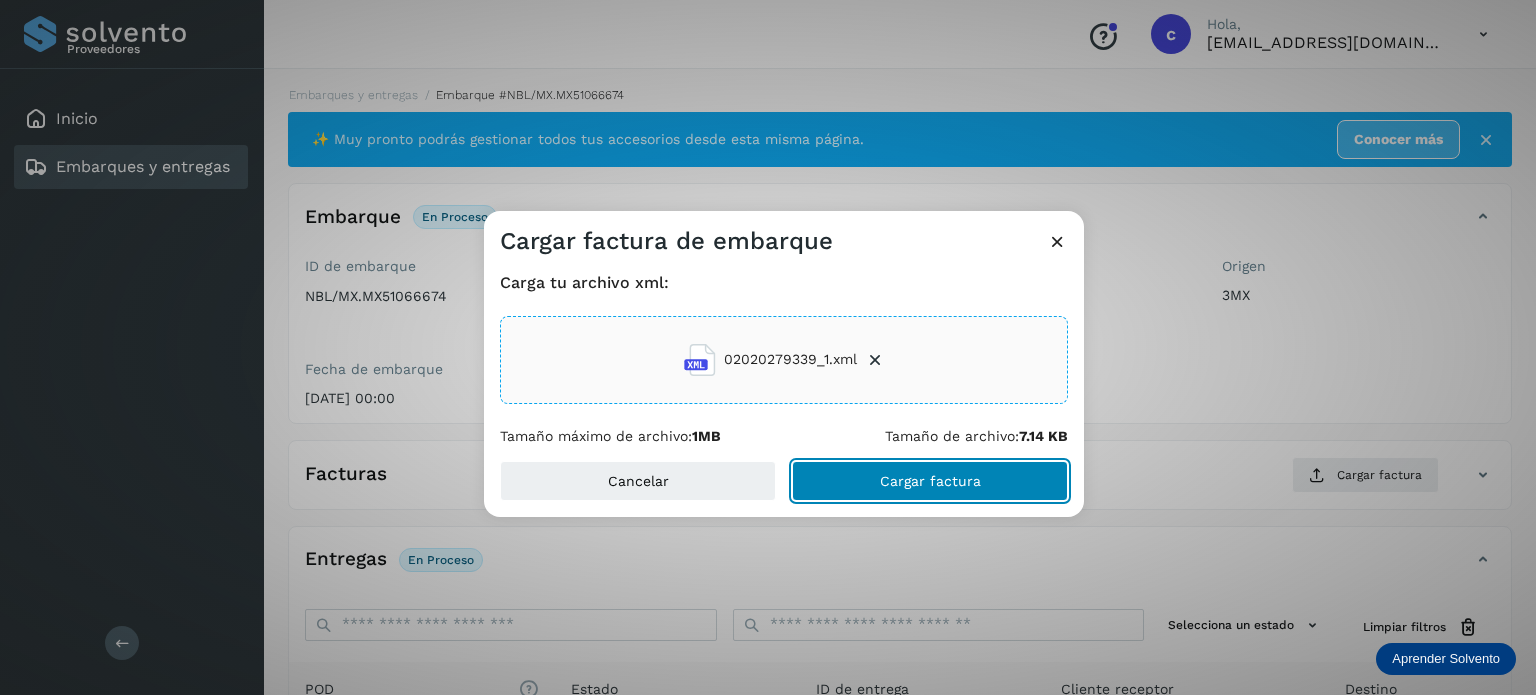 click on "Cargar factura" 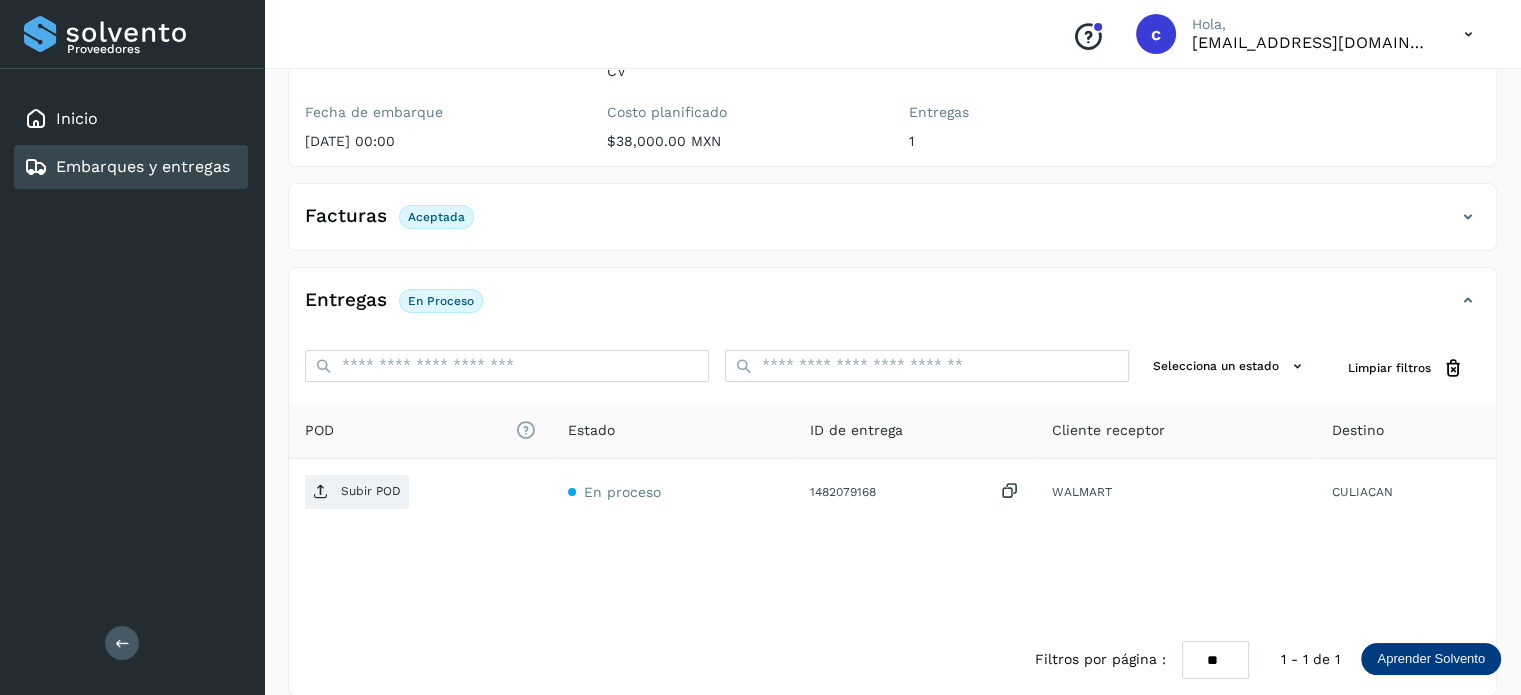 scroll, scrollTop: 264, scrollLeft: 0, axis: vertical 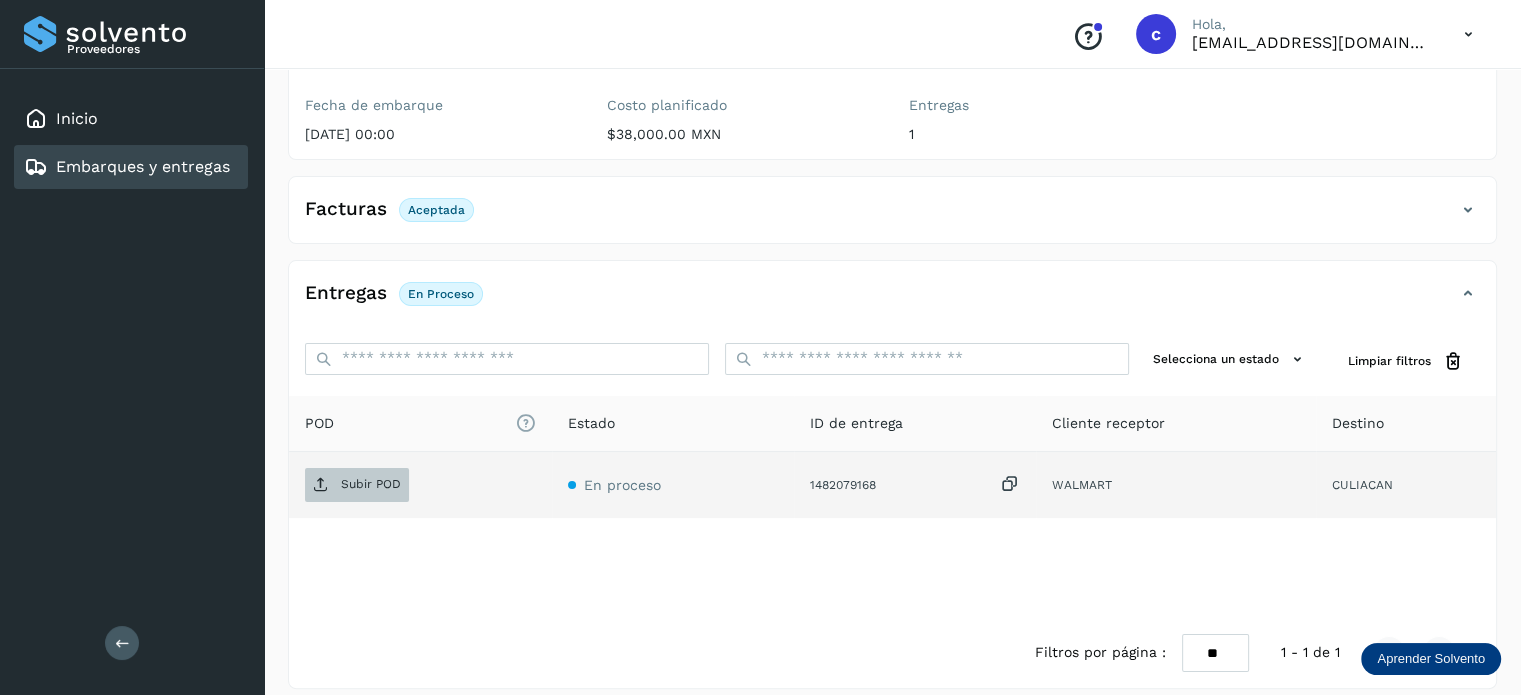 click on "Subir POD" at bounding box center [371, 484] 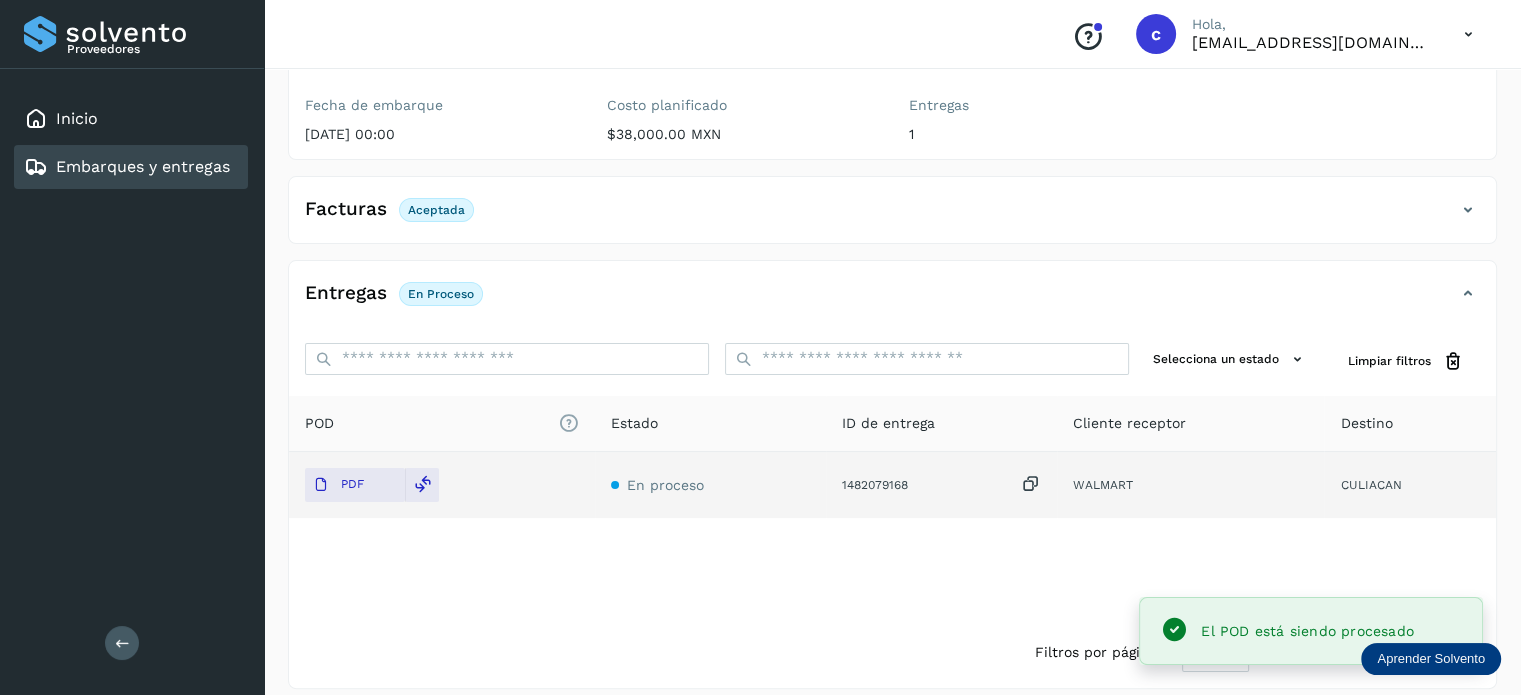 click on "Embarques y entregas" at bounding box center [143, 166] 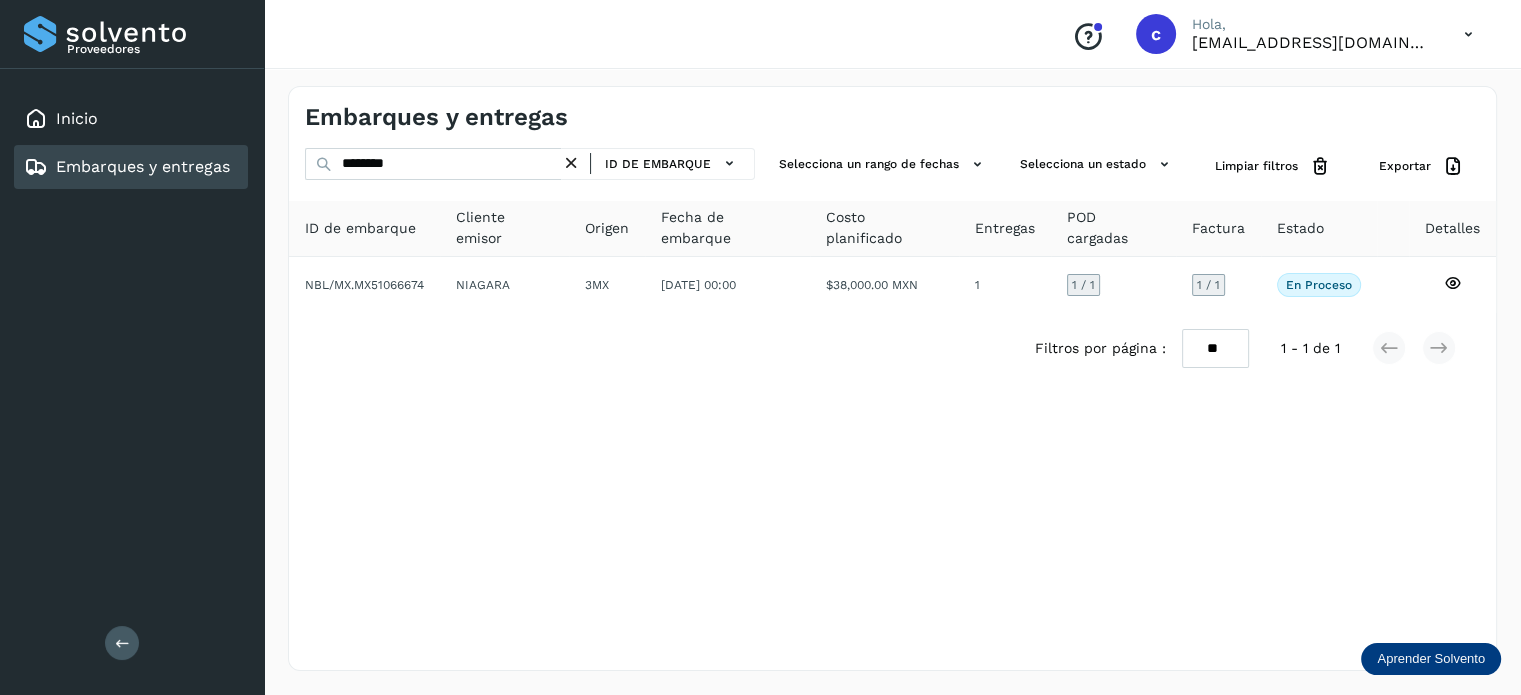 scroll, scrollTop: 0, scrollLeft: 0, axis: both 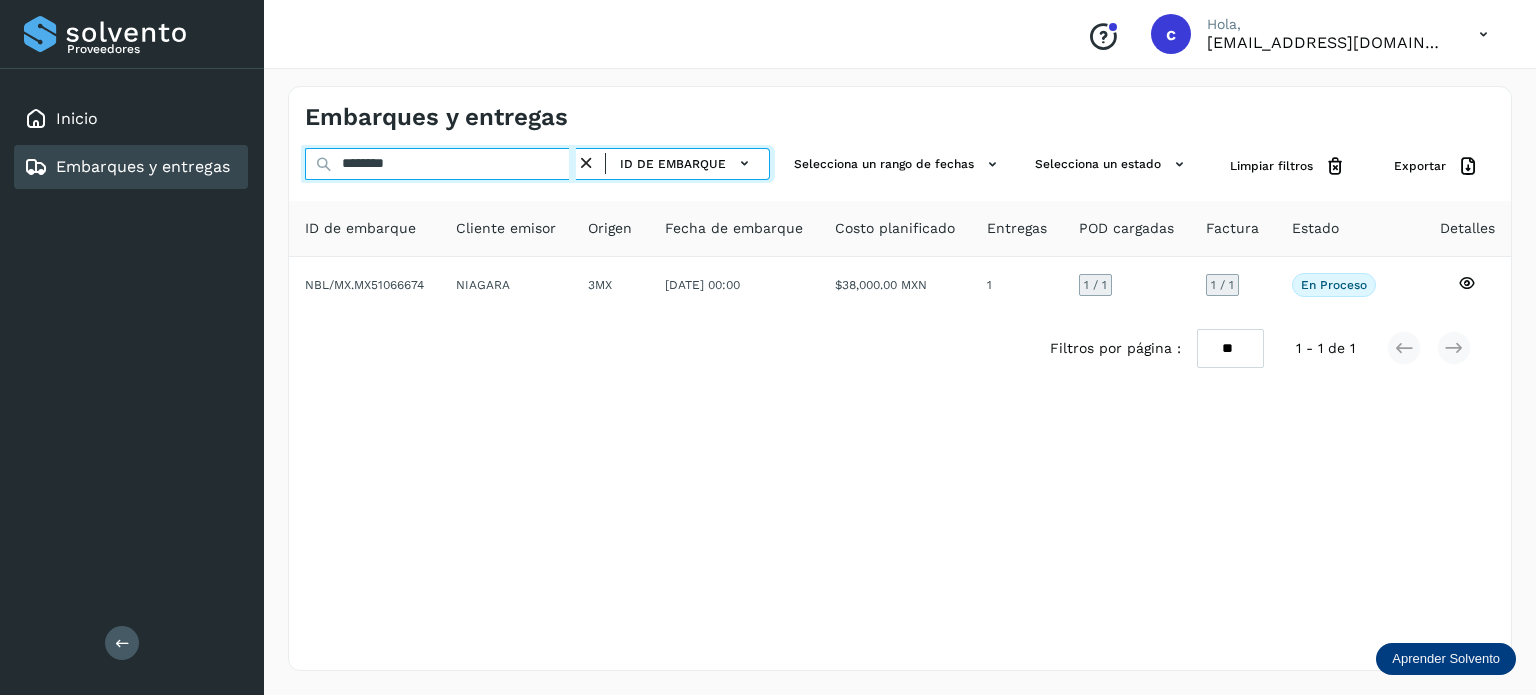 drag, startPoint x: 261, startPoint y: 178, endPoint x: 248, endPoint y: 185, distance: 14.764823 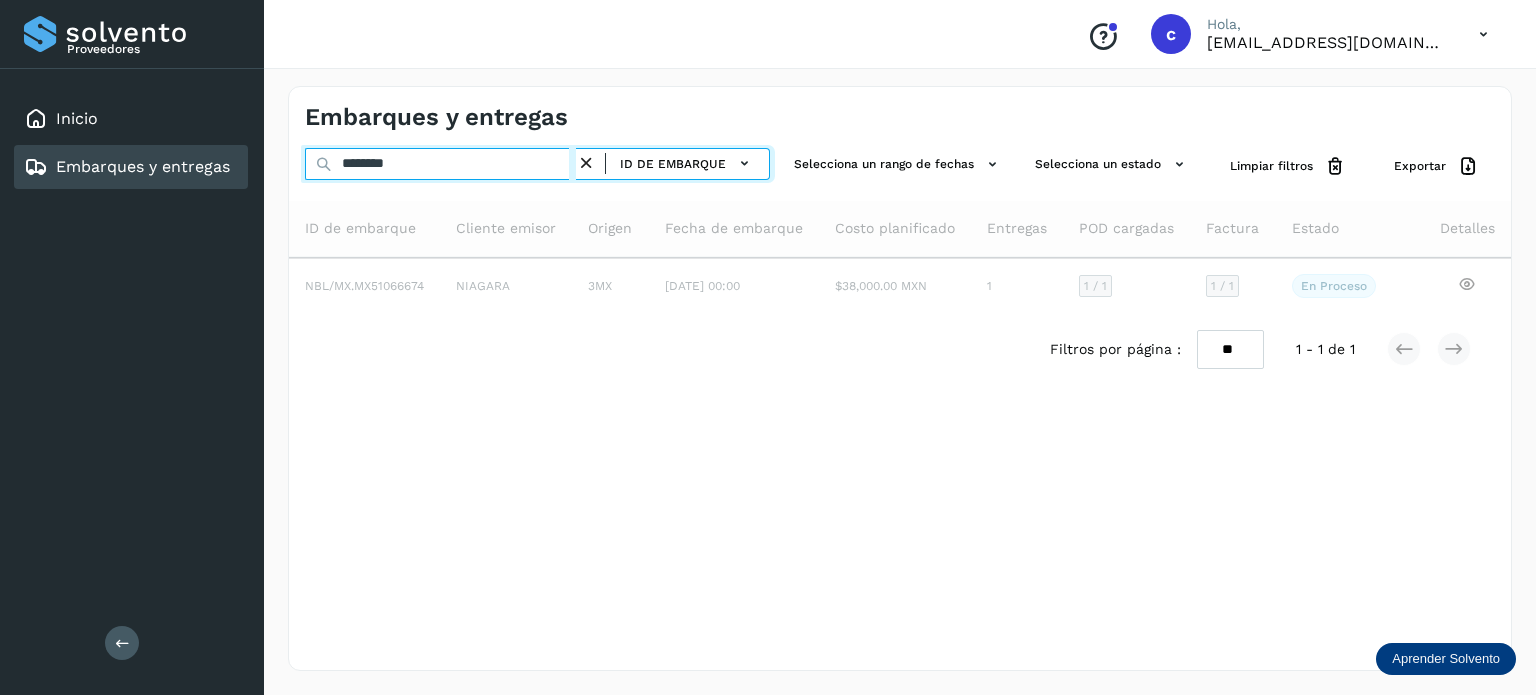type on "********" 